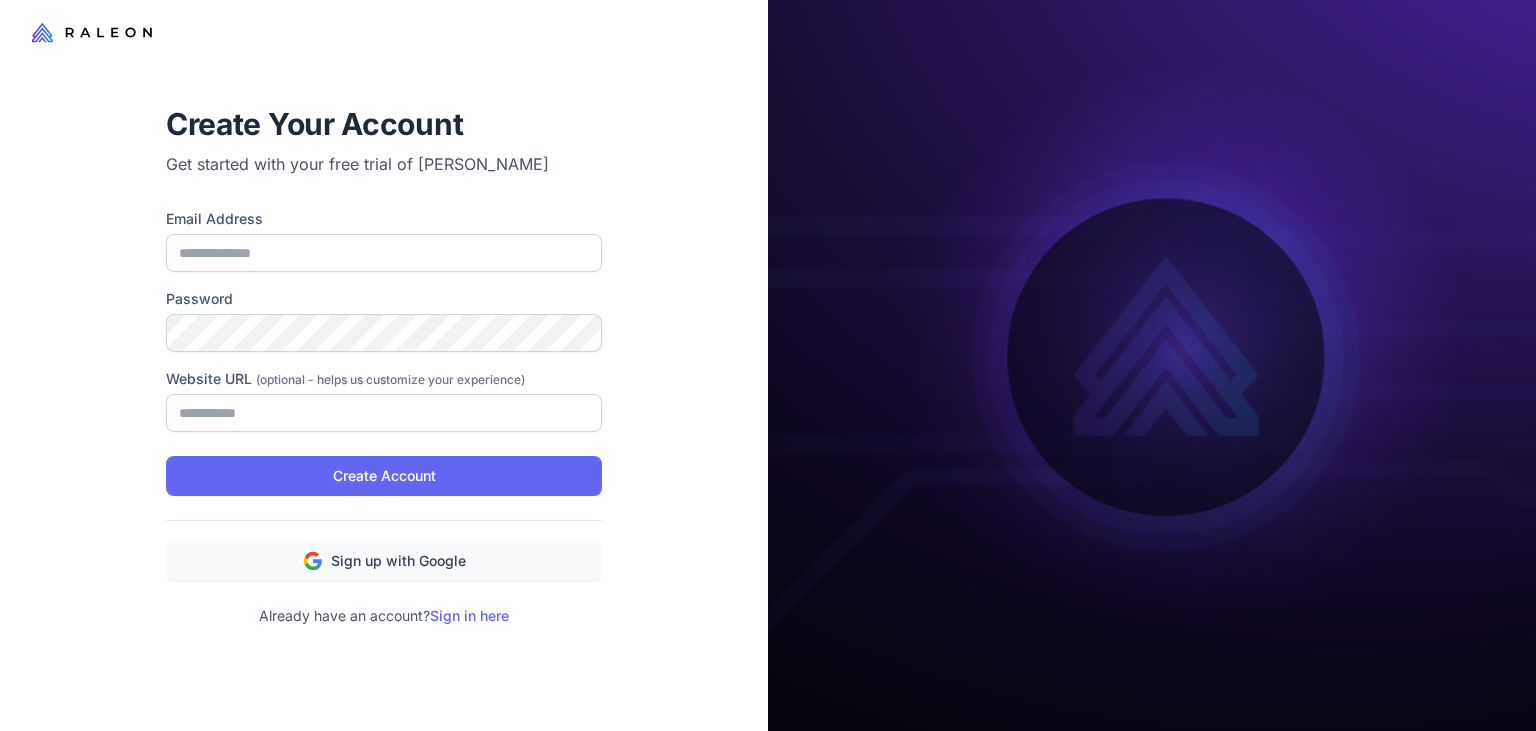 type on "**********" 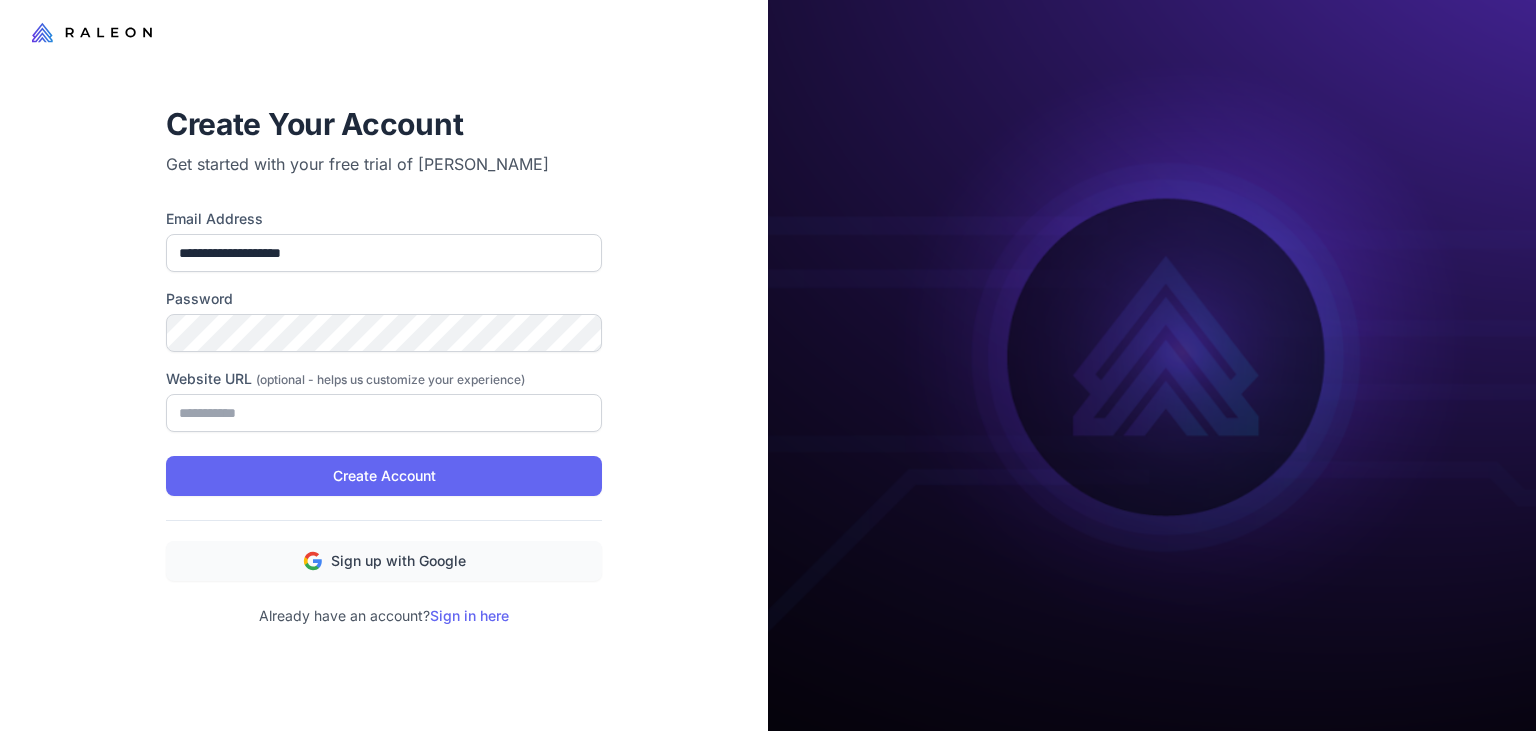 scroll, scrollTop: 0, scrollLeft: 0, axis: both 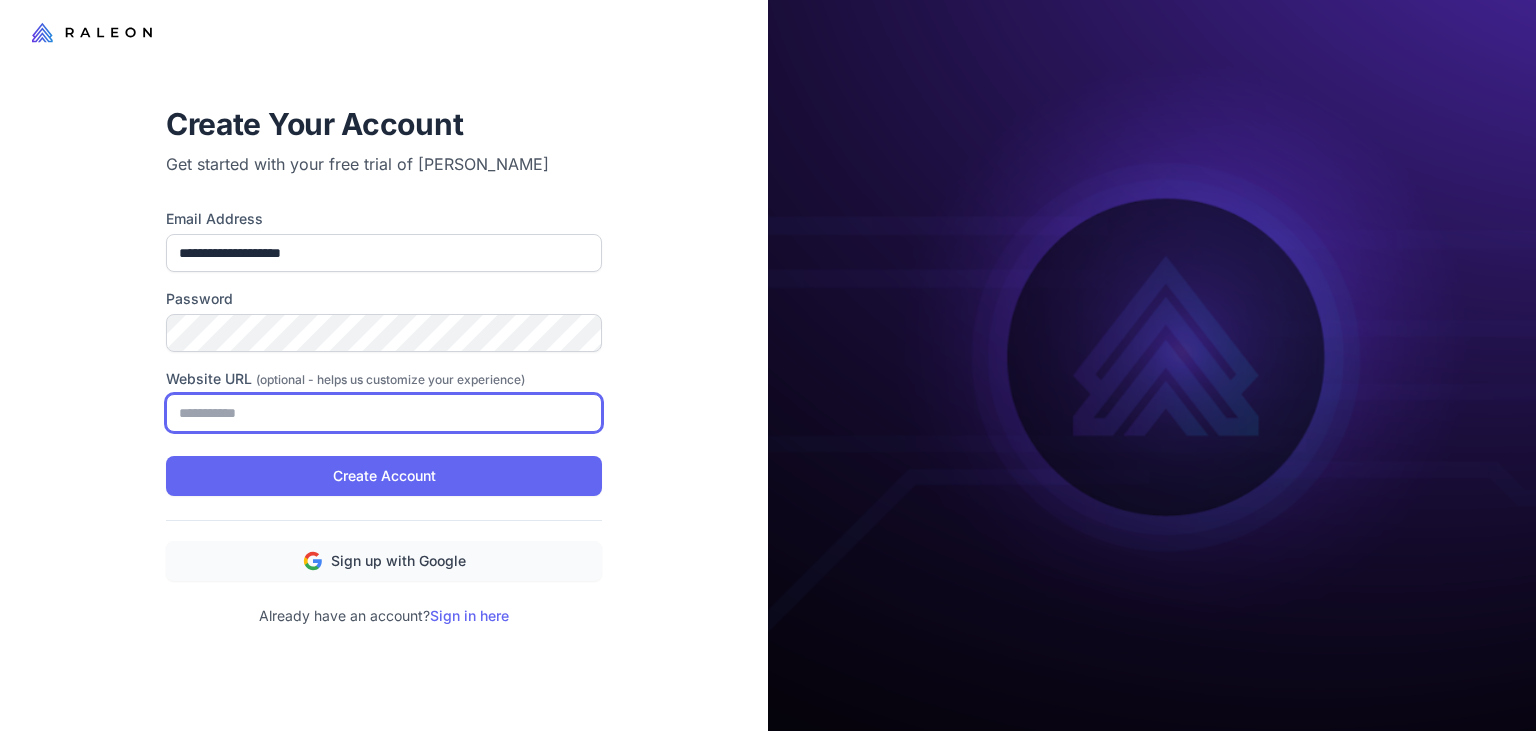 click on "Website URL  (optional - helps us customize your experience)" at bounding box center [384, 413] 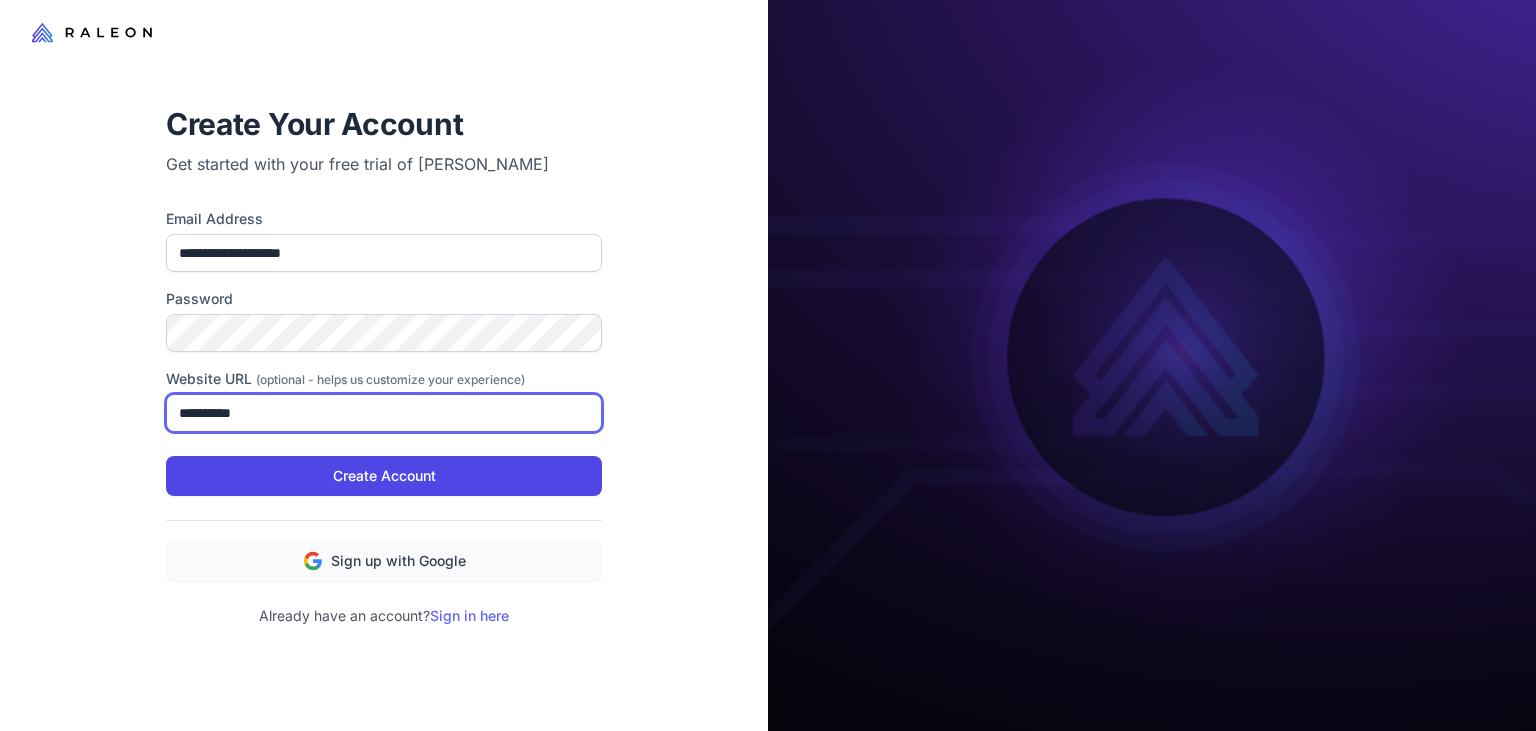 type on "**********" 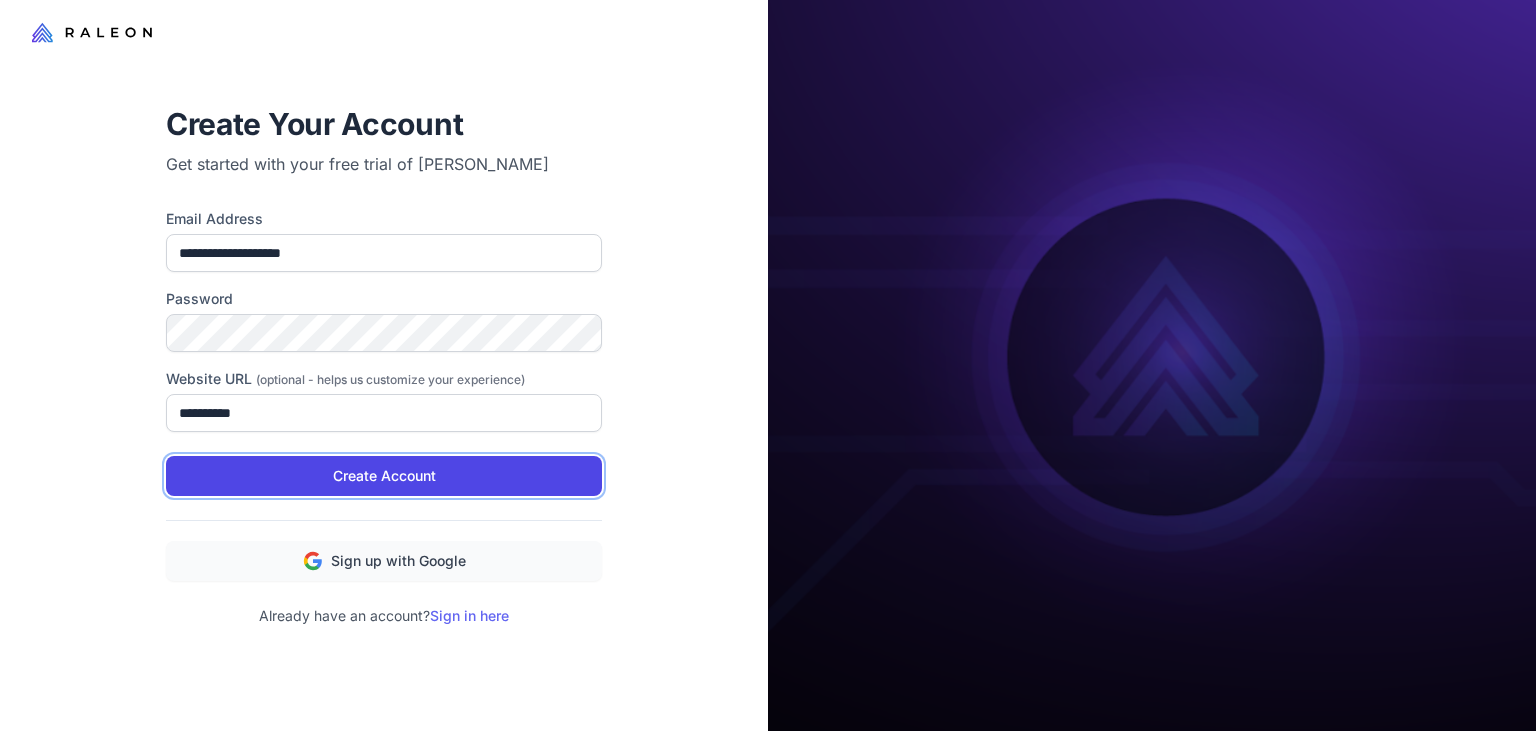 click on "Create Account" at bounding box center [384, 476] 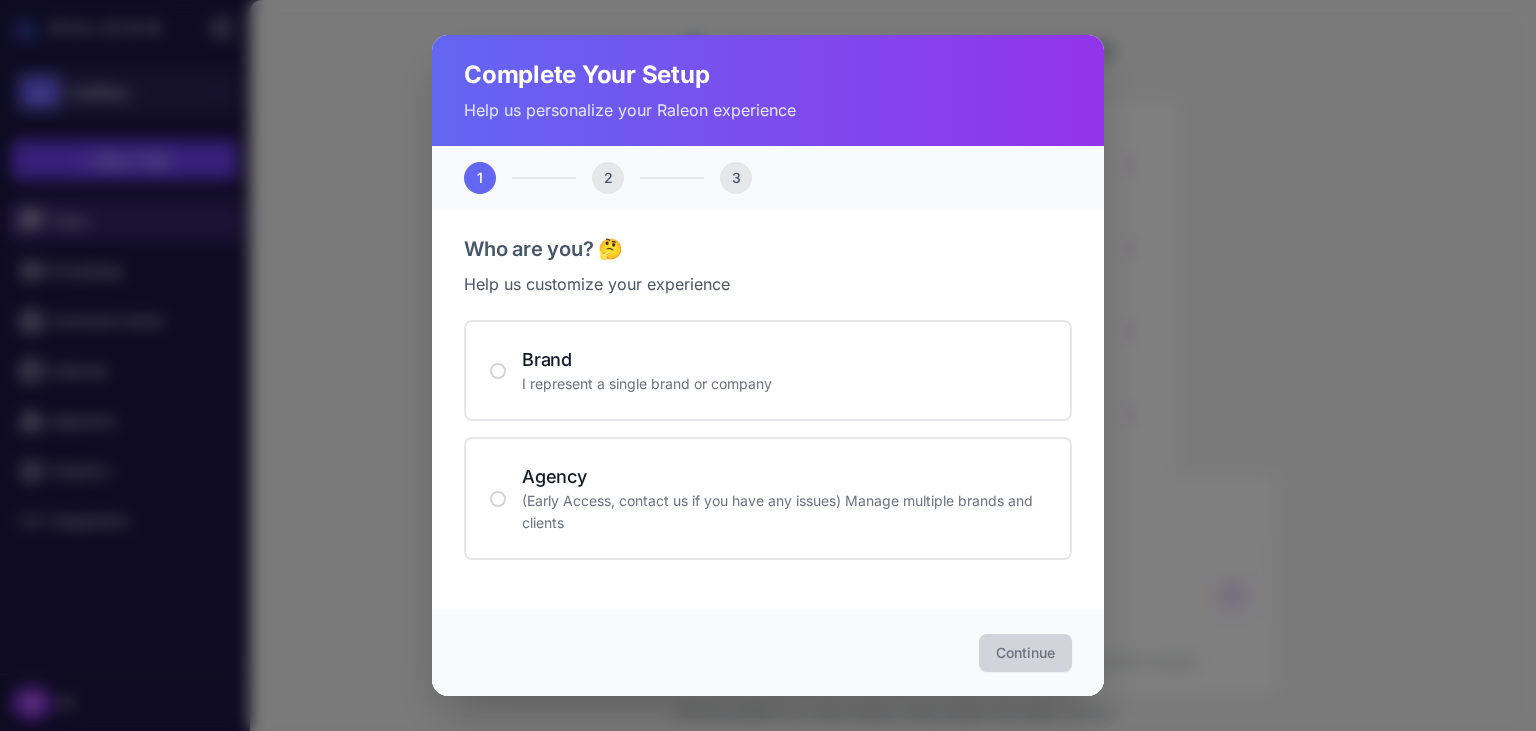 scroll, scrollTop: 0, scrollLeft: 0, axis: both 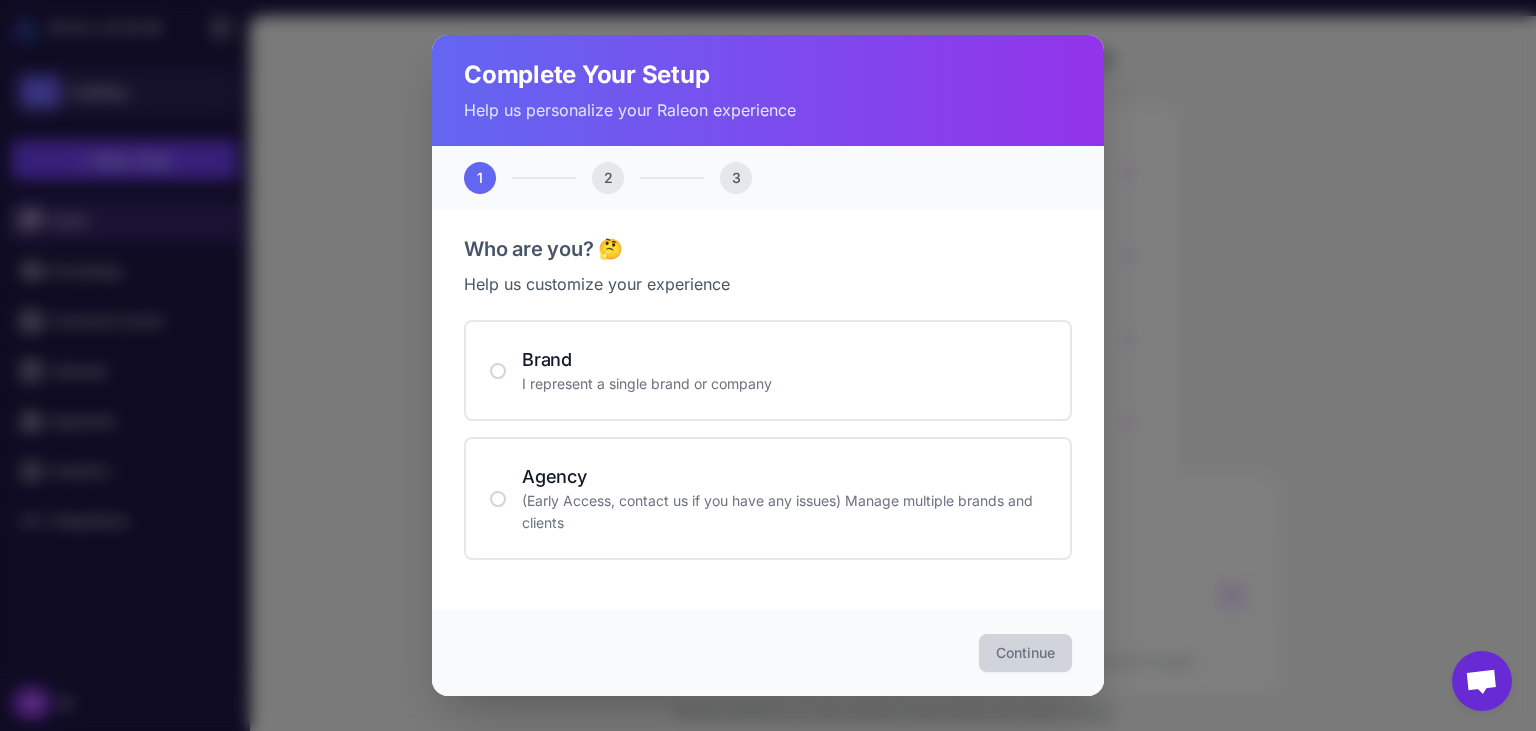 click on "I represent a single brand or company" at bounding box center [784, 384] 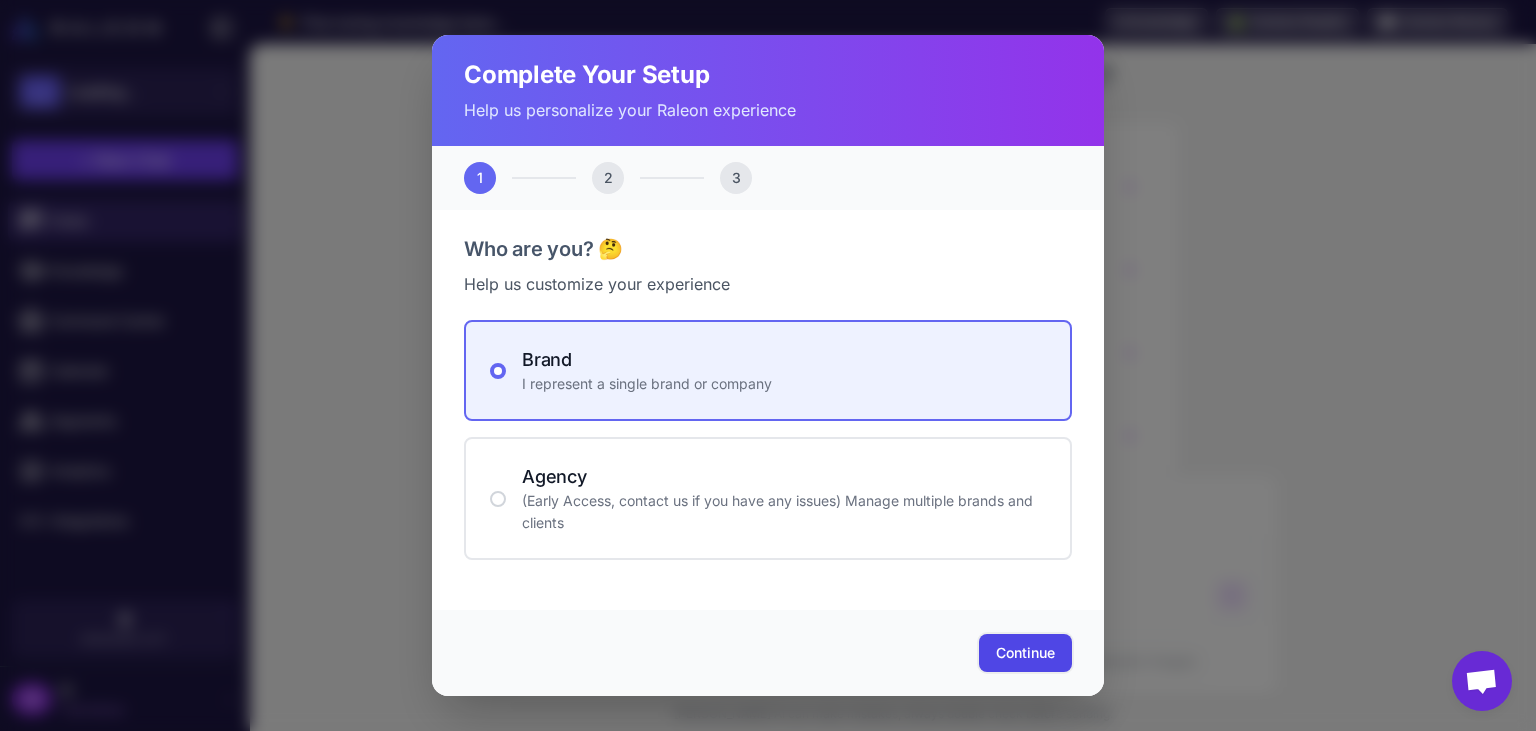 click on "Continue" at bounding box center [1025, 653] 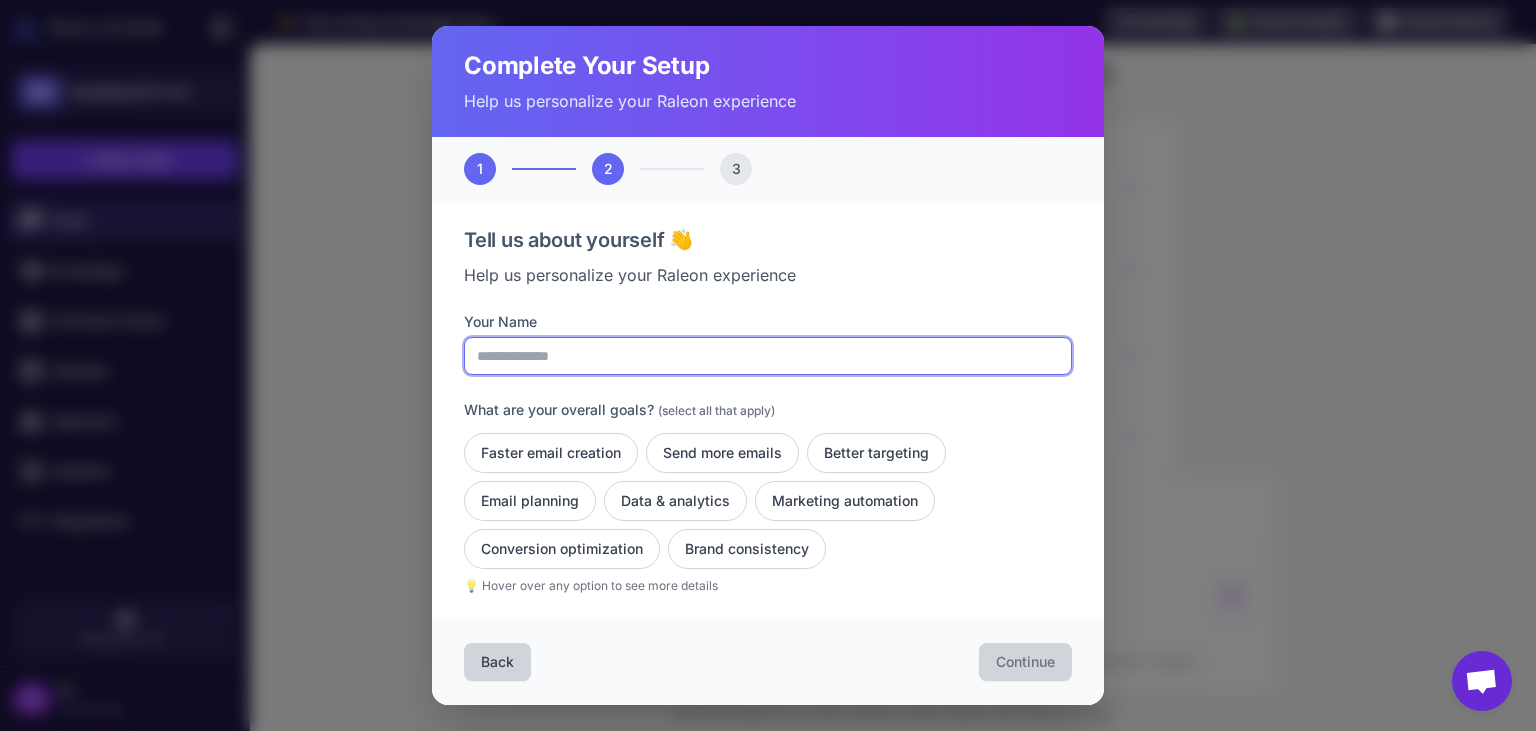 click on "Your Name" at bounding box center (768, 356) 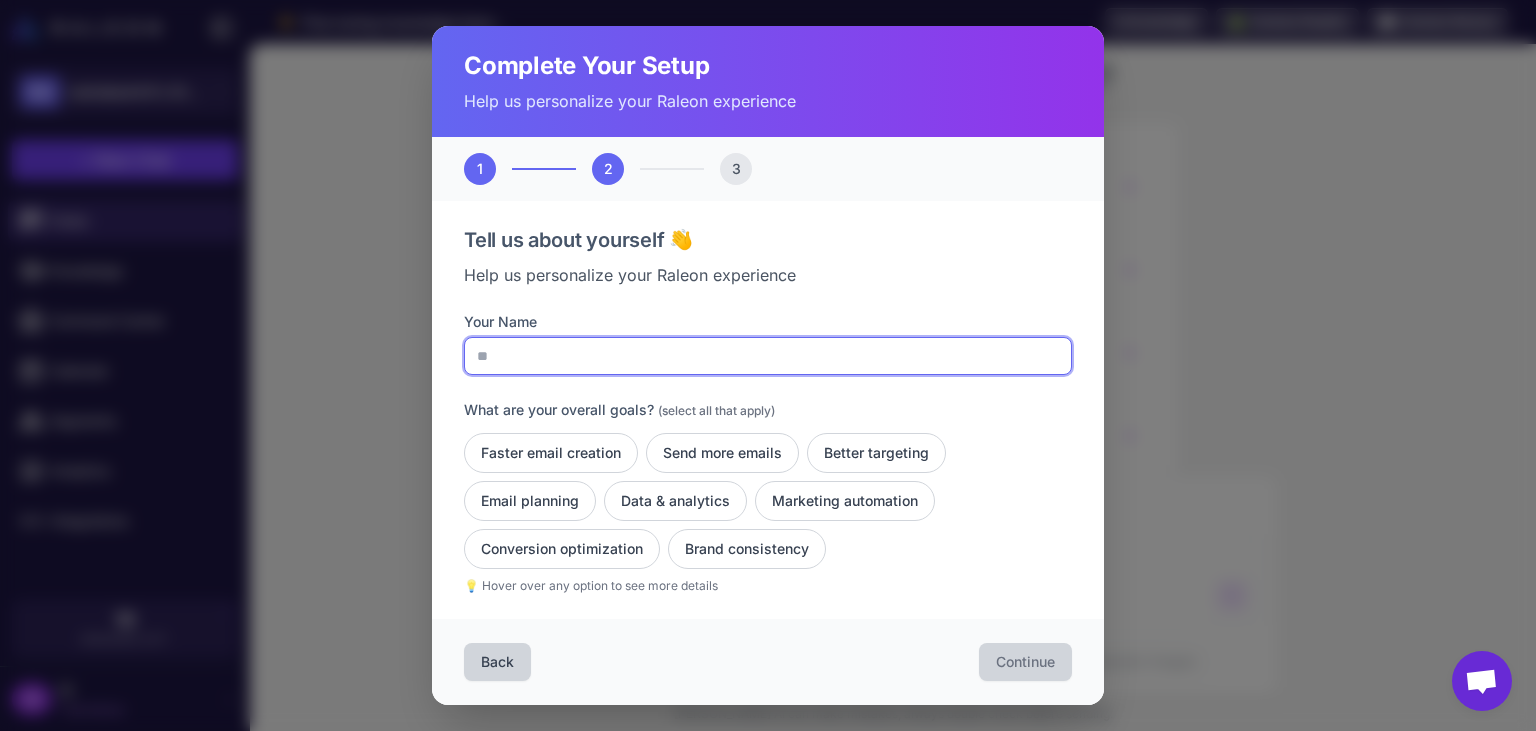 type on "*" 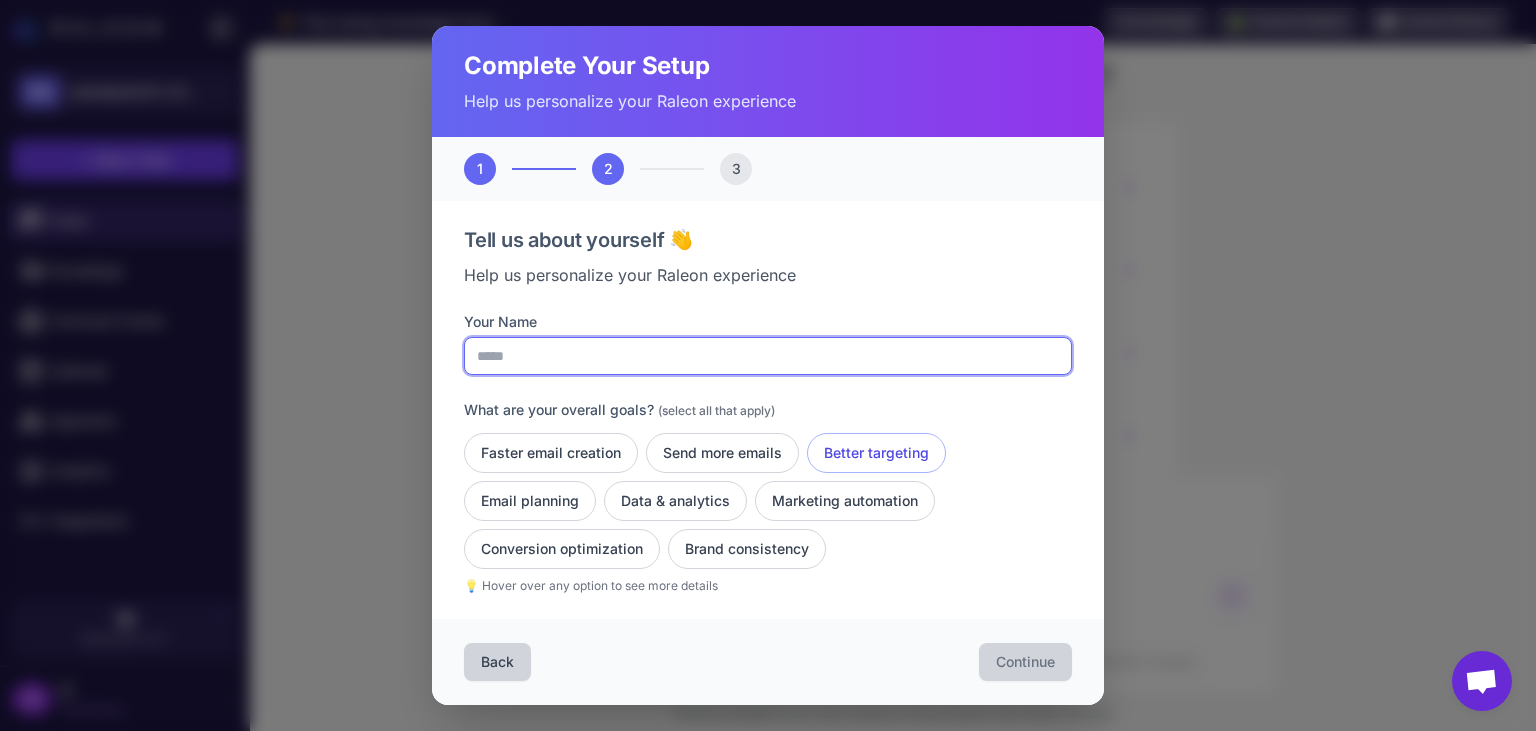 type on "*****" 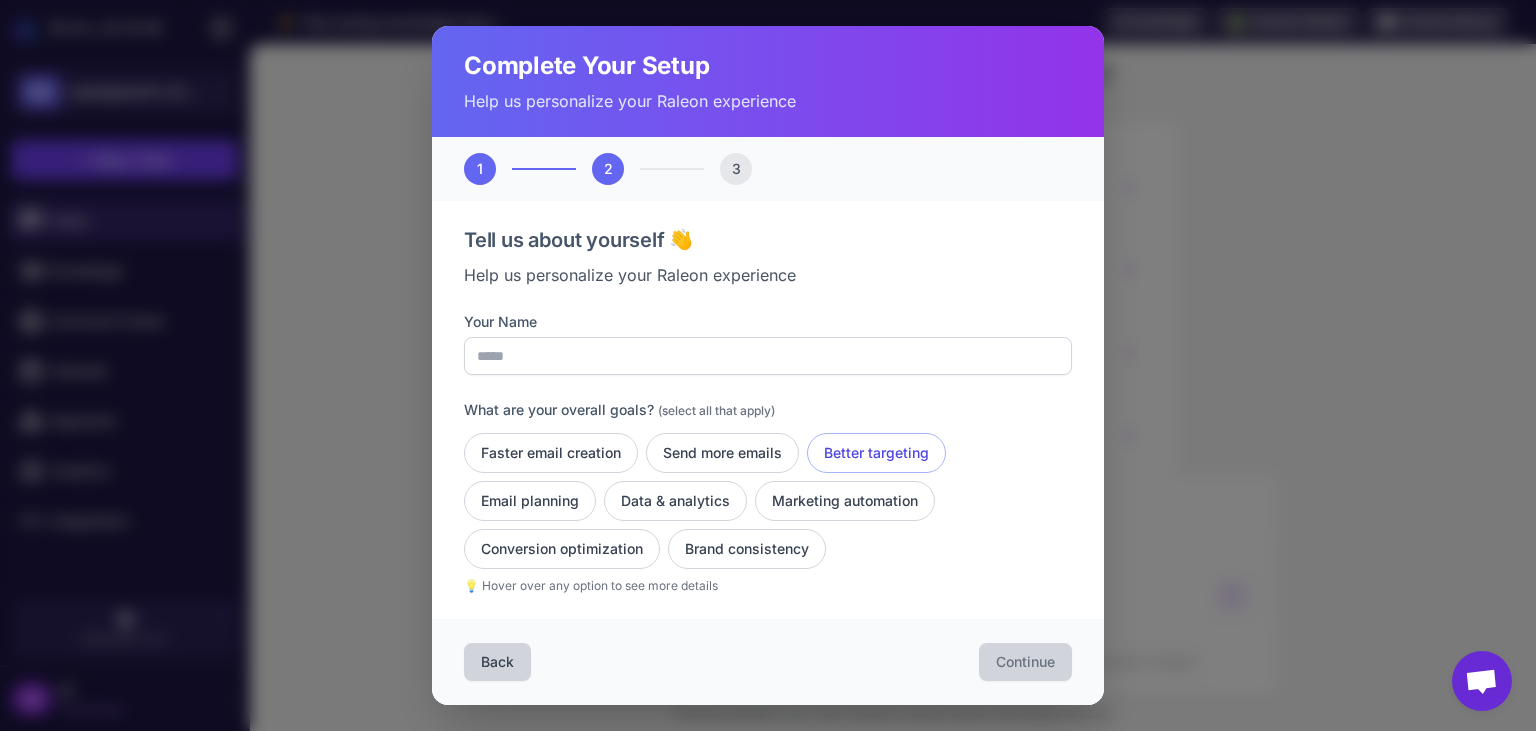 click on "Better targeting" 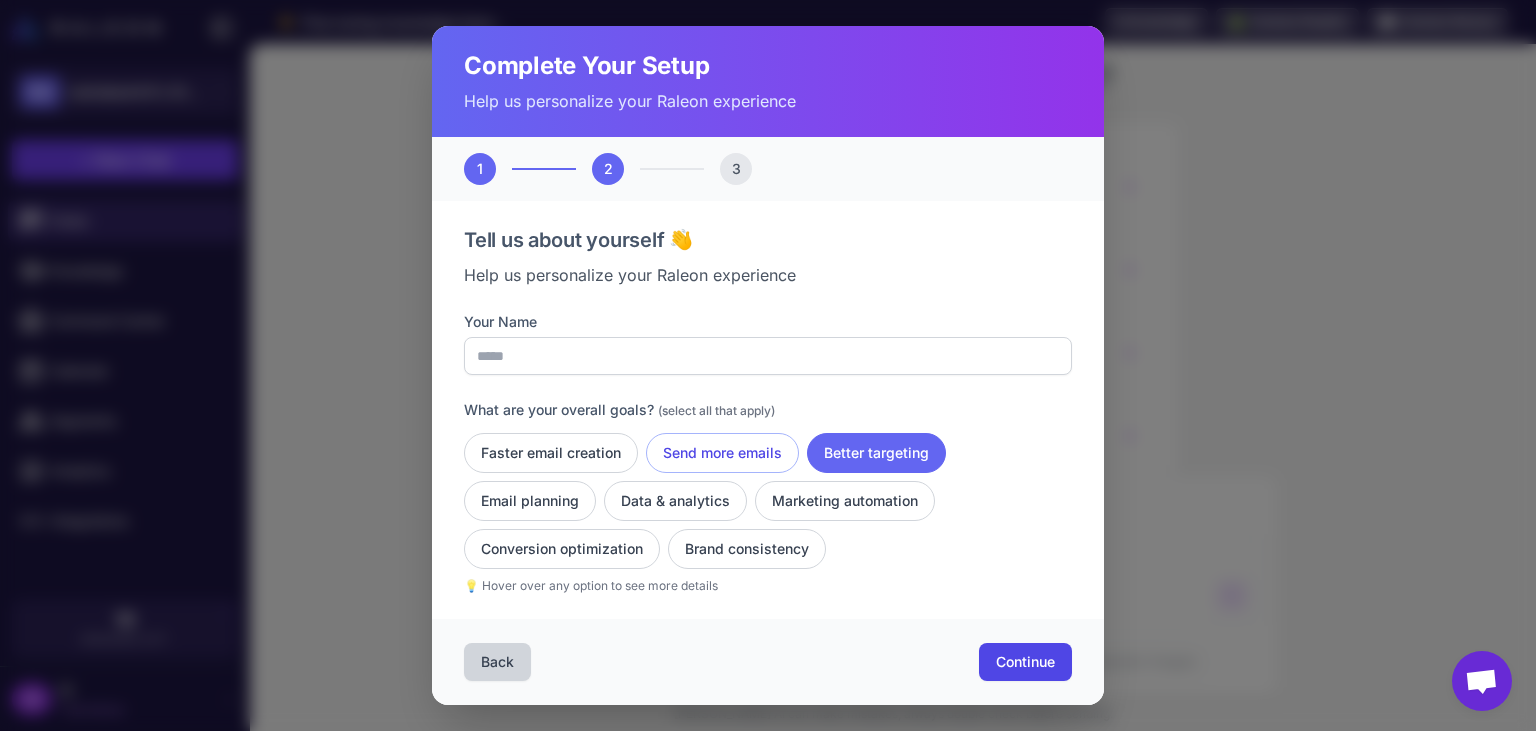 click on "Send more emails" 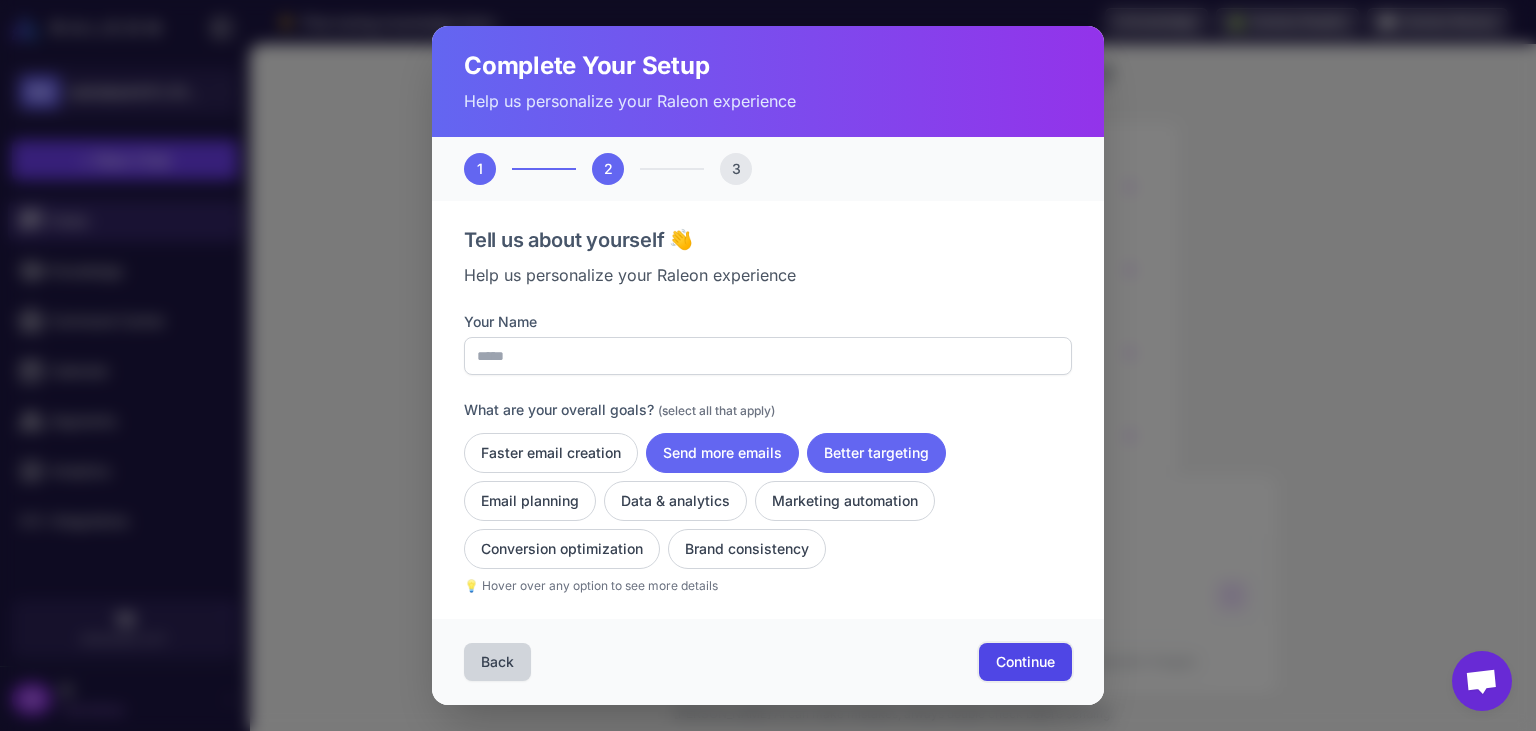 click on "Continue" at bounding box center (1025, 662) 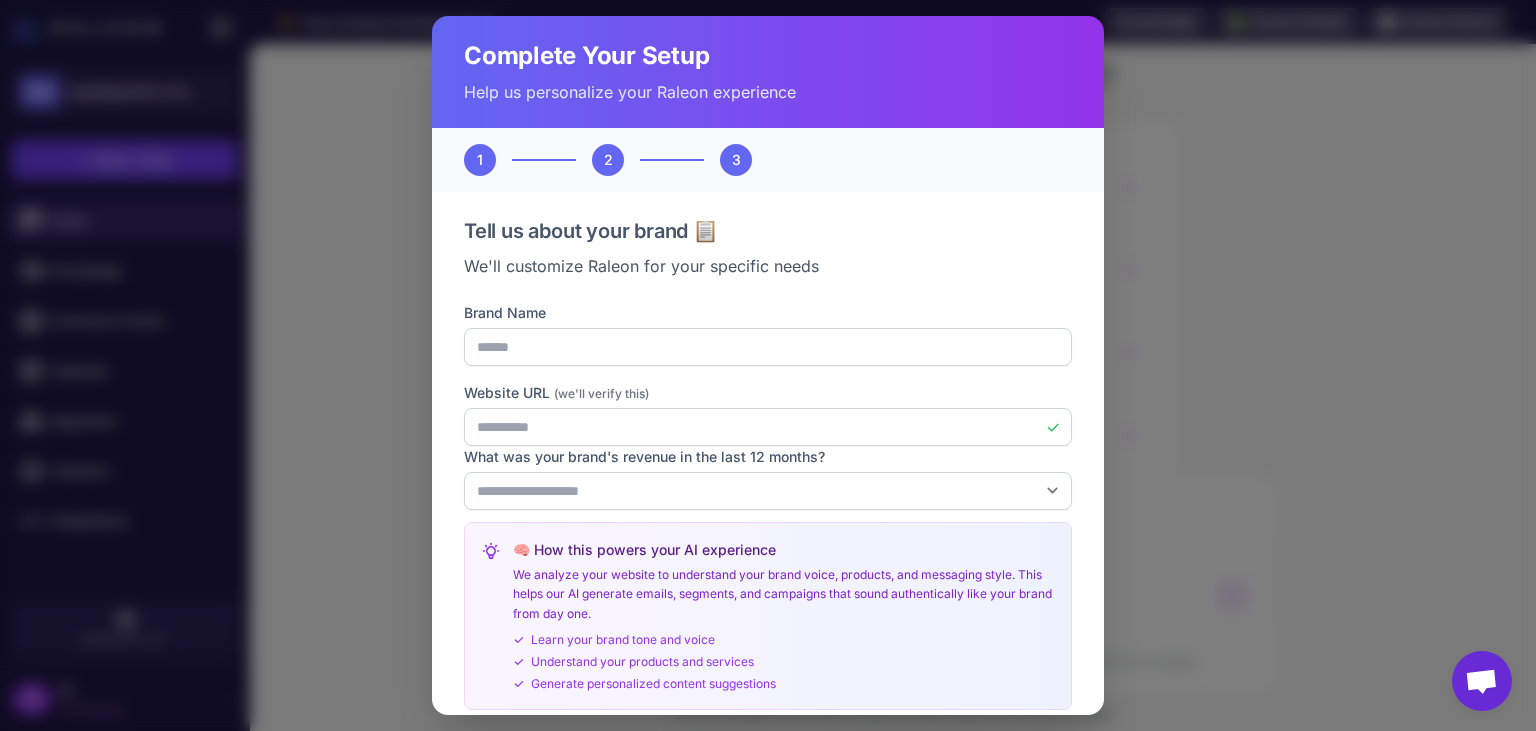 click on "**********" at bounding box center (768, 546) 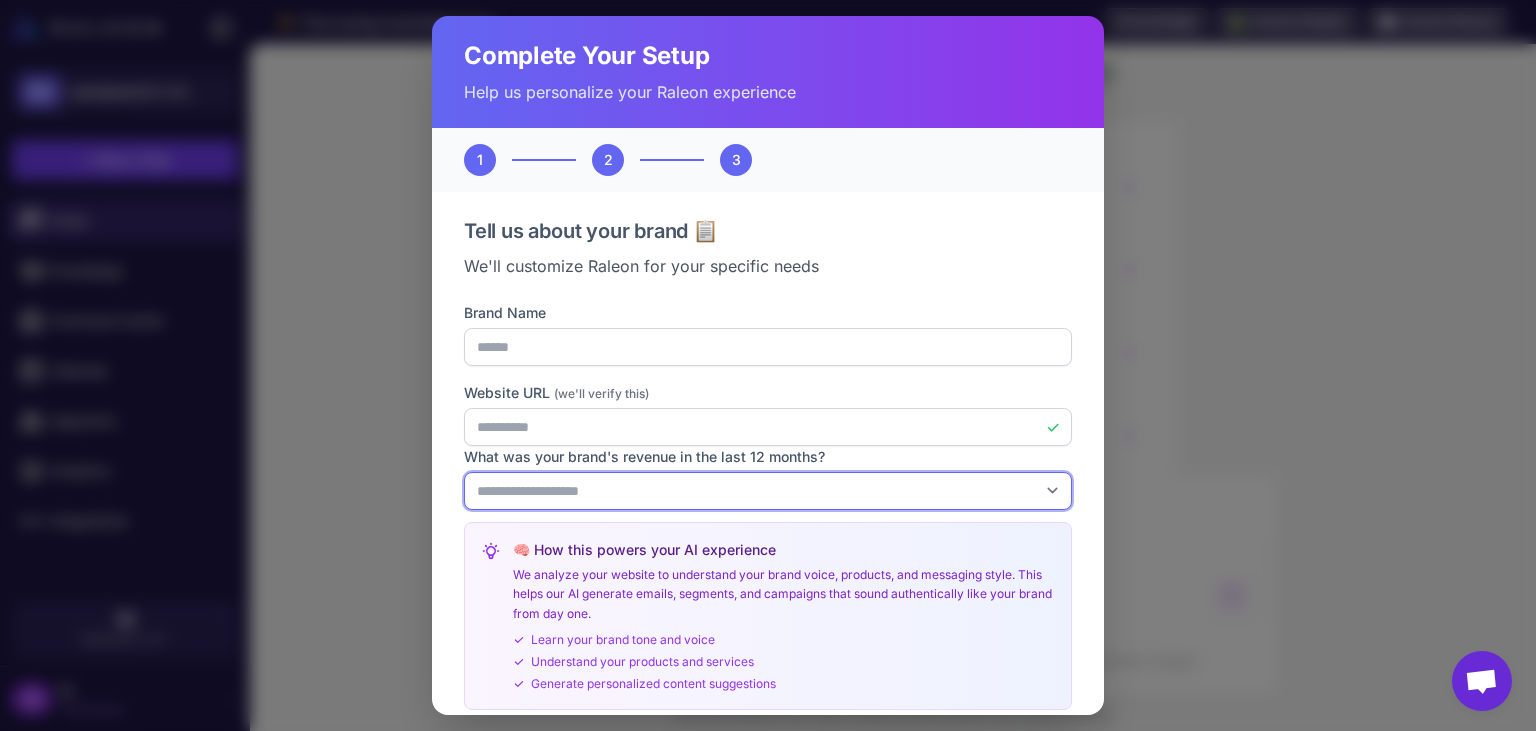 click on "**********" at bounding box center (768, 491) 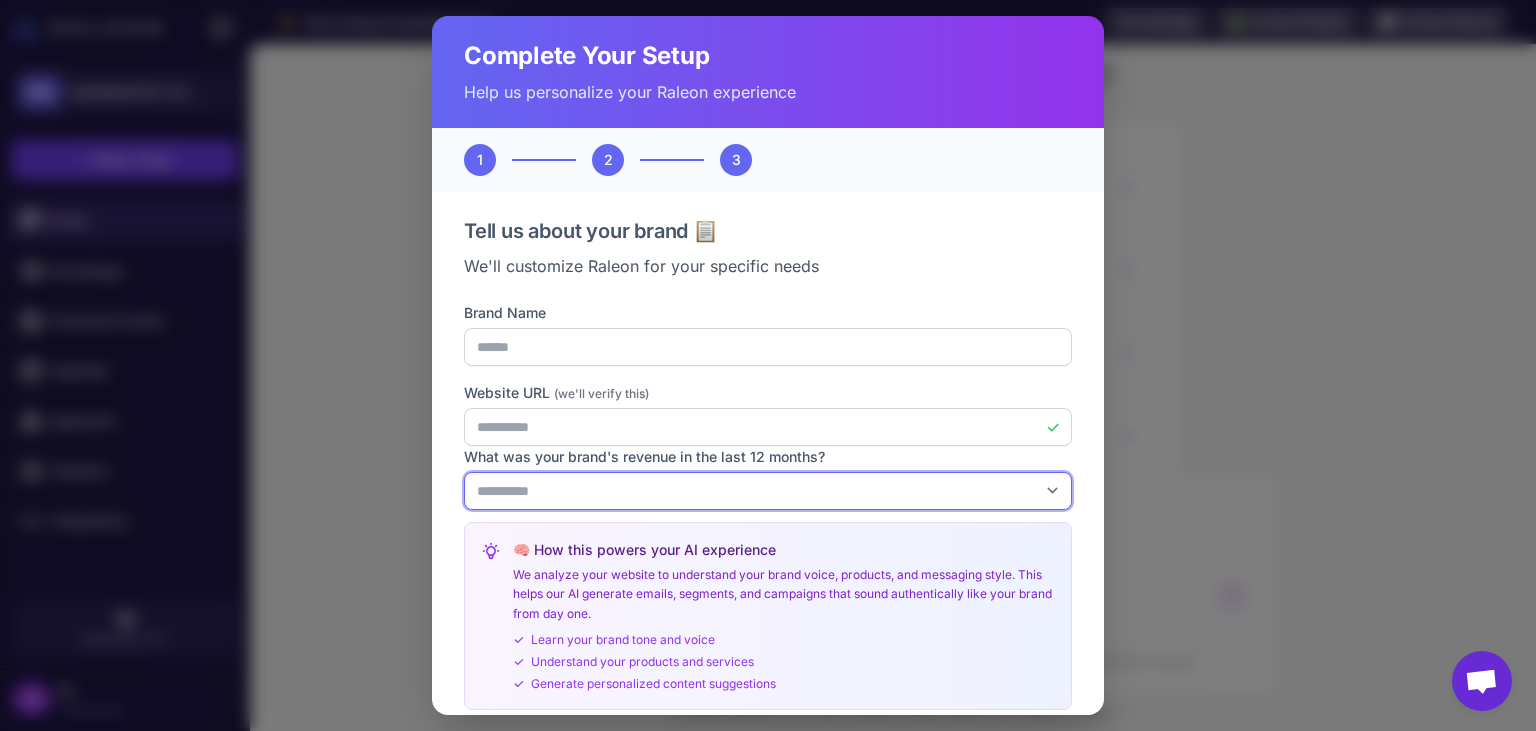 scroll, scrollTop: 103, scrollLeft: 0, axis: vertical 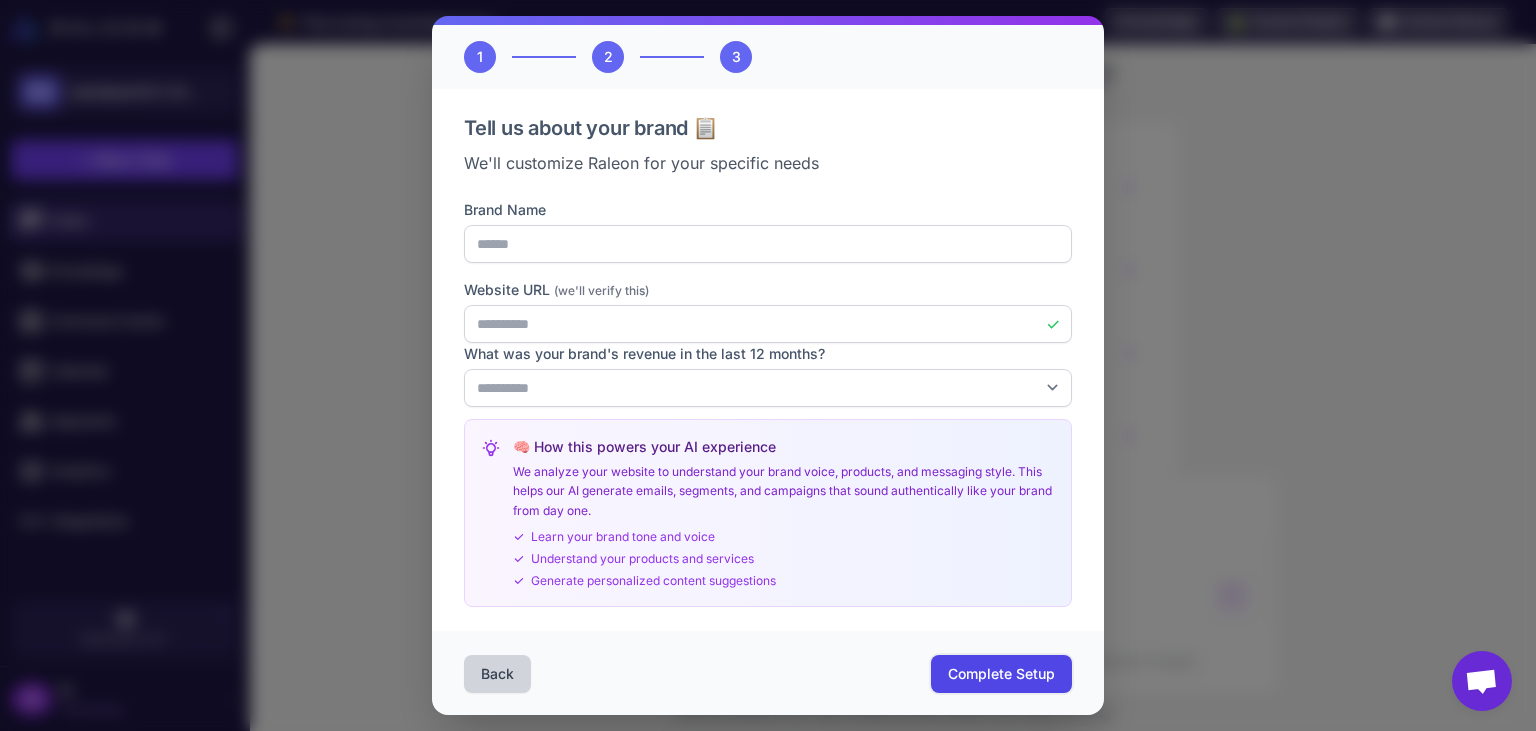 click on "Complete Setup" at bounding box center [1001, 674] 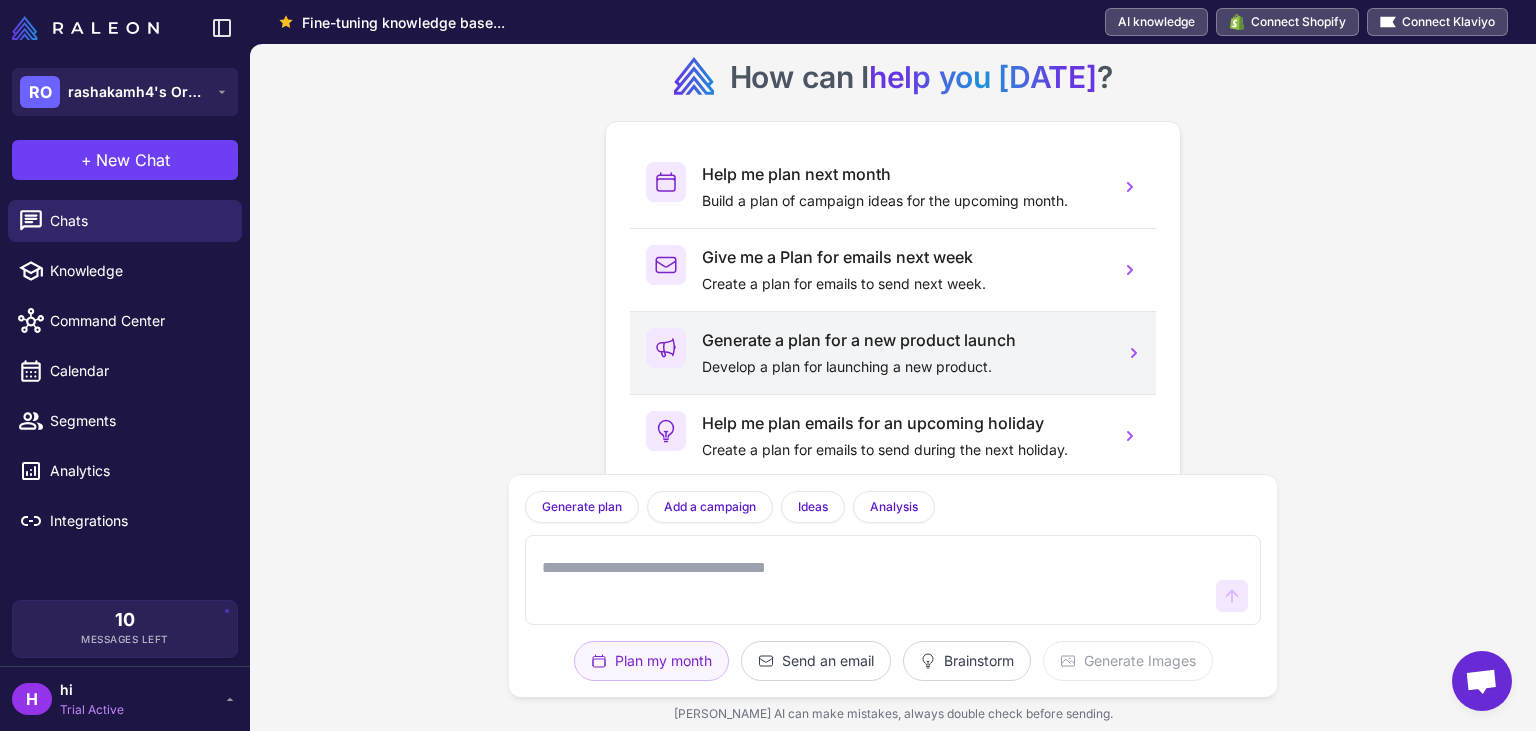 scroll, scrollTop: 50, scrollLeft: 0, axis: vertical 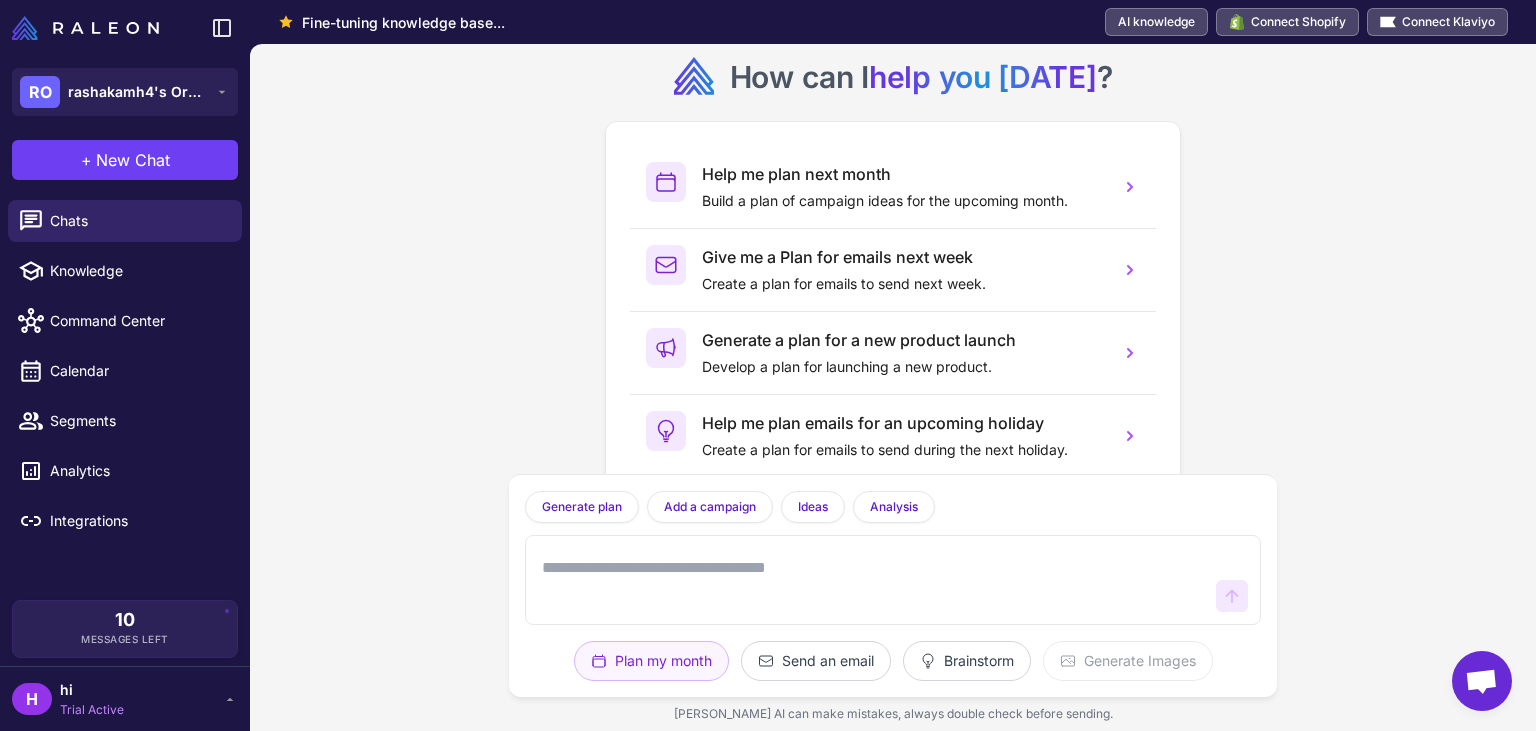 click on "H hi Trial Active" at bounding box center [125, 699] 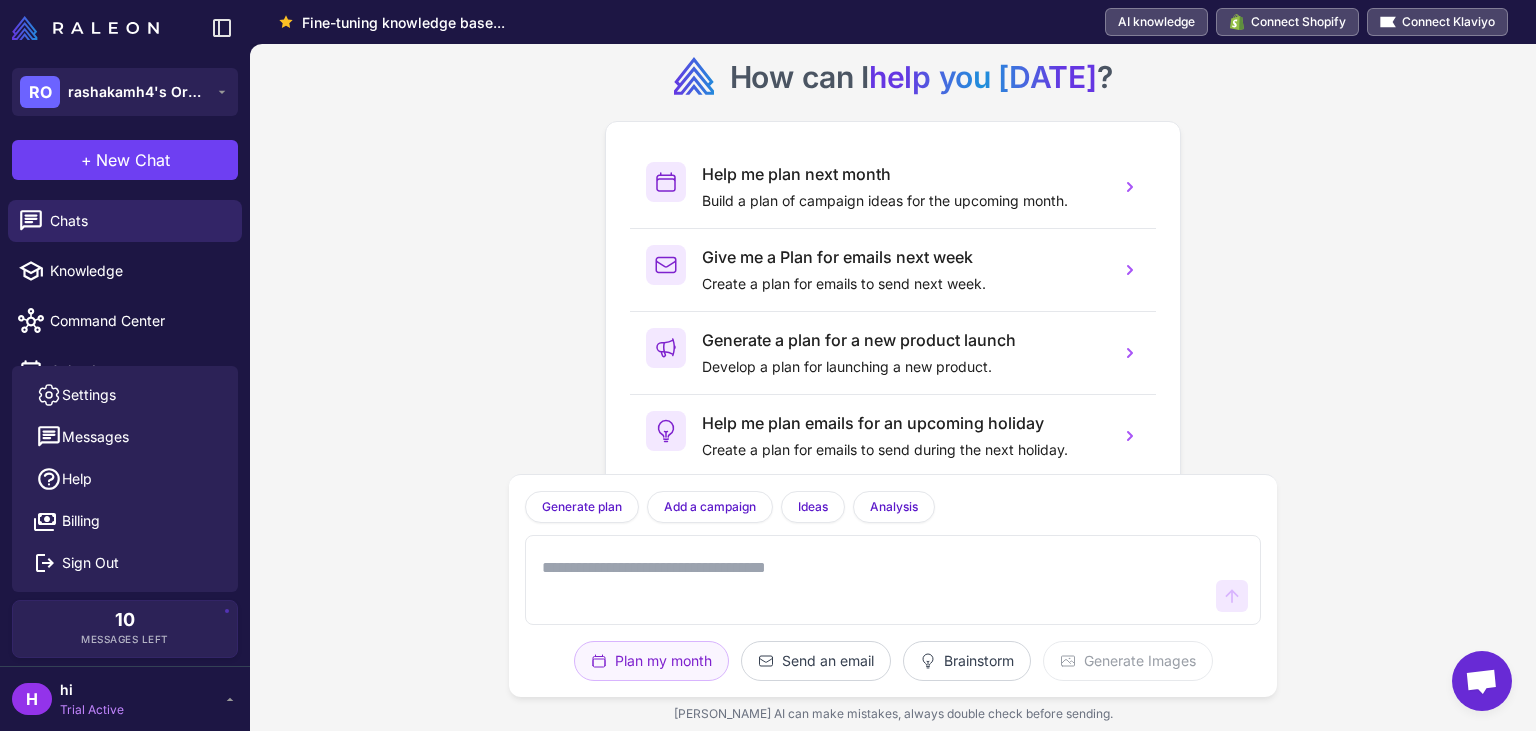 click on "H hi Trial Active" at bounding box center [125, 699] 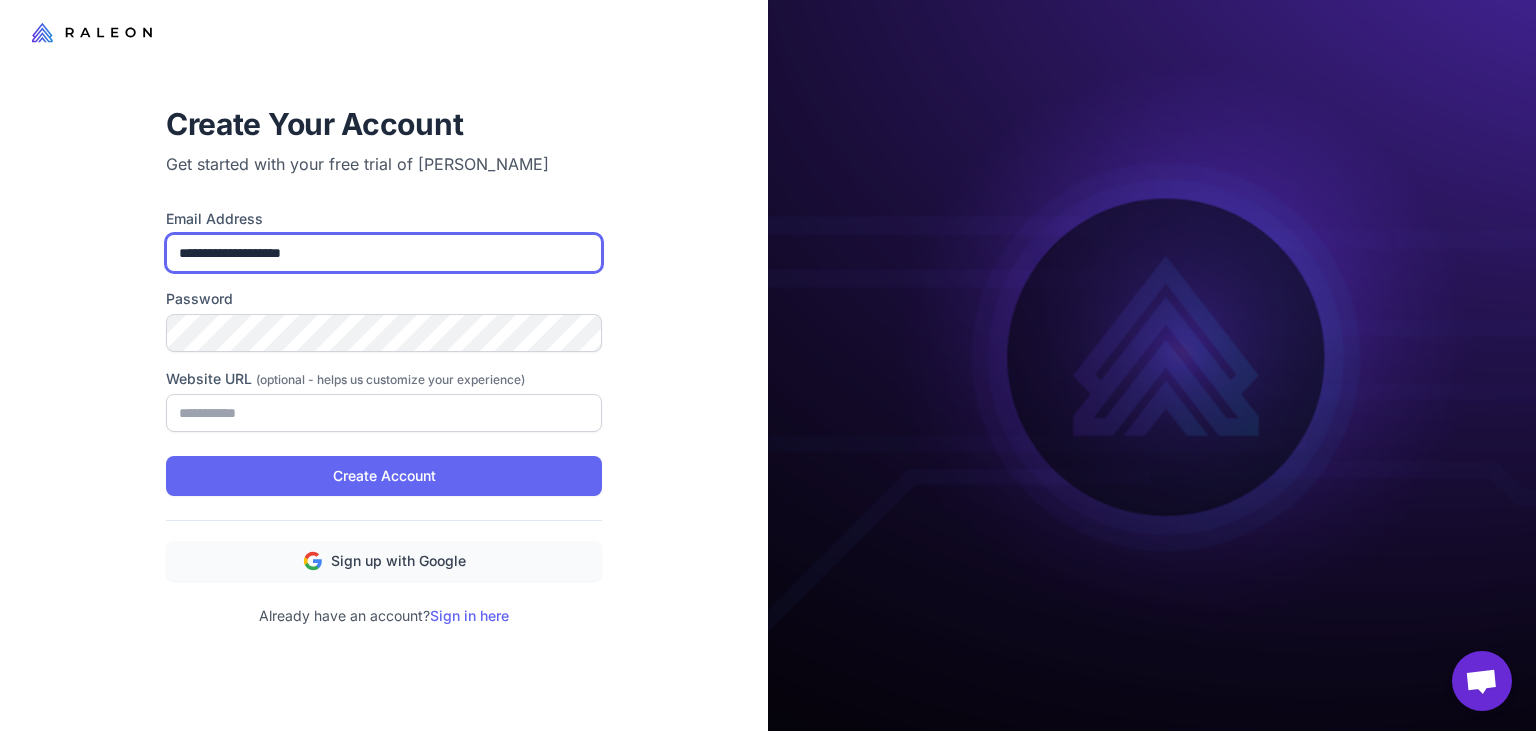 drag, startPoint x: 338, startPoint y: 248, endPoint x: 148, endPoint y: 239, distance: 190.21304 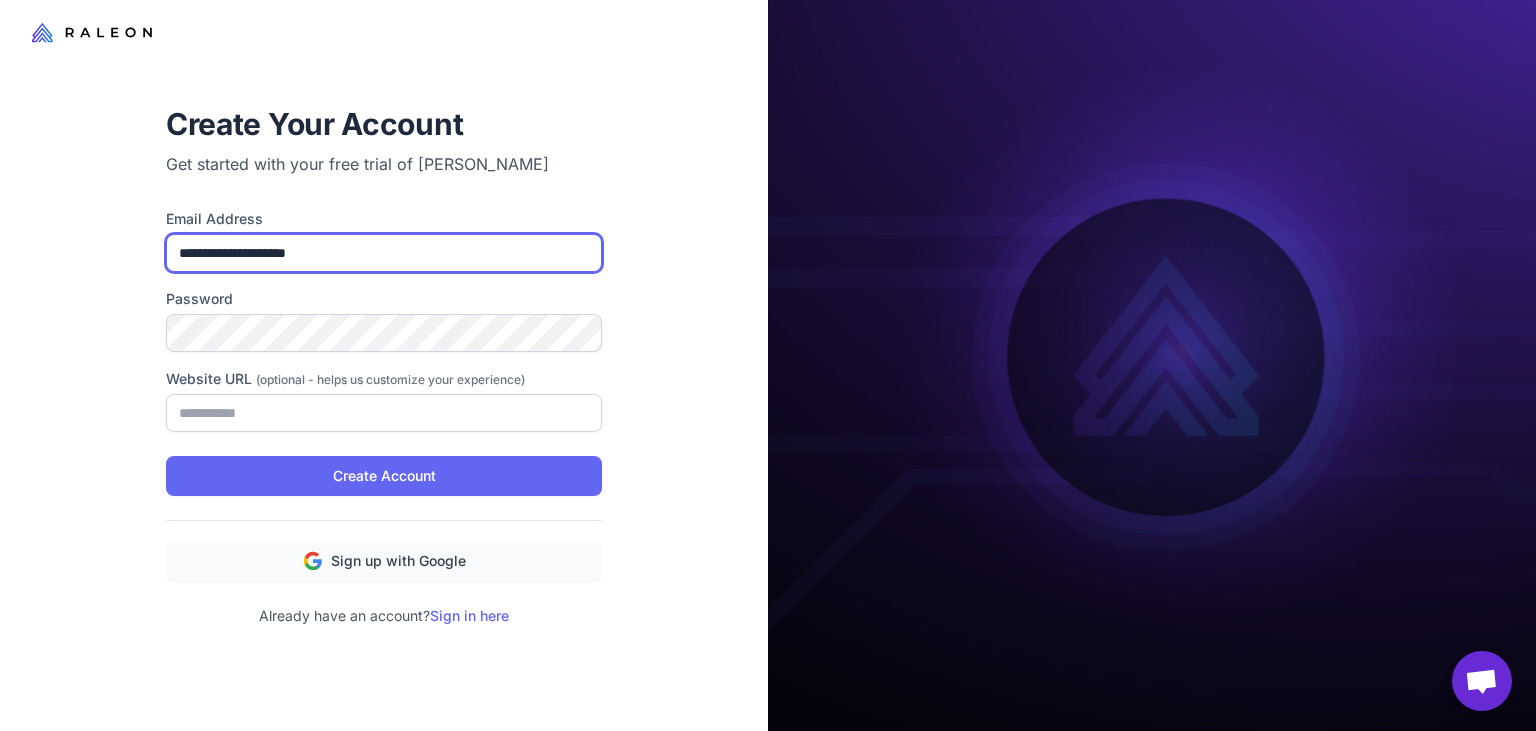 type on "**********" 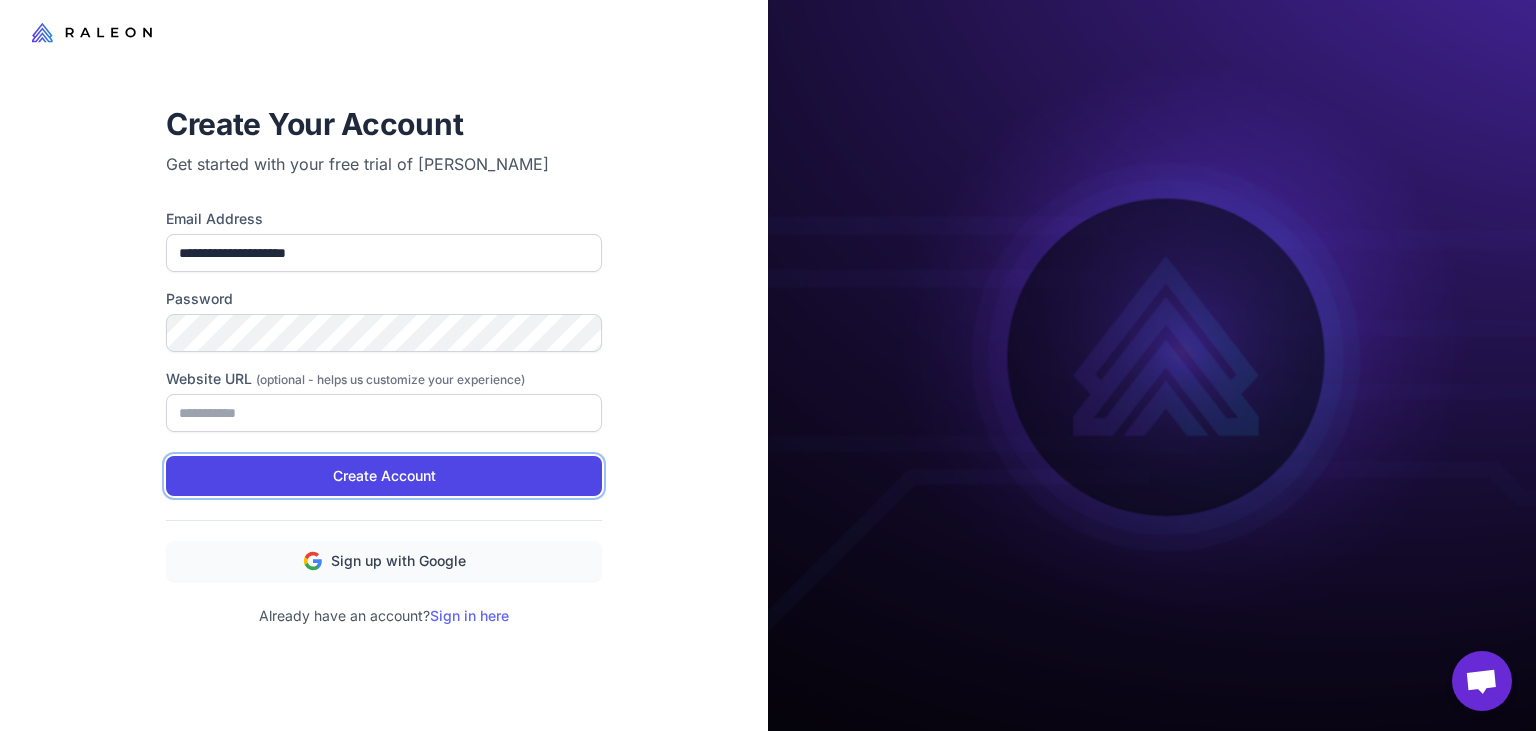 click on "Create Account" at bounding box center [384, 476] 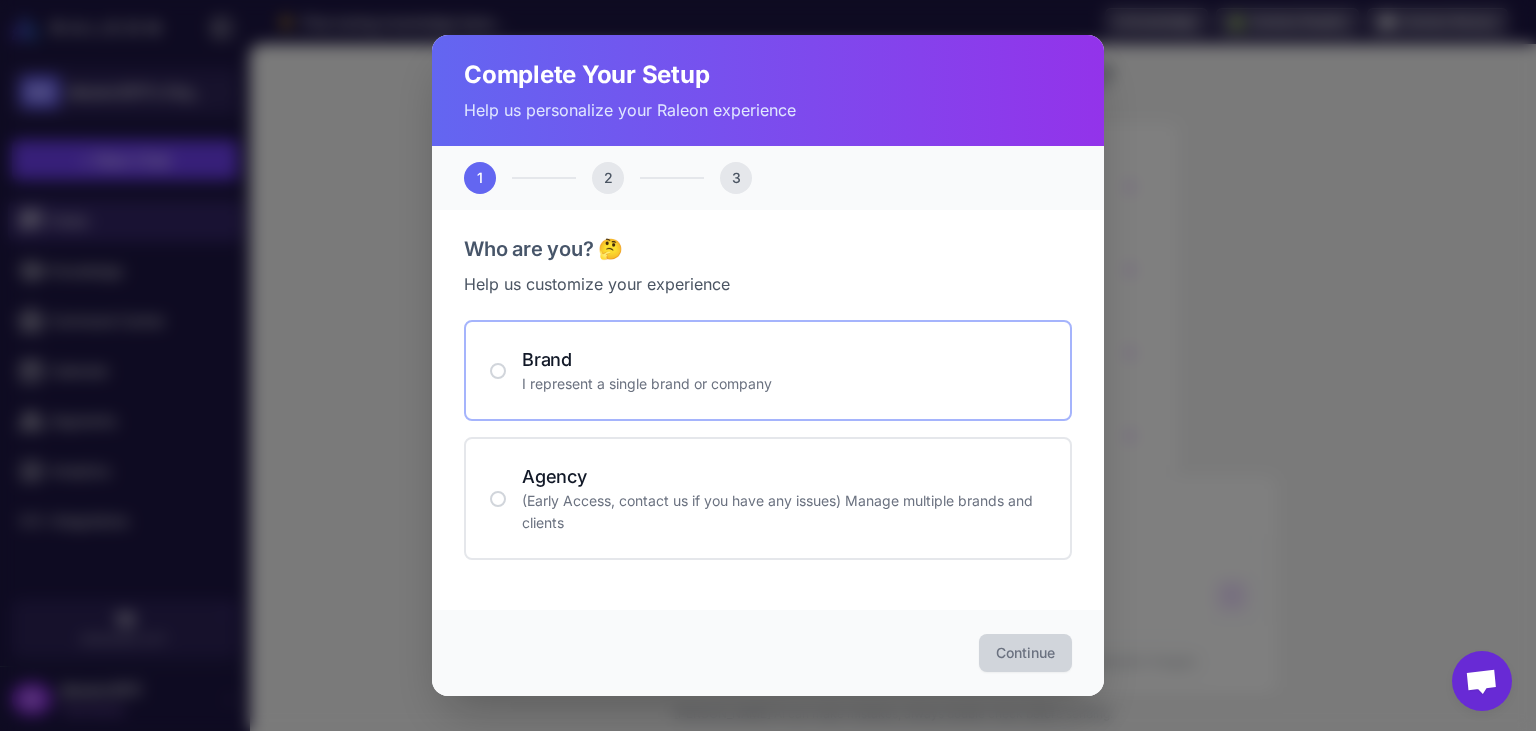 click on "Brand I represent a single brand or company" 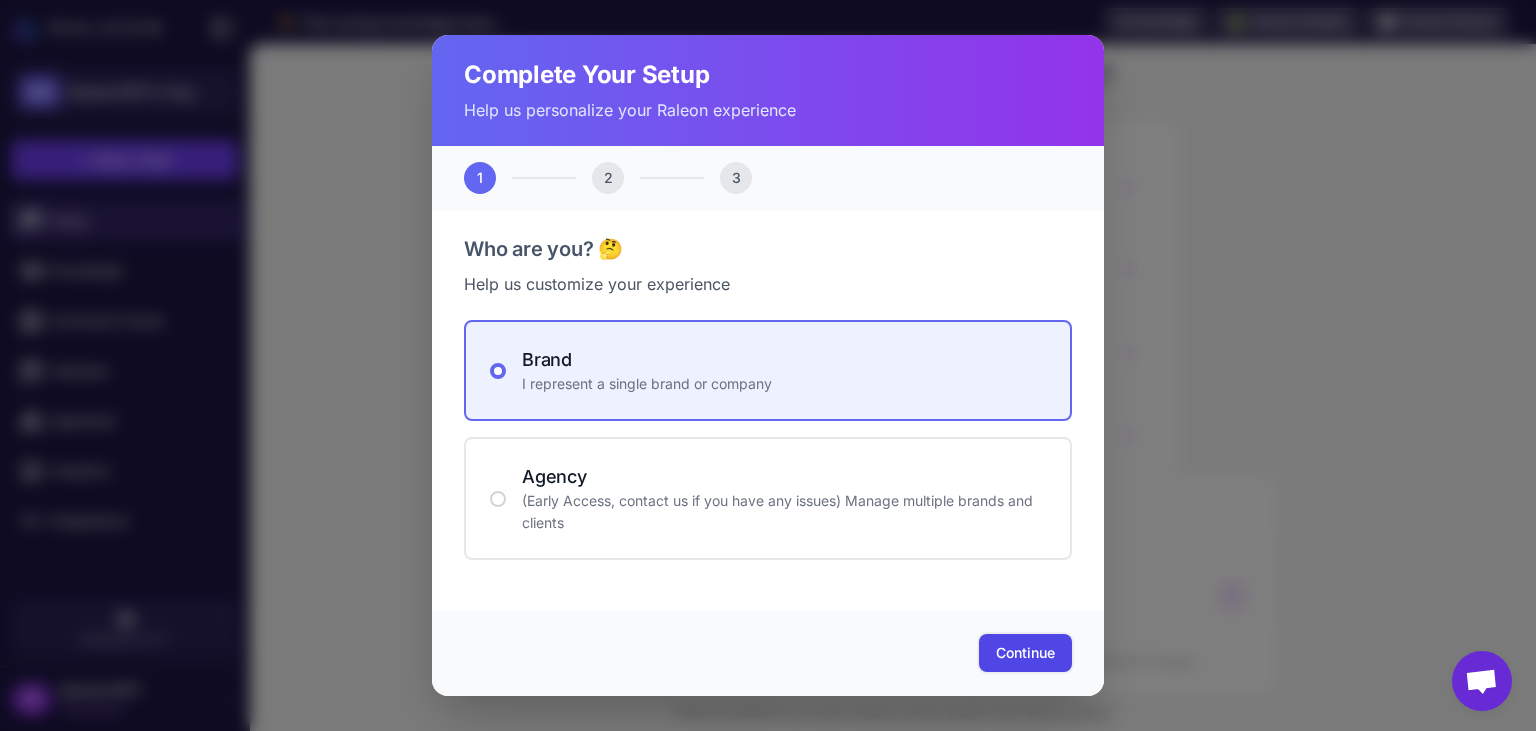 click on "Continue" at bounding box center [1025, 653] 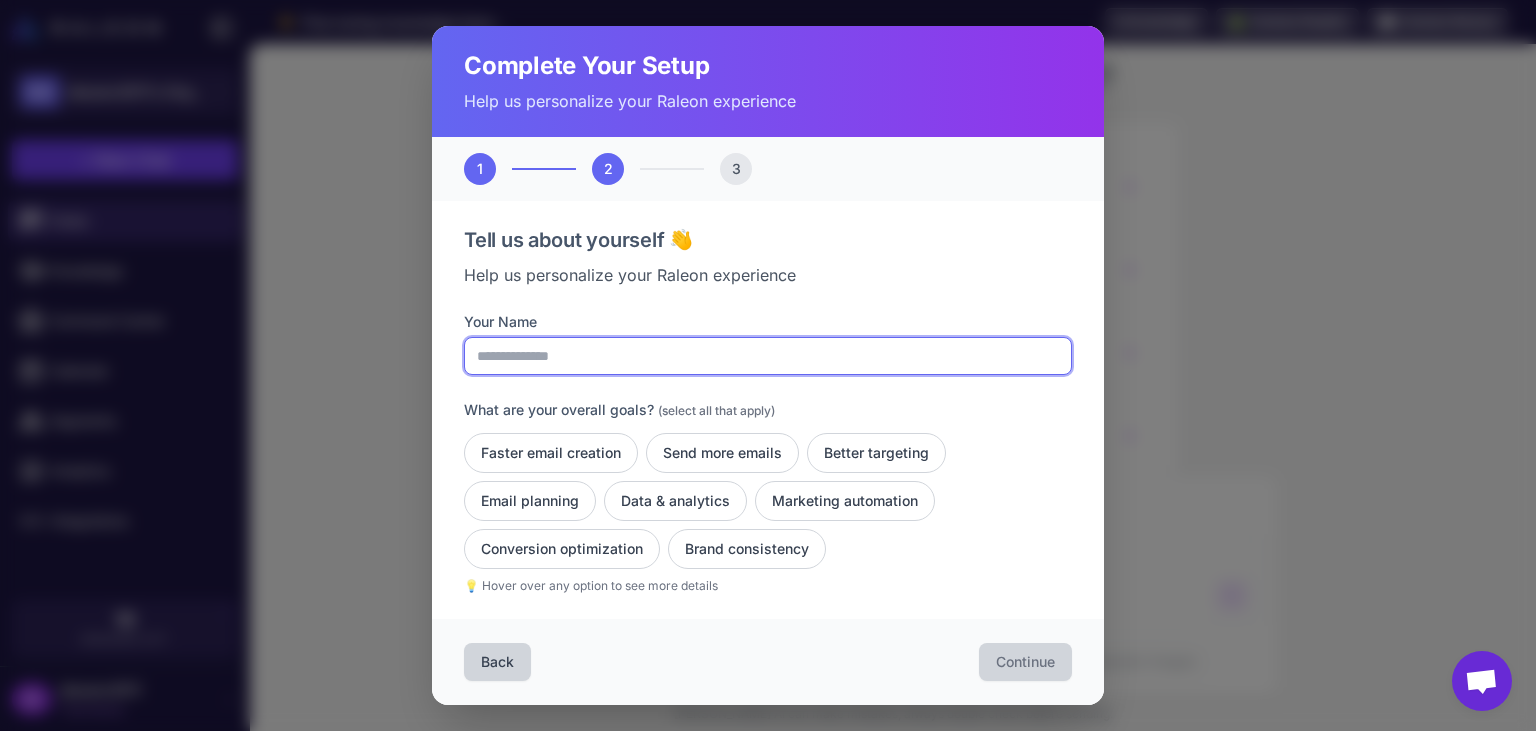 click on "Your Name" at bounding box center [768, 356] 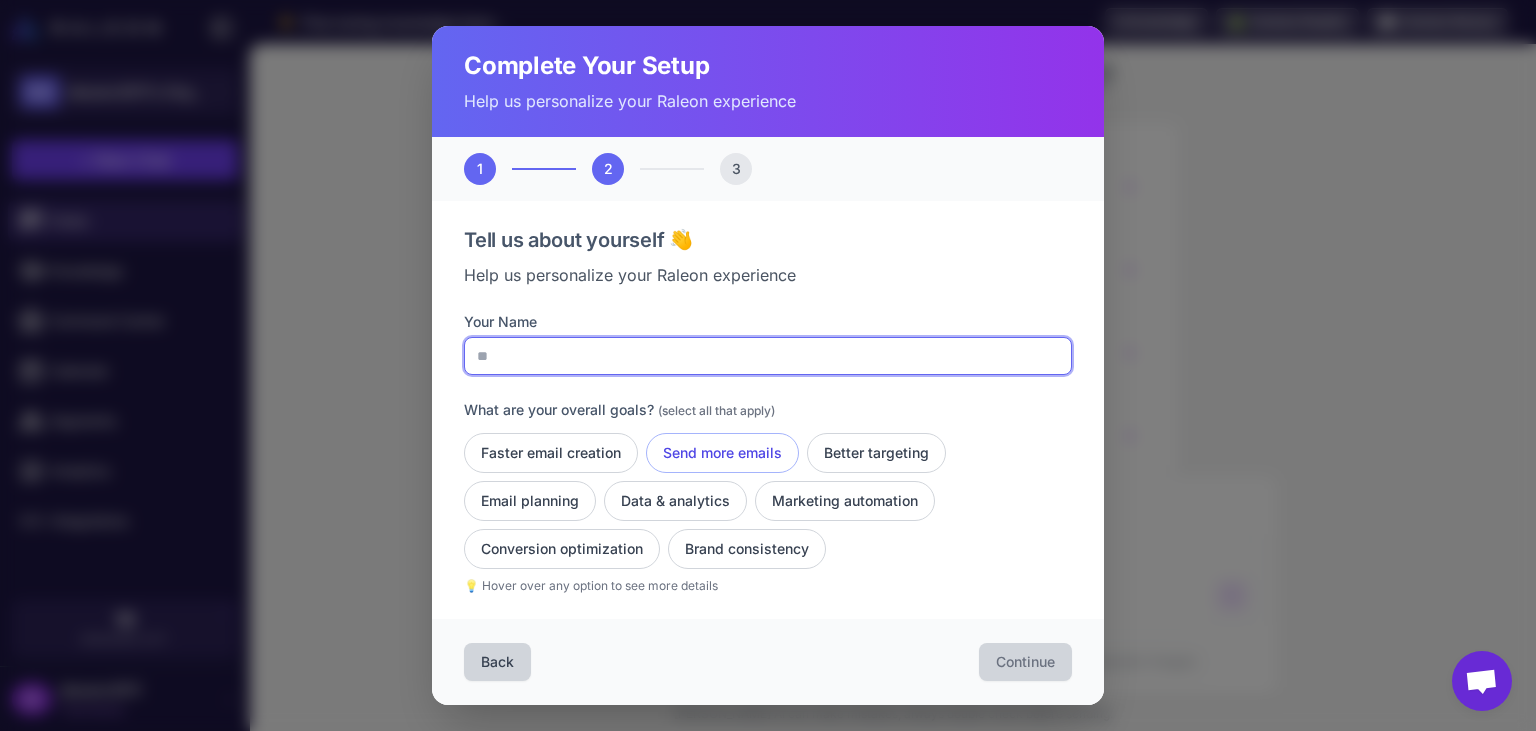 type on "**" 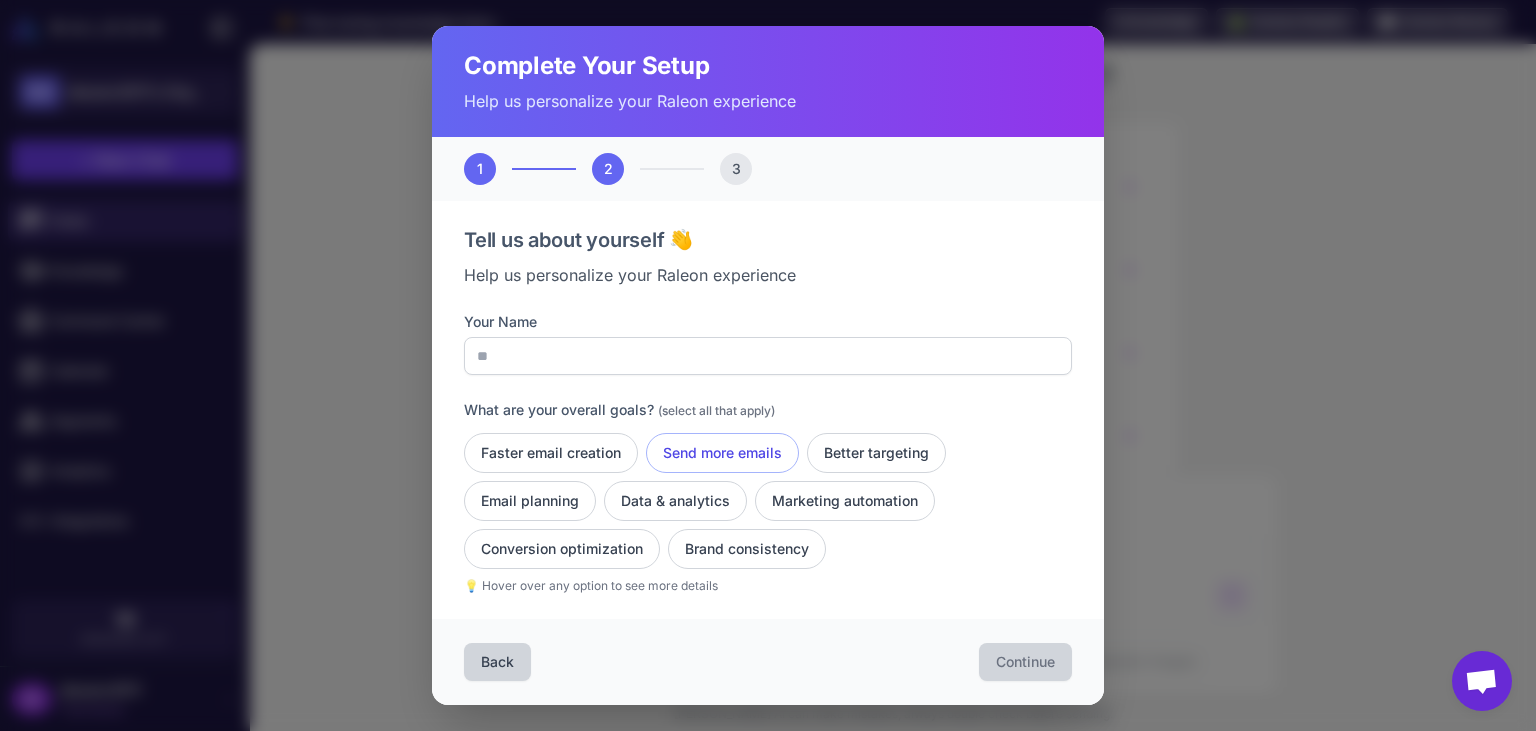 click on "Send more emails" 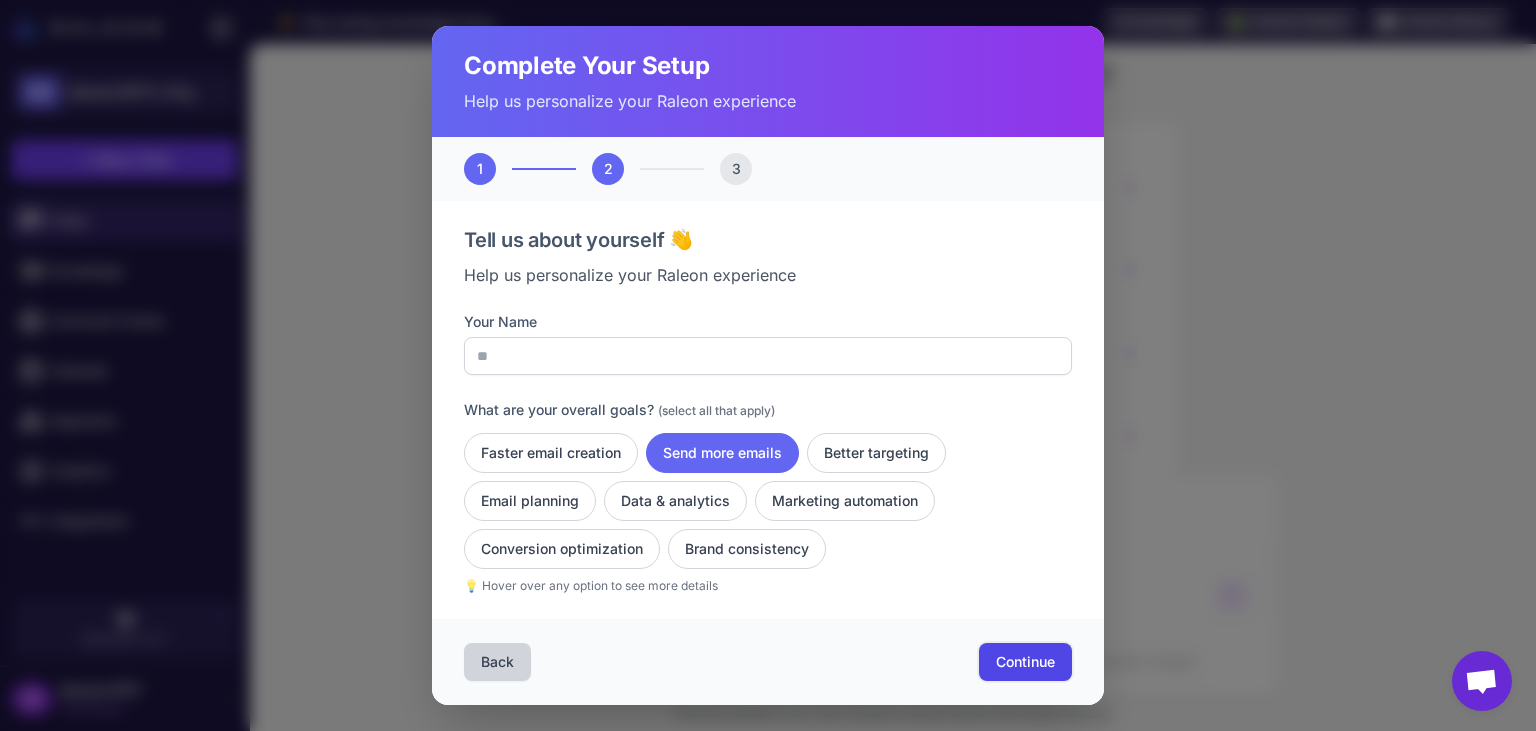 click on "Continue" at bounding box center (1025, 662) 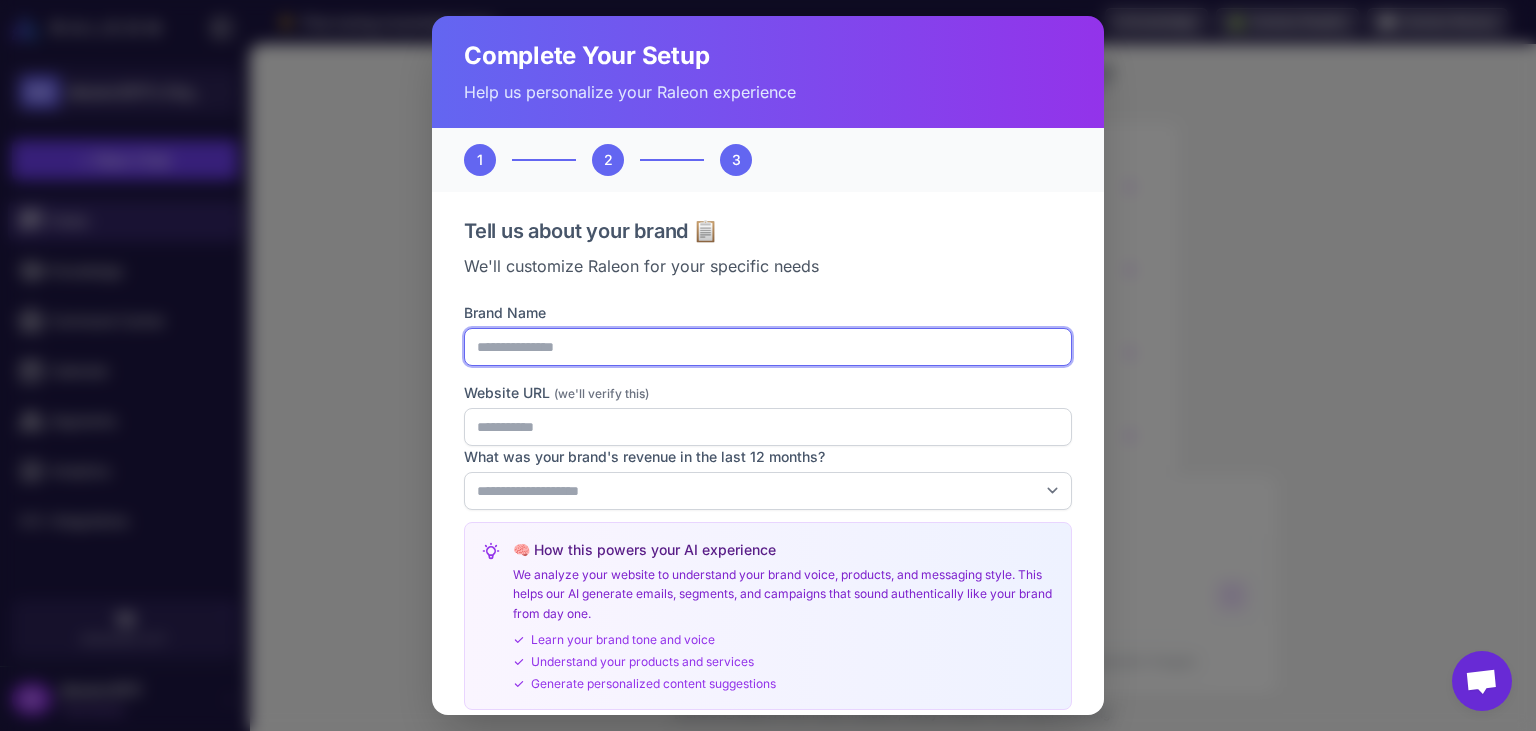 click on "Brand Name" at bounding box center (768, 347) 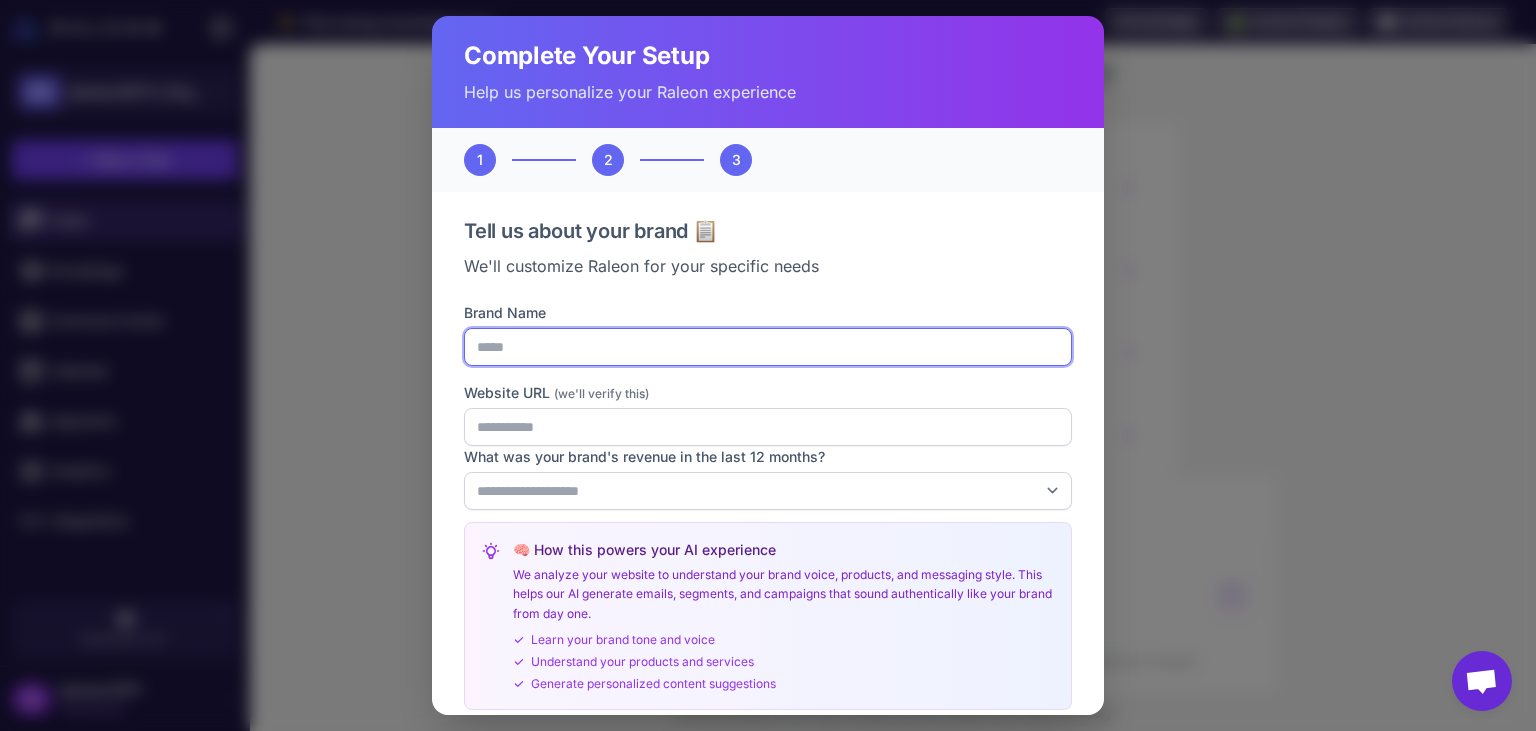 type on "*****" 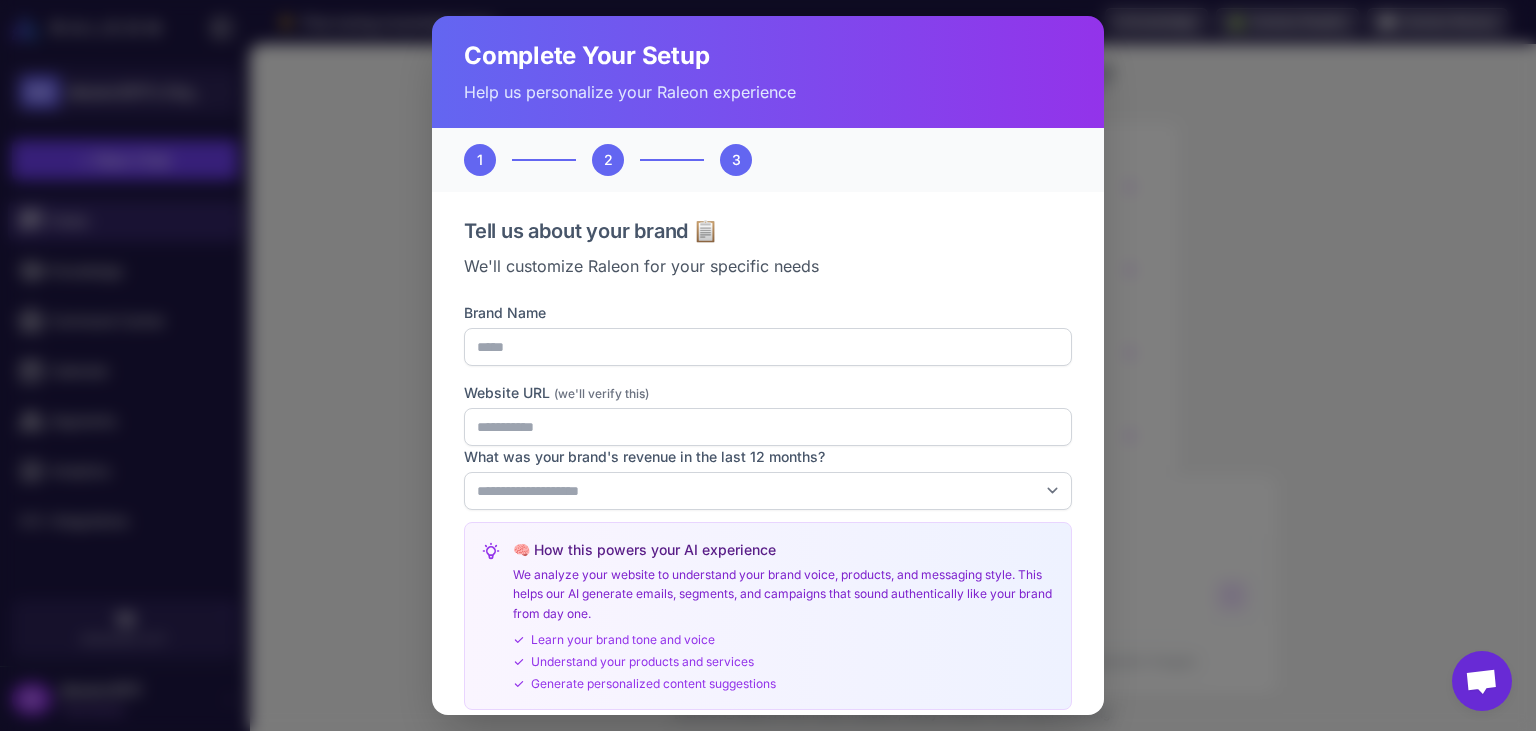 click on "**********" at bounding box center [768, 546] 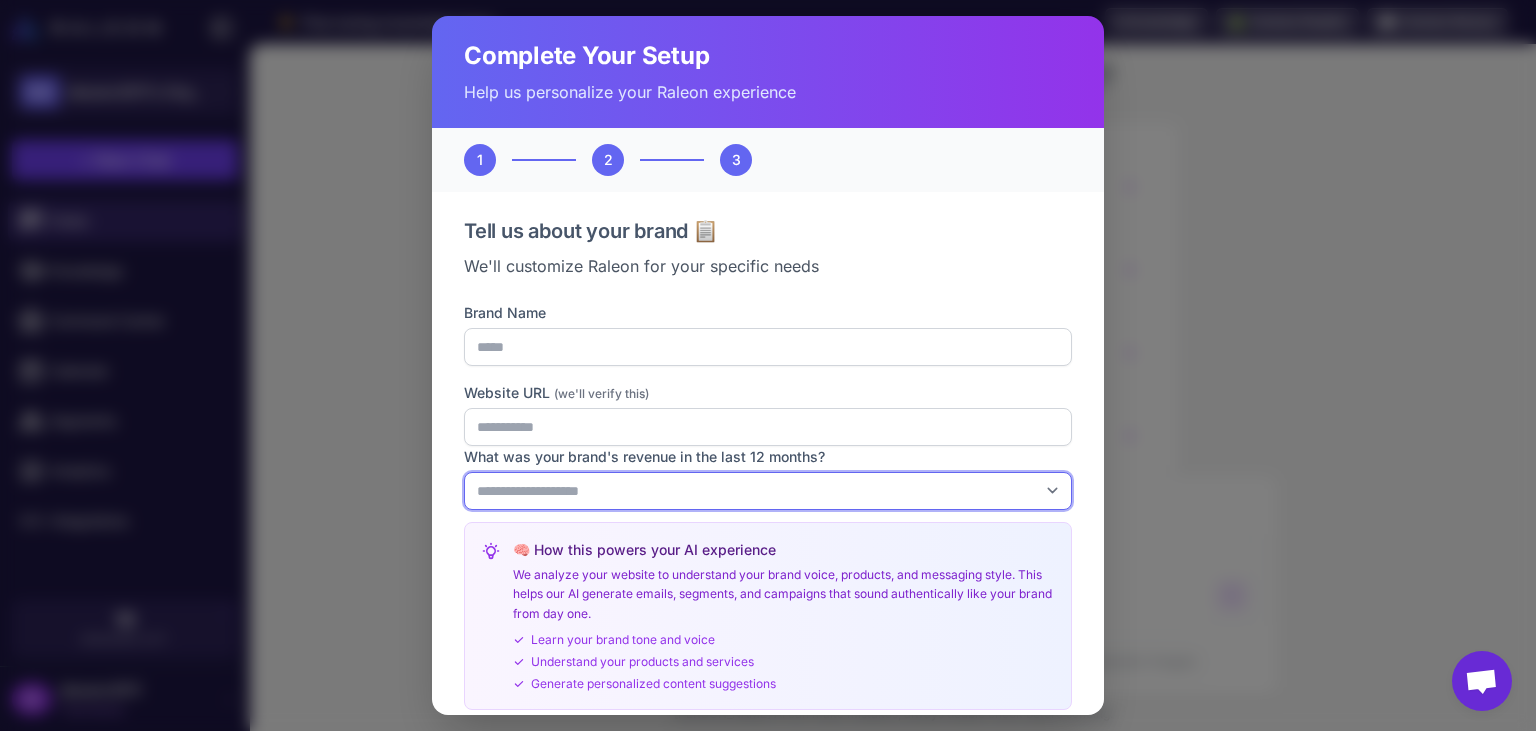 click on "**********" at bounding box center (768, 491) 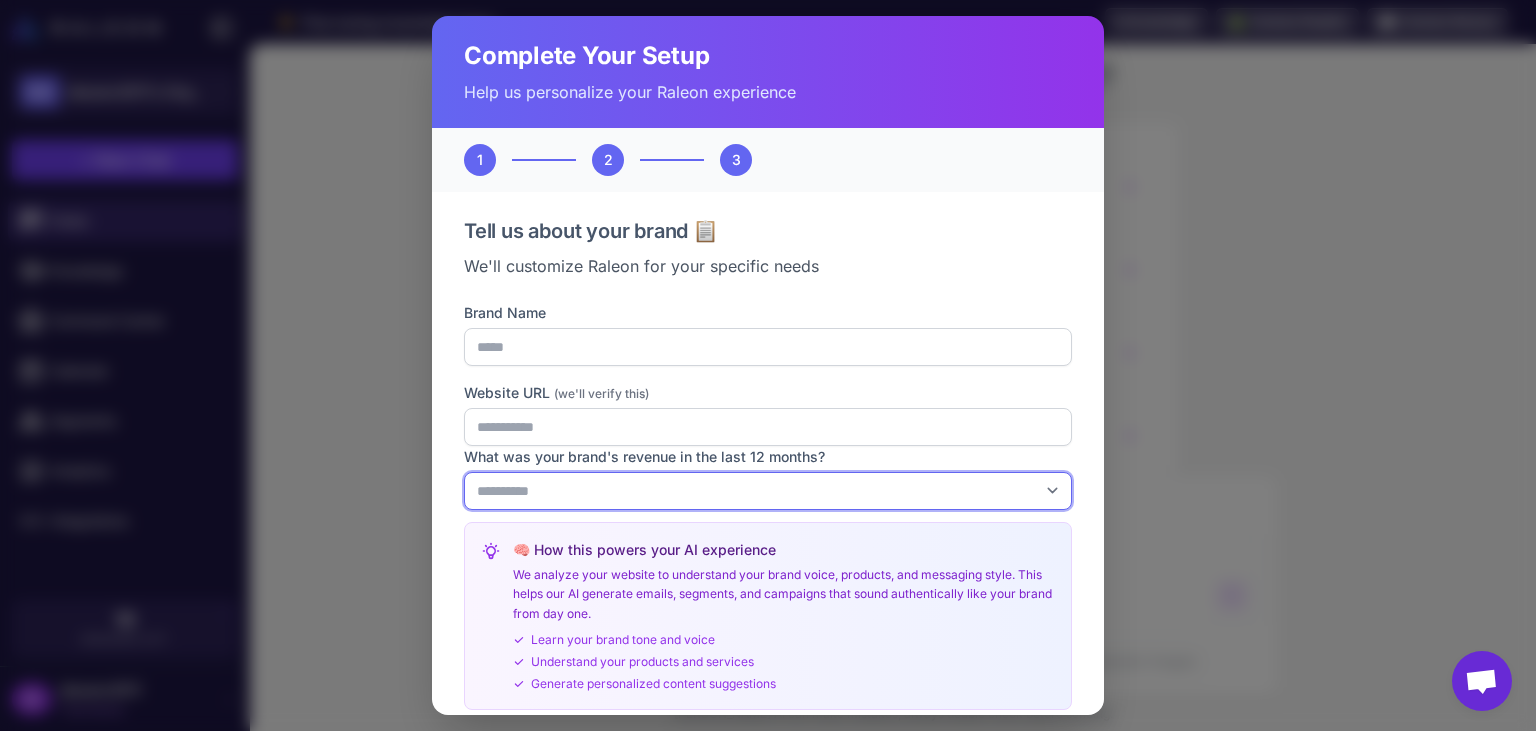 click on "**********" 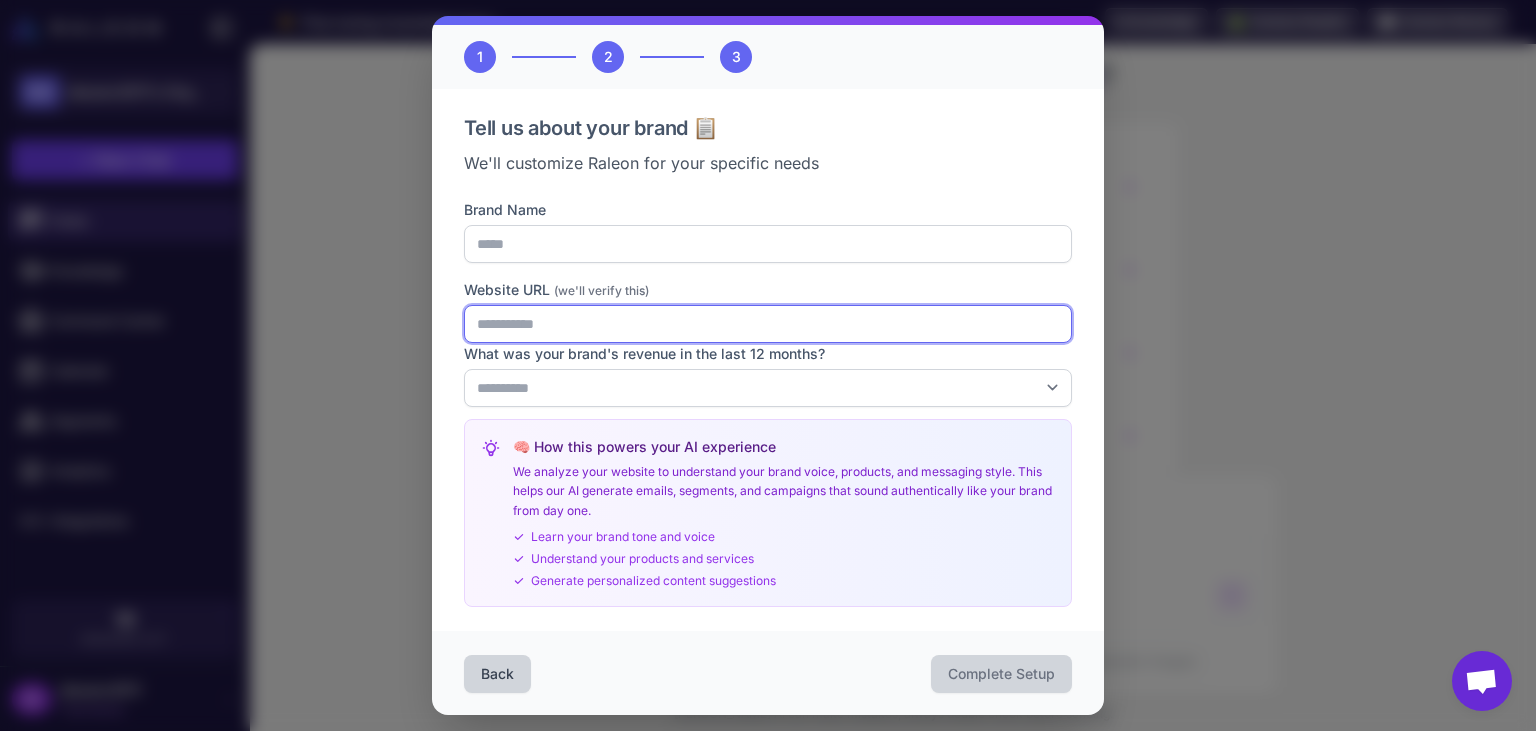 click on "Website URL  (we'll verify this)" at bounding box center (768, 324) 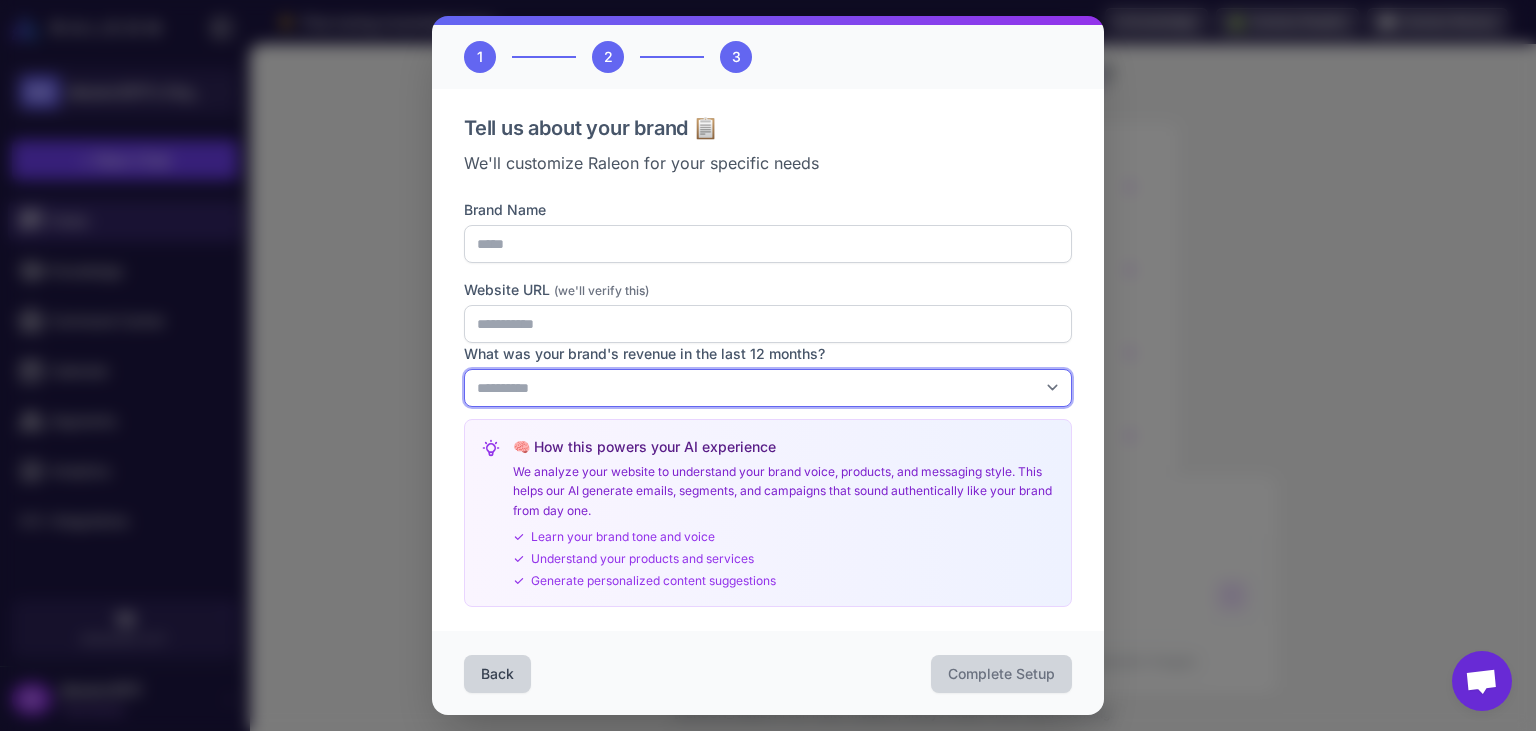 click on "**********" at bounding box center [768, 388] 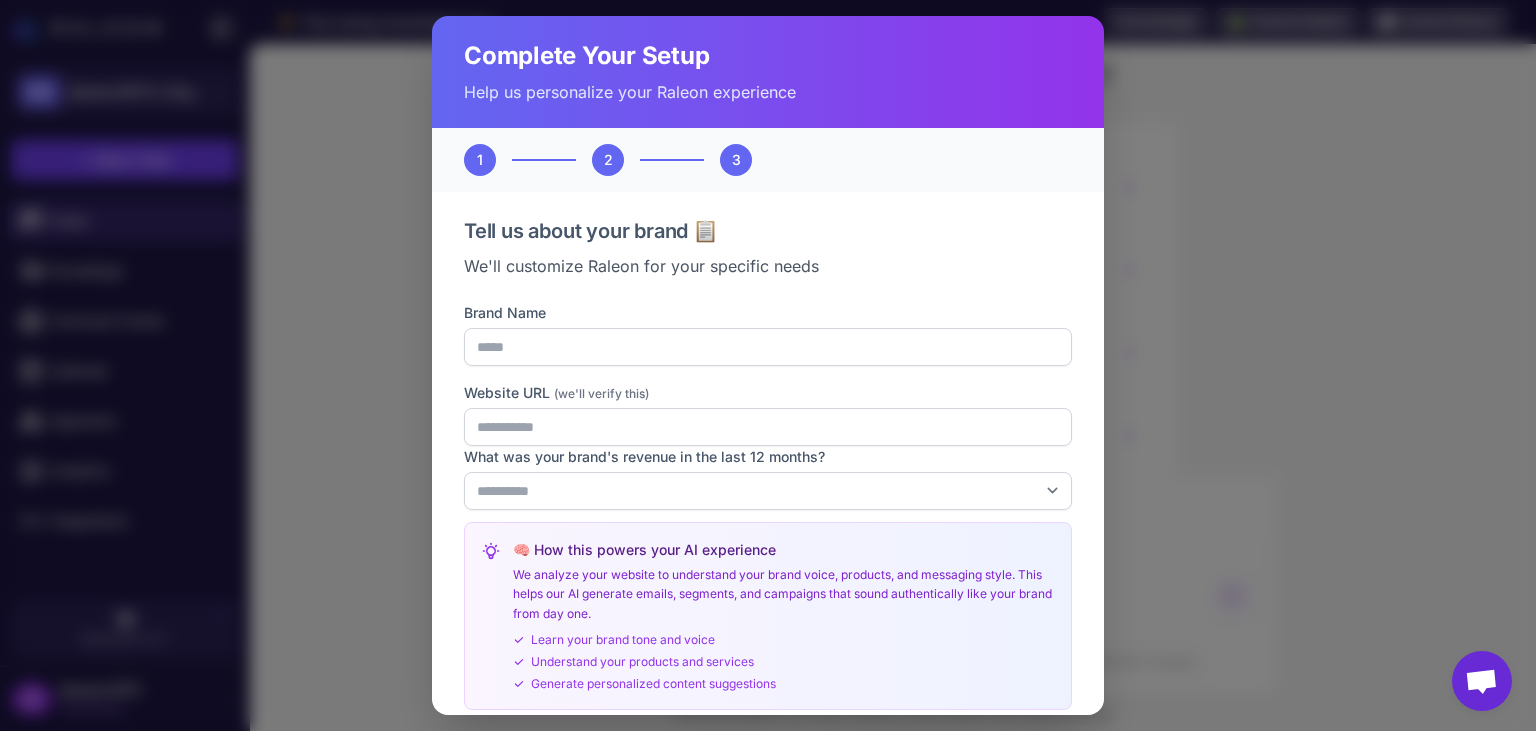 scroll, scrollTop: 103, scrollLeft: 0, axis: vertical 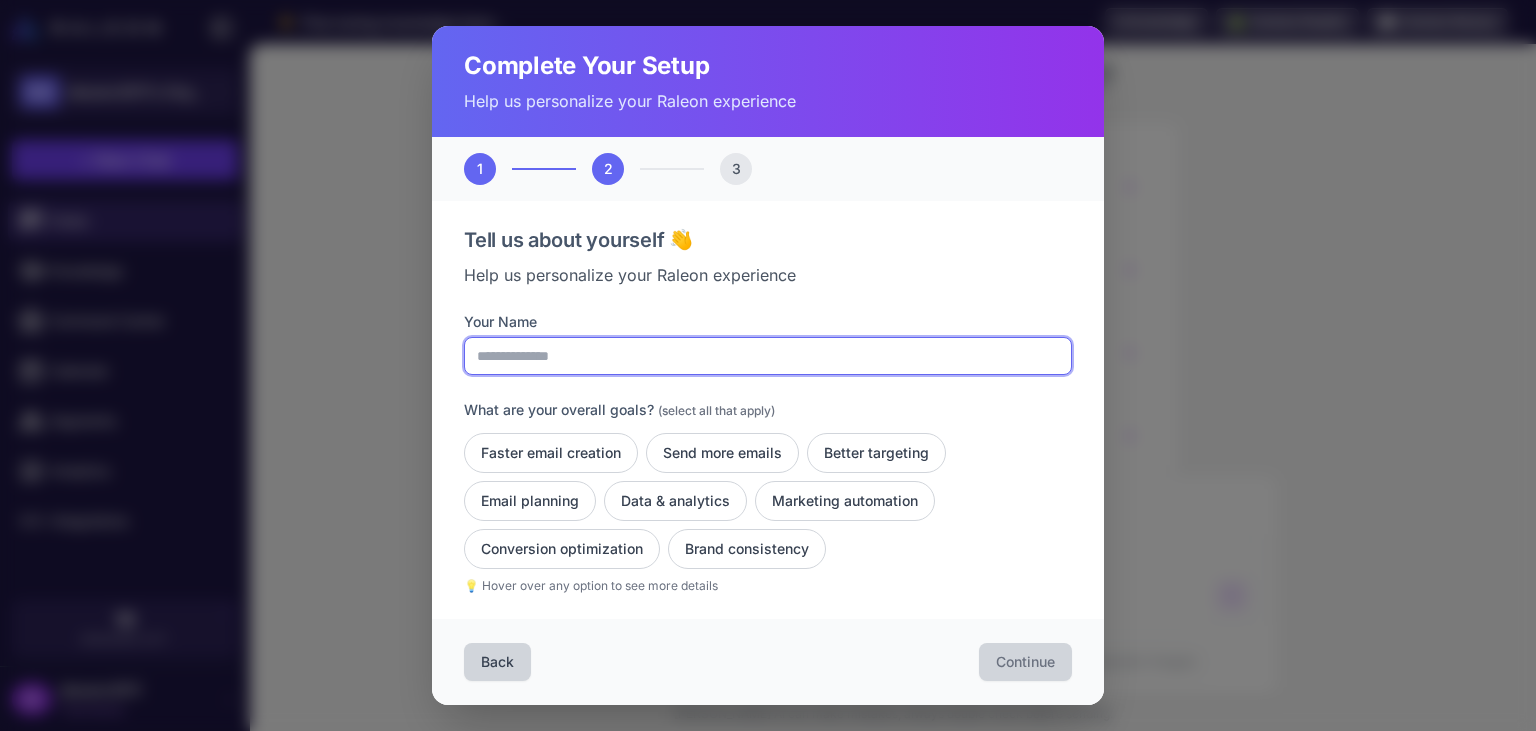 click on "Your Name" at bounding box center [768, 356] 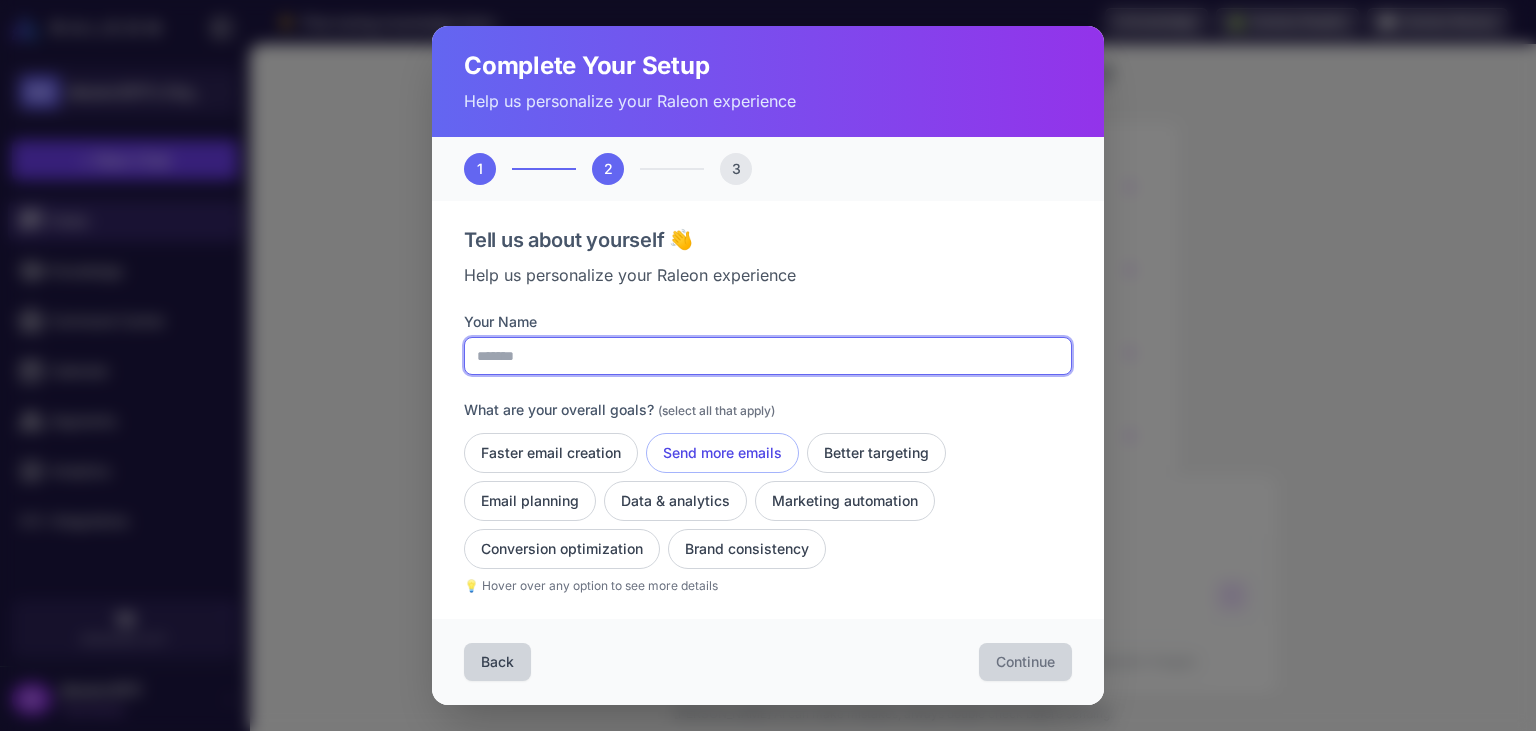 type on "*******" 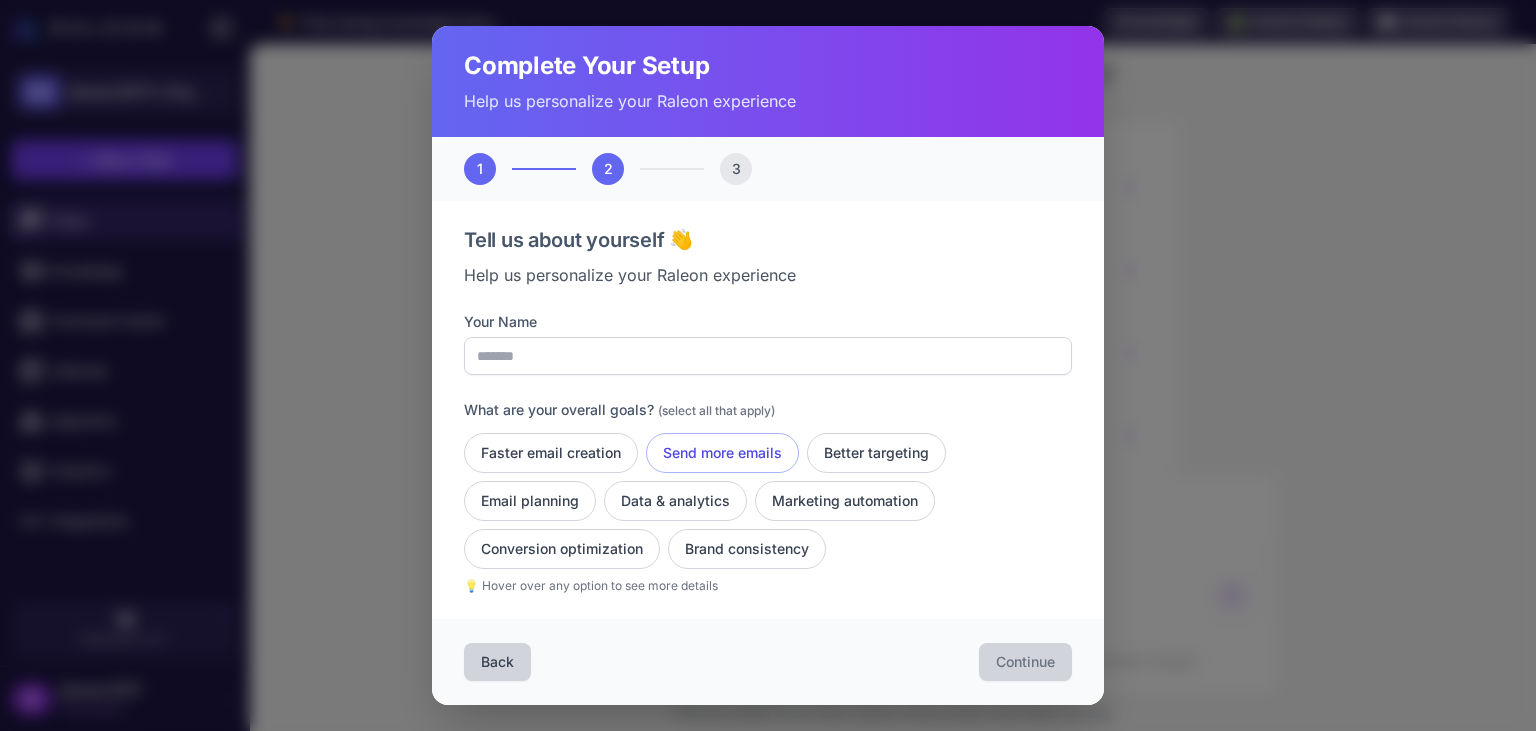click on "Send more emails" 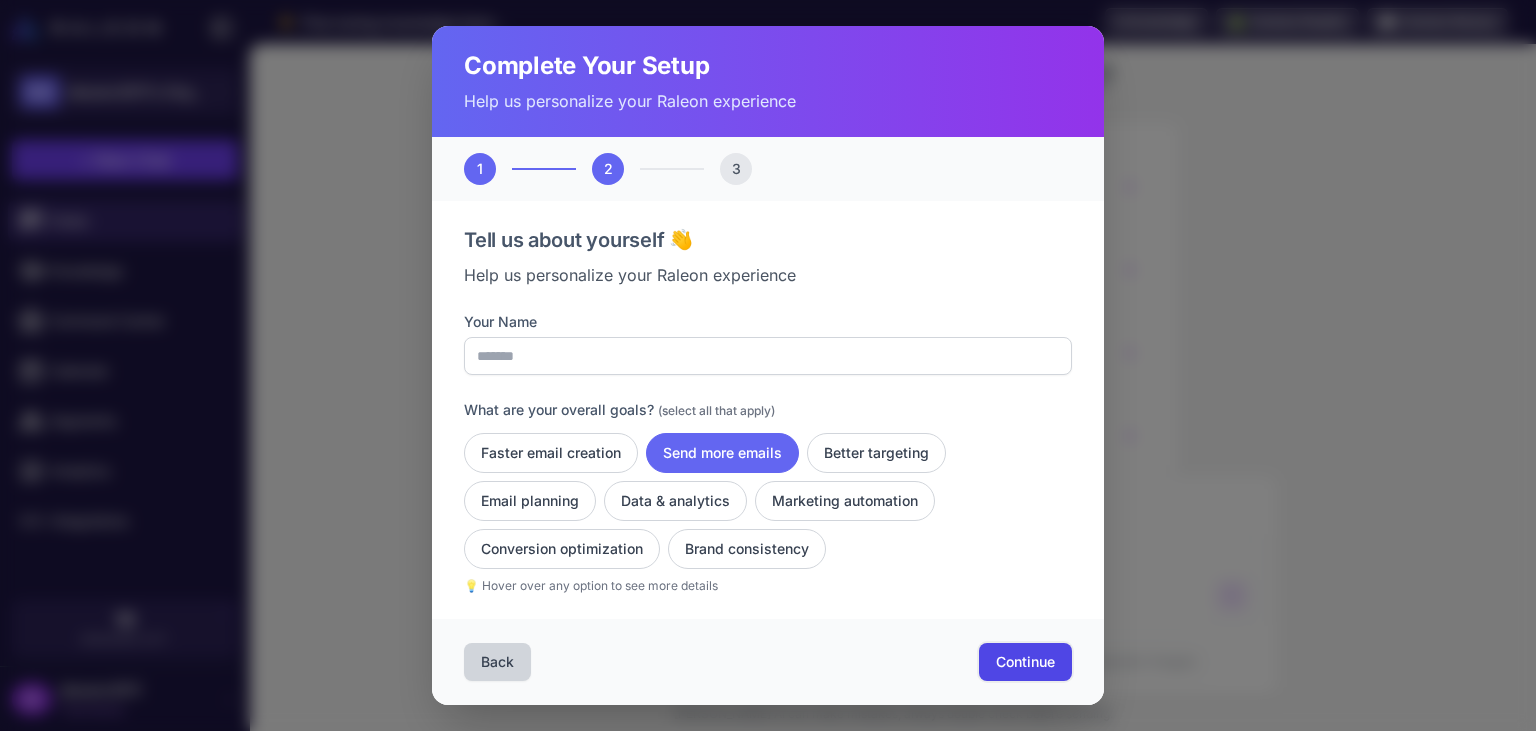 click on "Continue" at bounding box center [1025, 662] 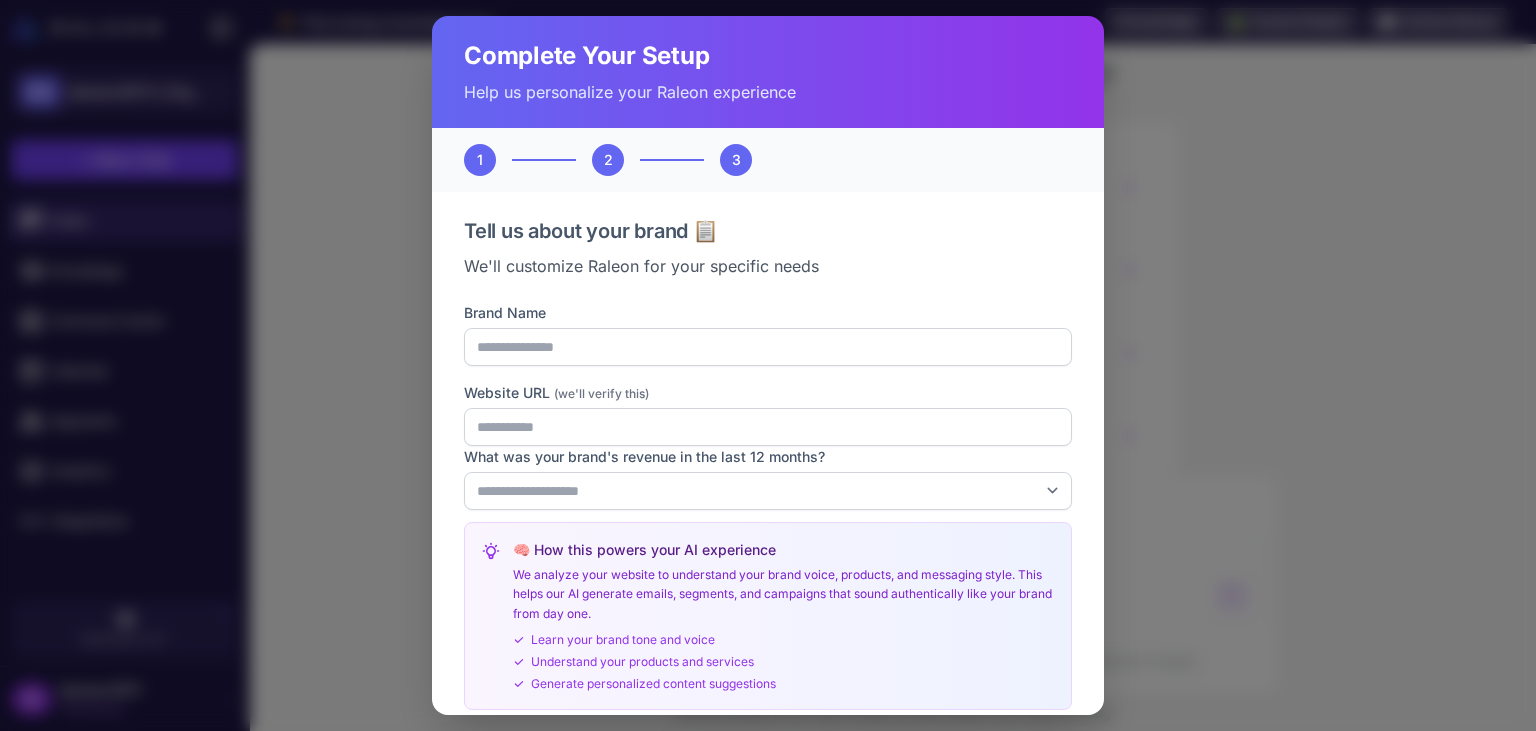 click on "**********" at bounding box center [768, 506] 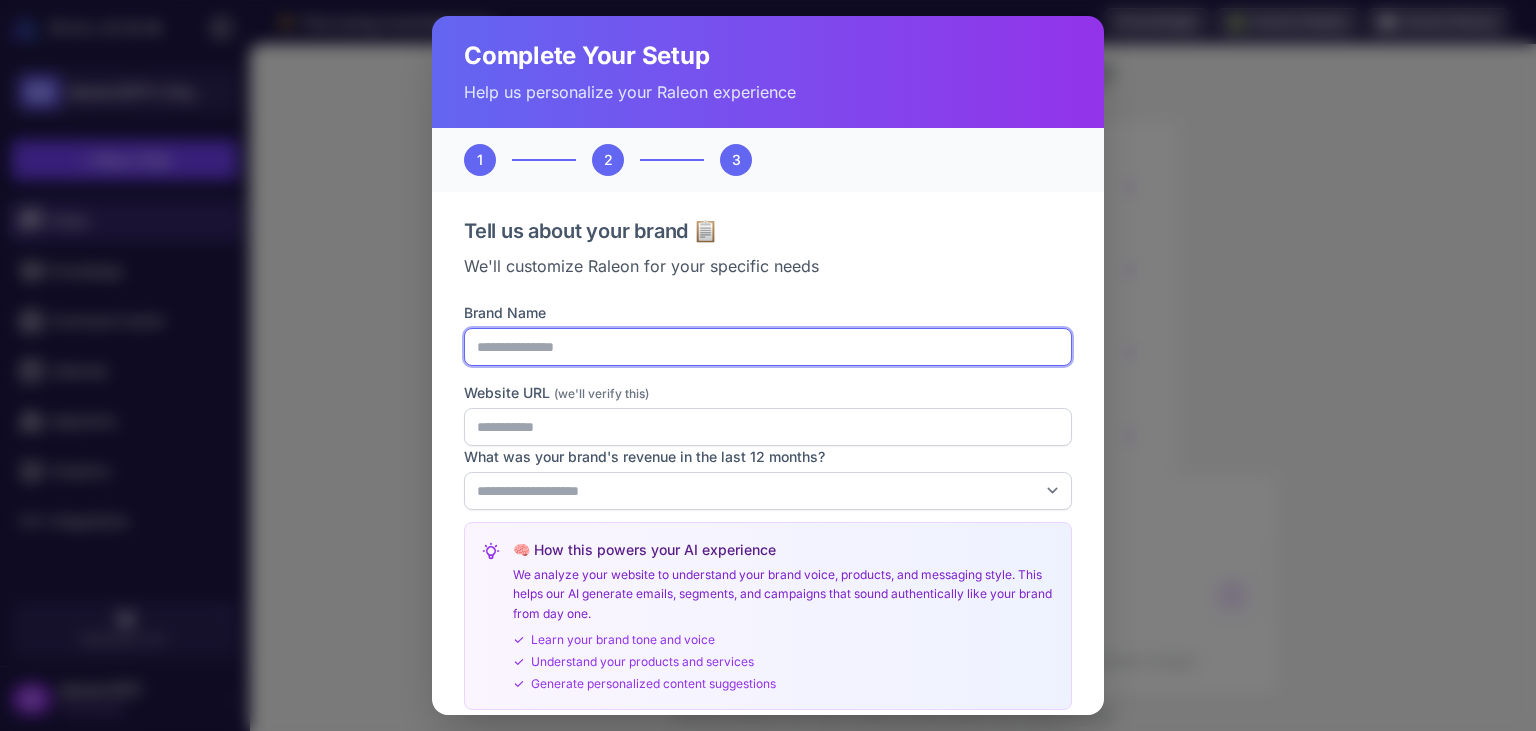 click on "Brand Name" at bounding box center [768, 347] 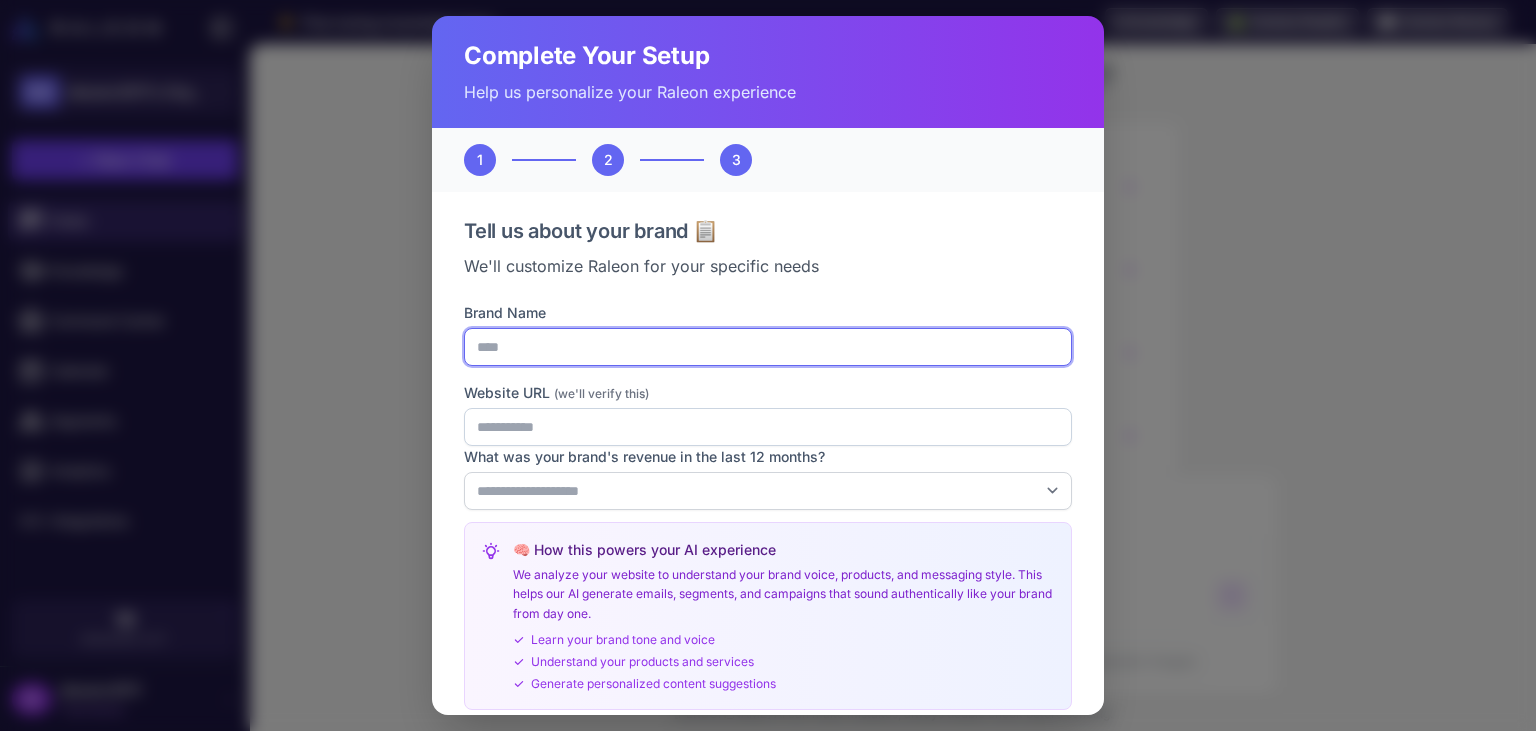 type on "****" 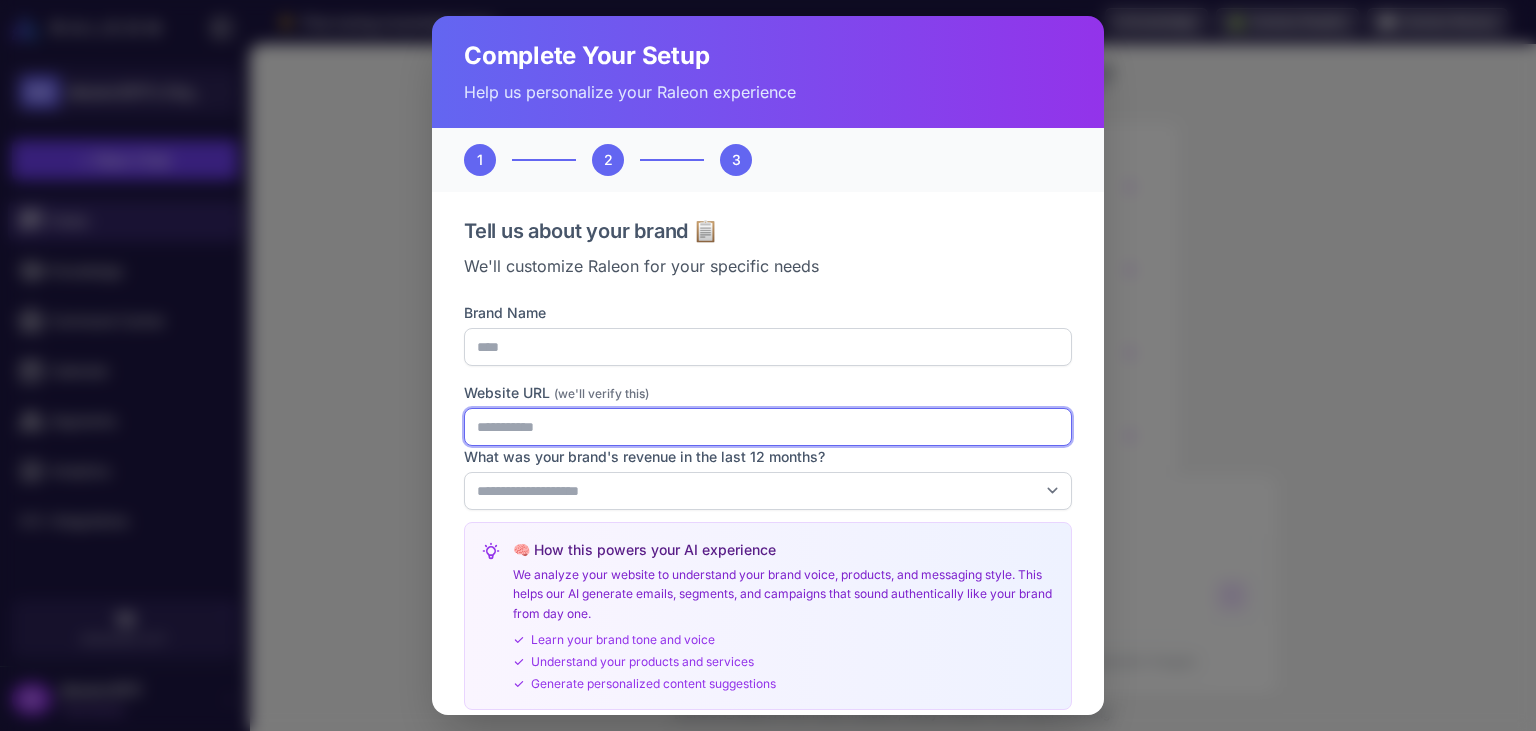 click on "Website URL  (we'll verify this)" at bounding box center (768, 427) 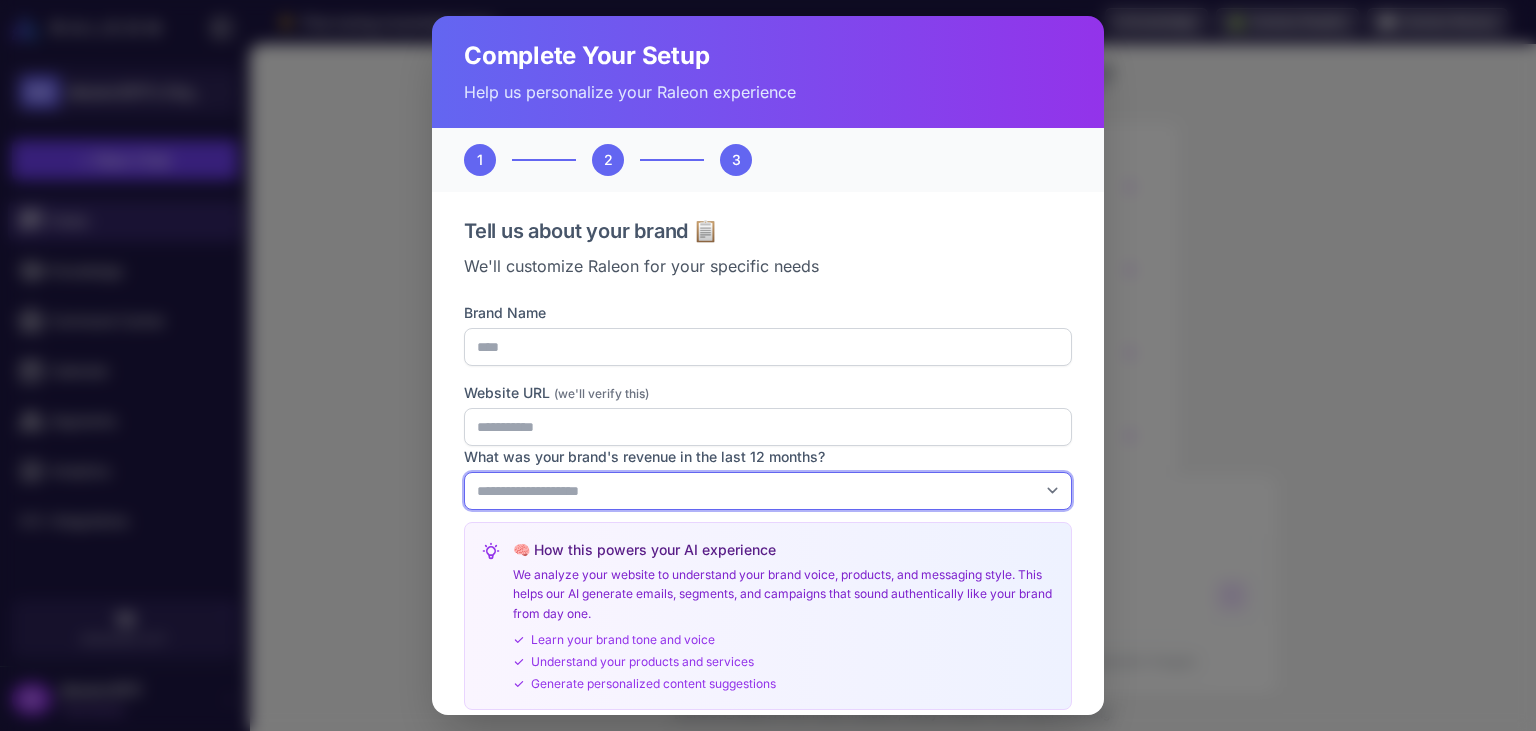 click on "**********" at bounding box center [768, 491] 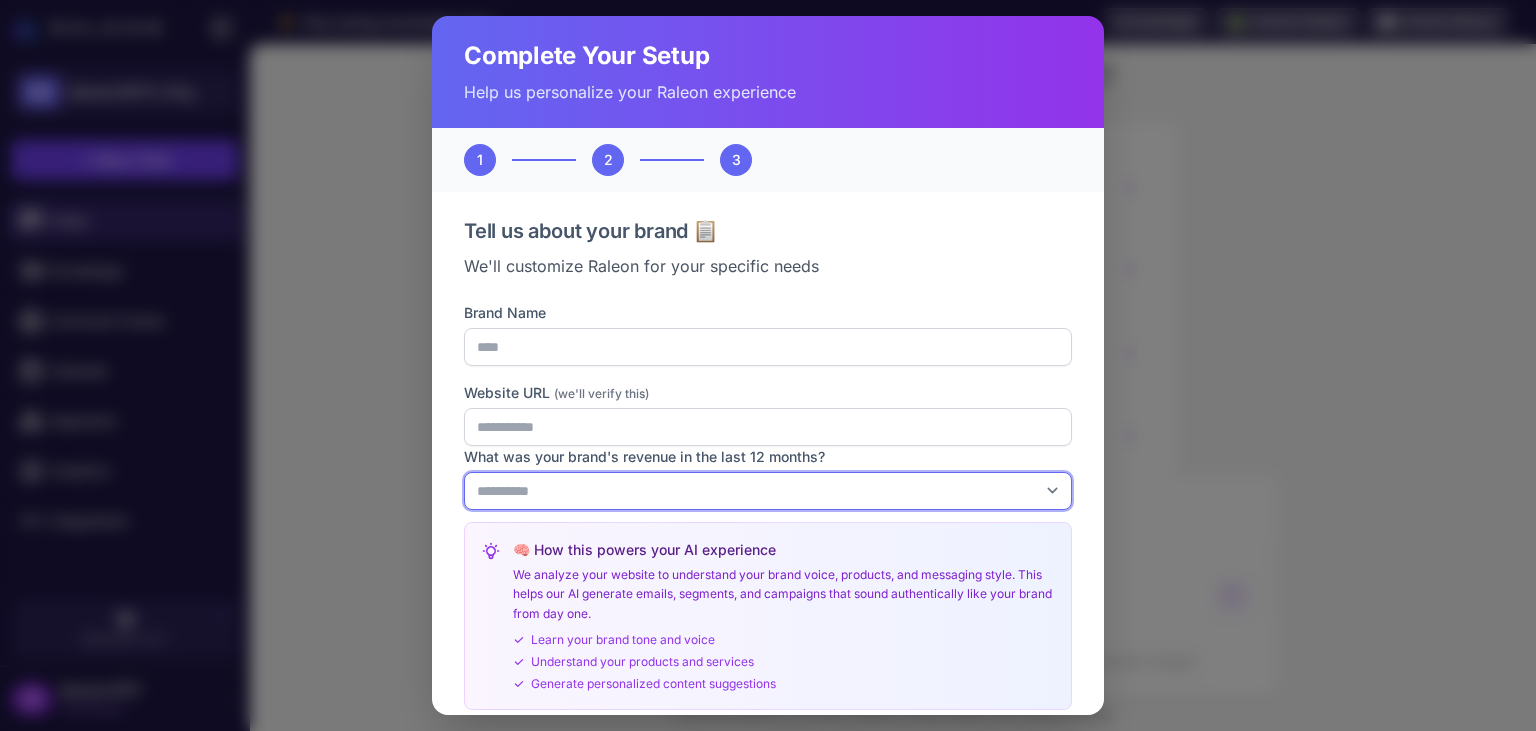 click on "**********" 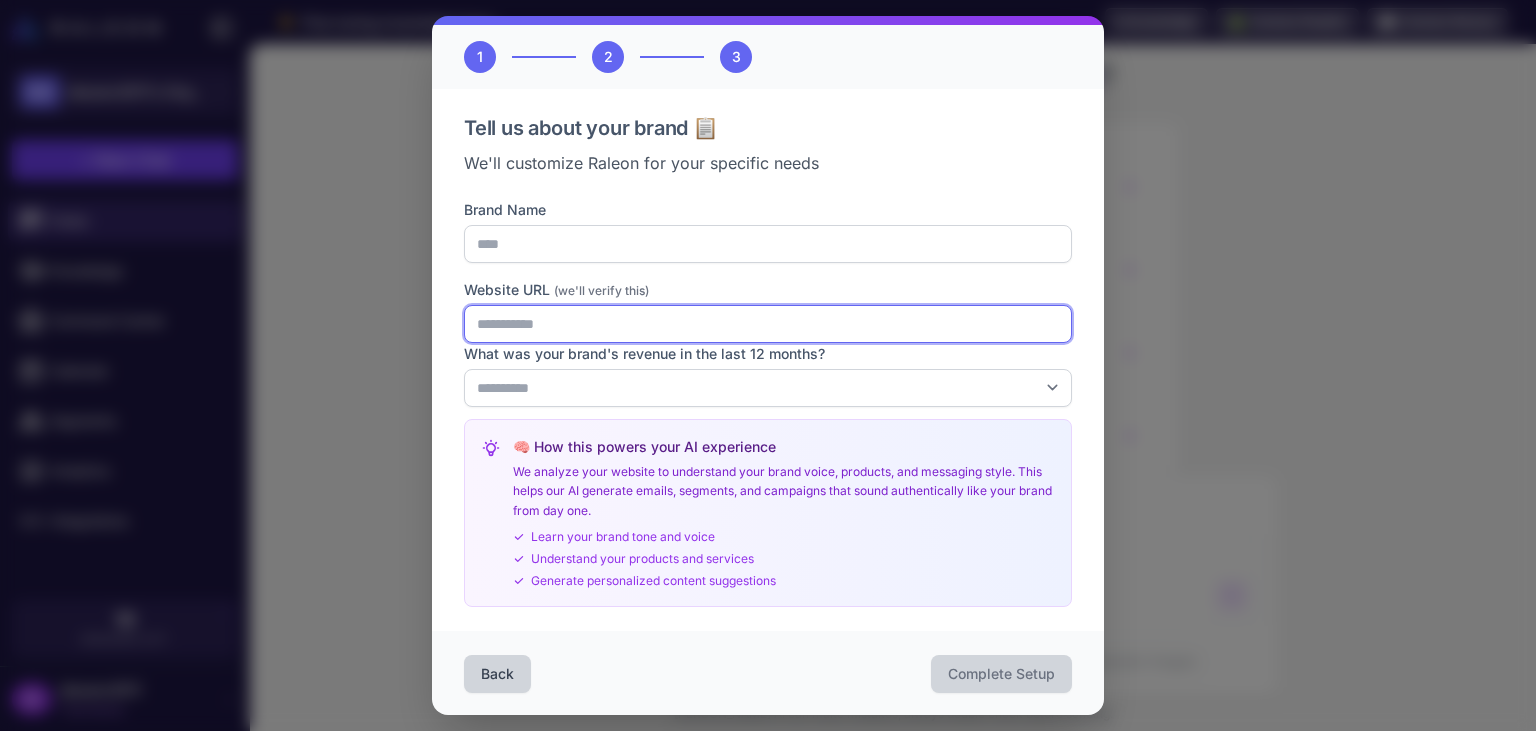 click on "Website URL  (we'll verify this)" at bounding box center [768, 324] 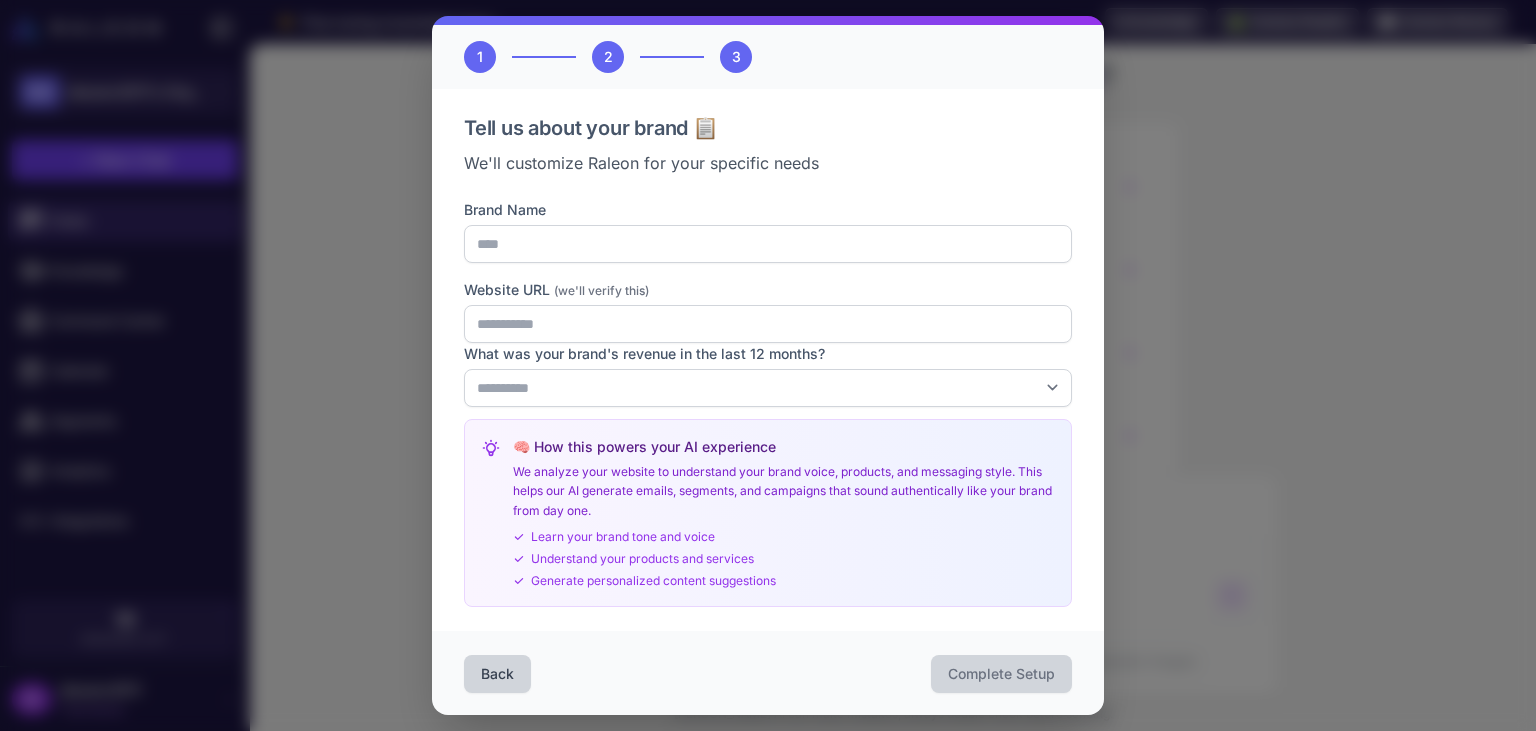 click on "Complete Setup" at bounding box center (1001, 674) 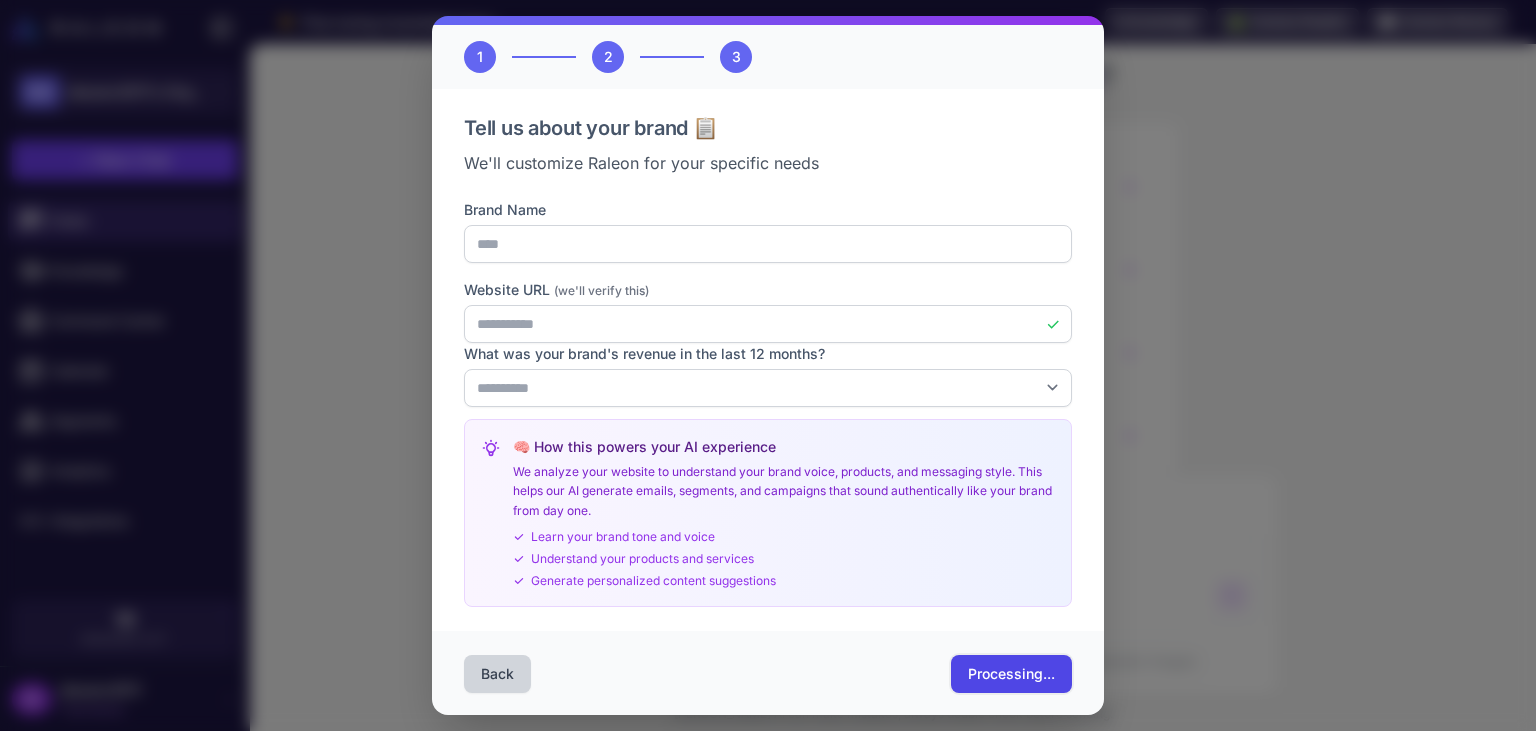 click on "Processing..." at bounding box center [1011, 674] 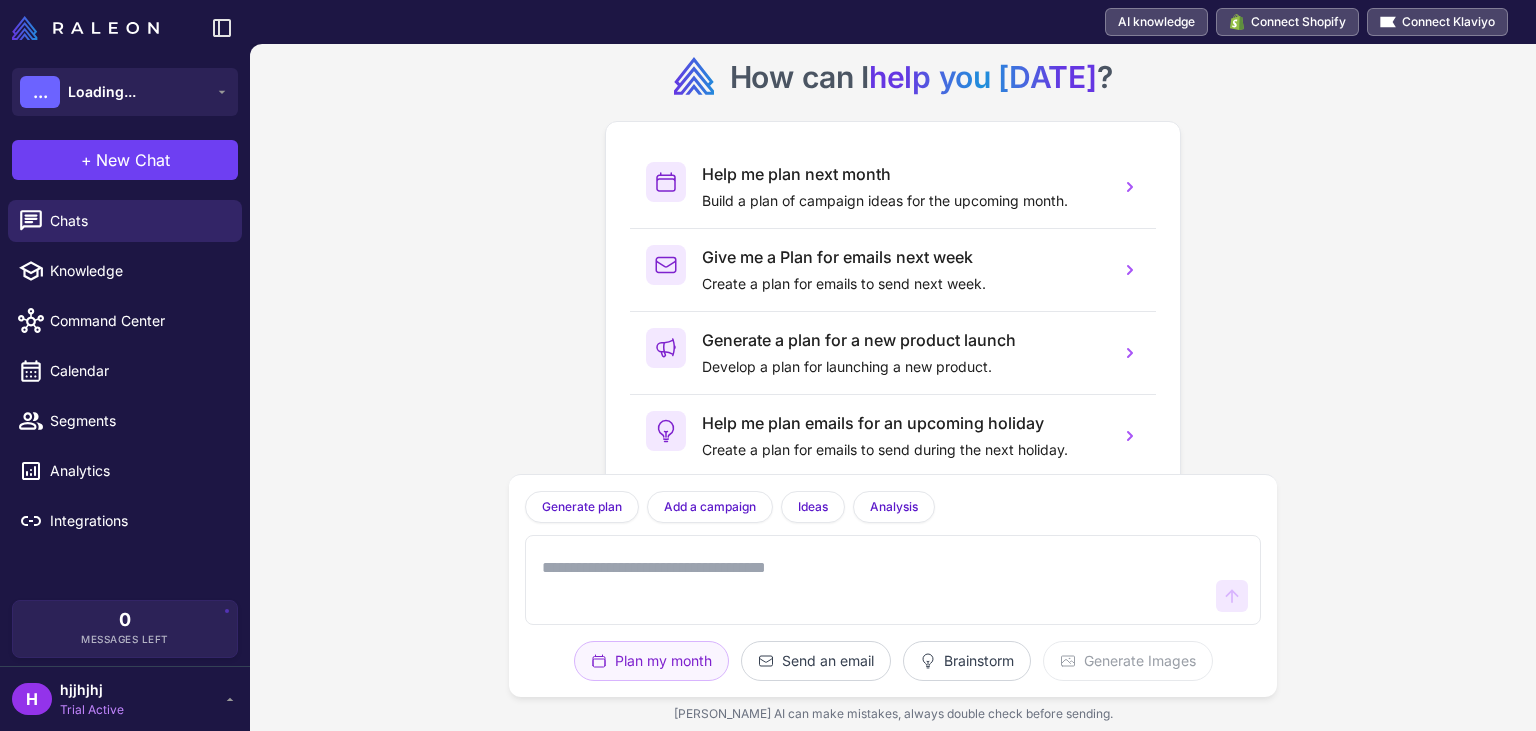 scroll, scrollTop: 0, scrollLeft: 0, axis: both 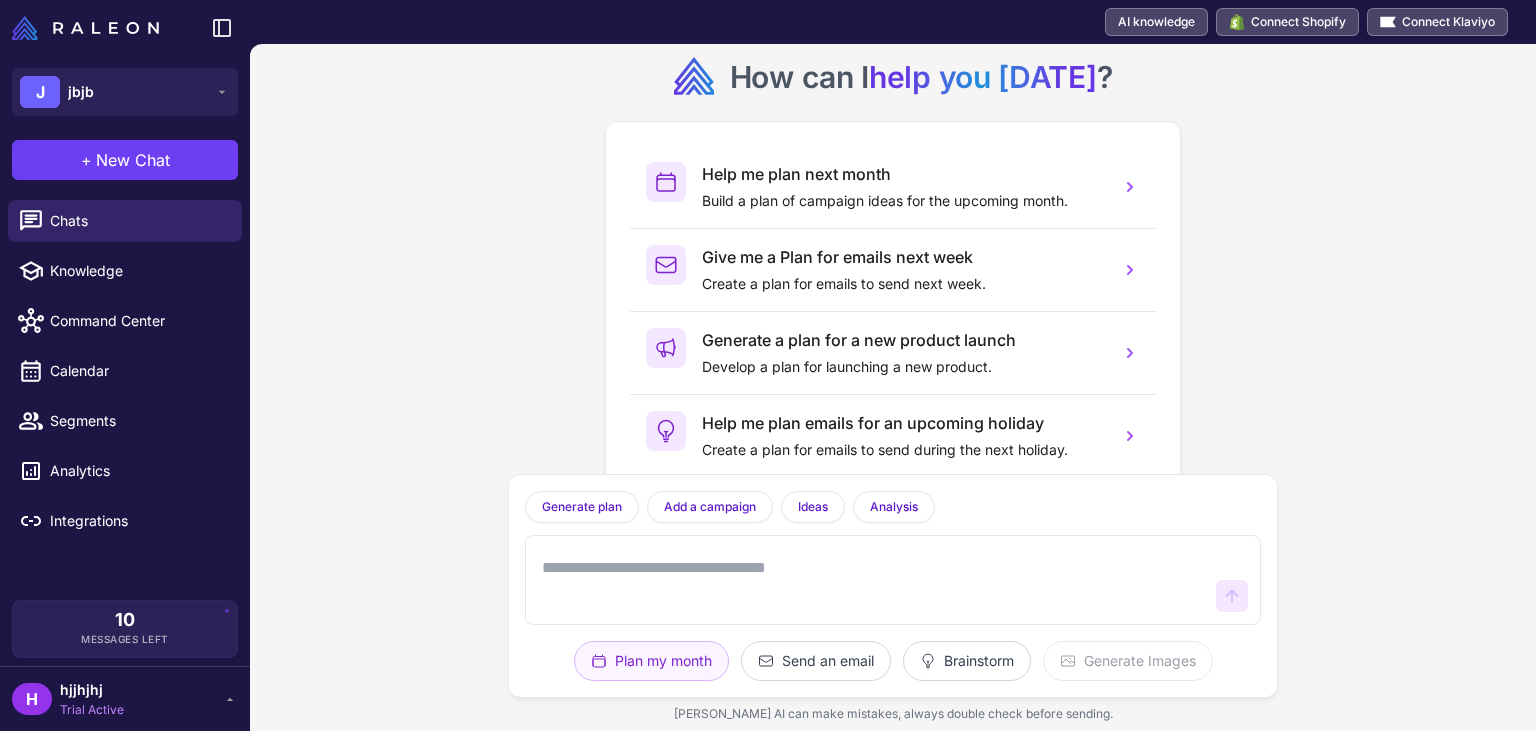 click 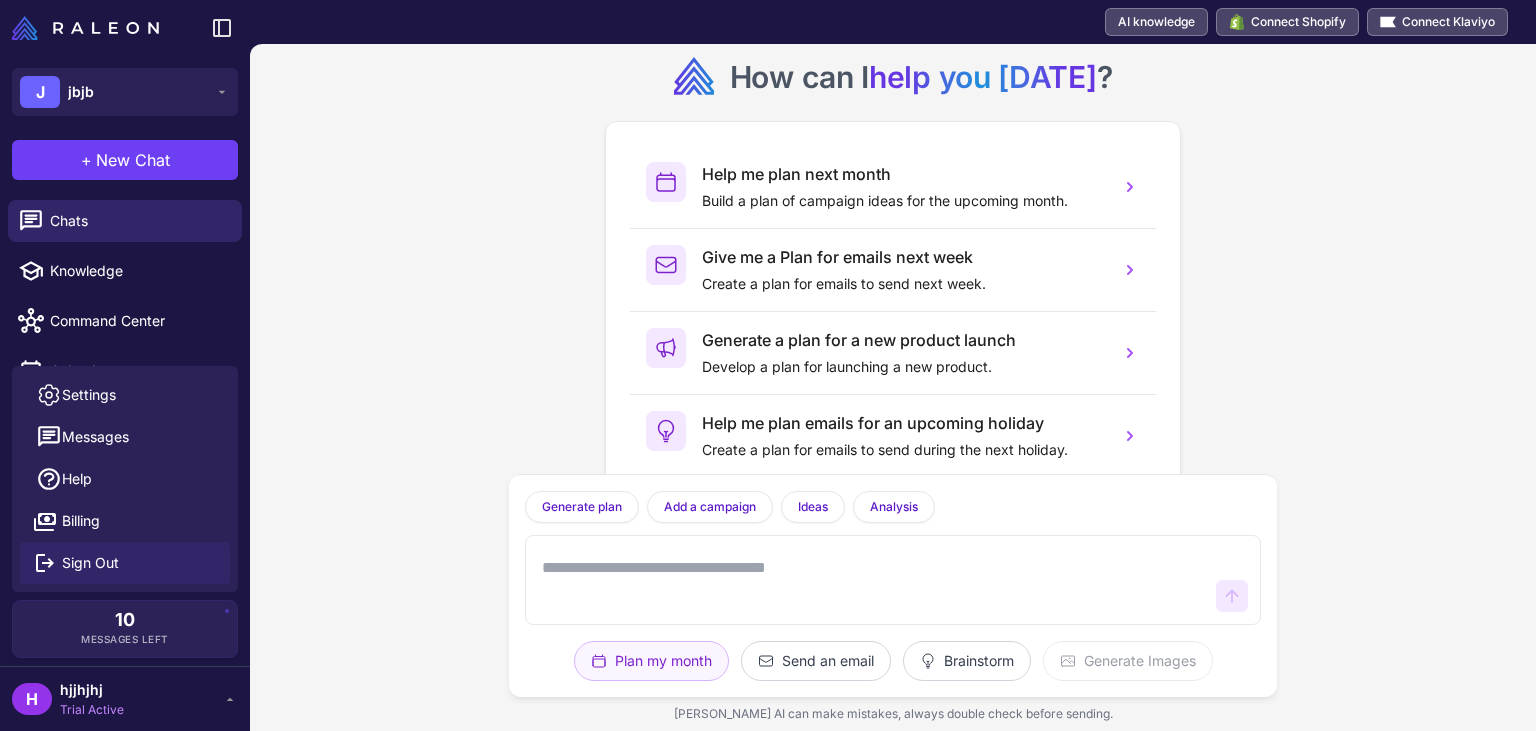click on "Sign Out" at bounding box center (90, 563) 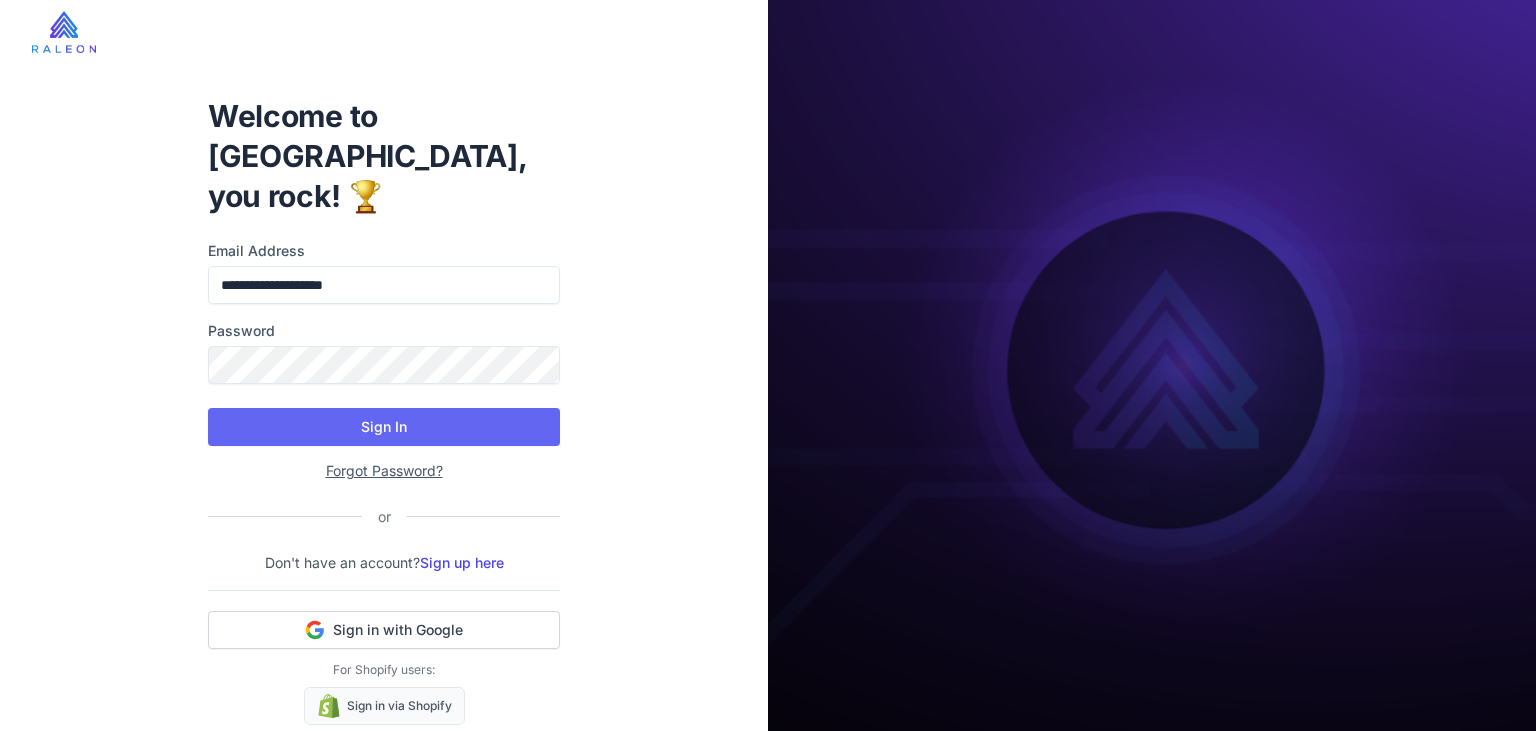 scroll, scrollTop: 0, scrollLeft: 0, axis: both 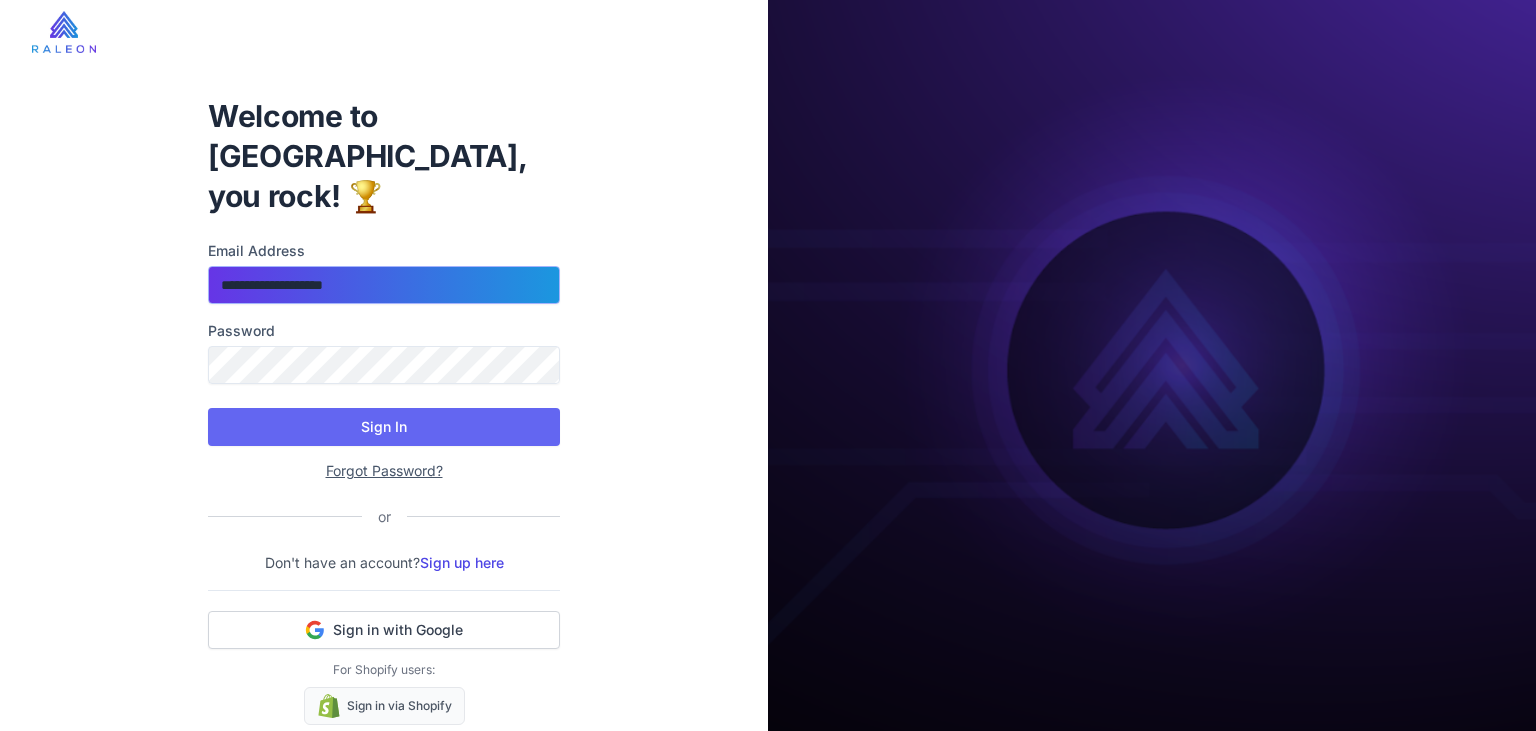drag, startPoint x: 401, startPoint y: 239, endPoint x: 196, endPoint y: 245, distance: 205.08778 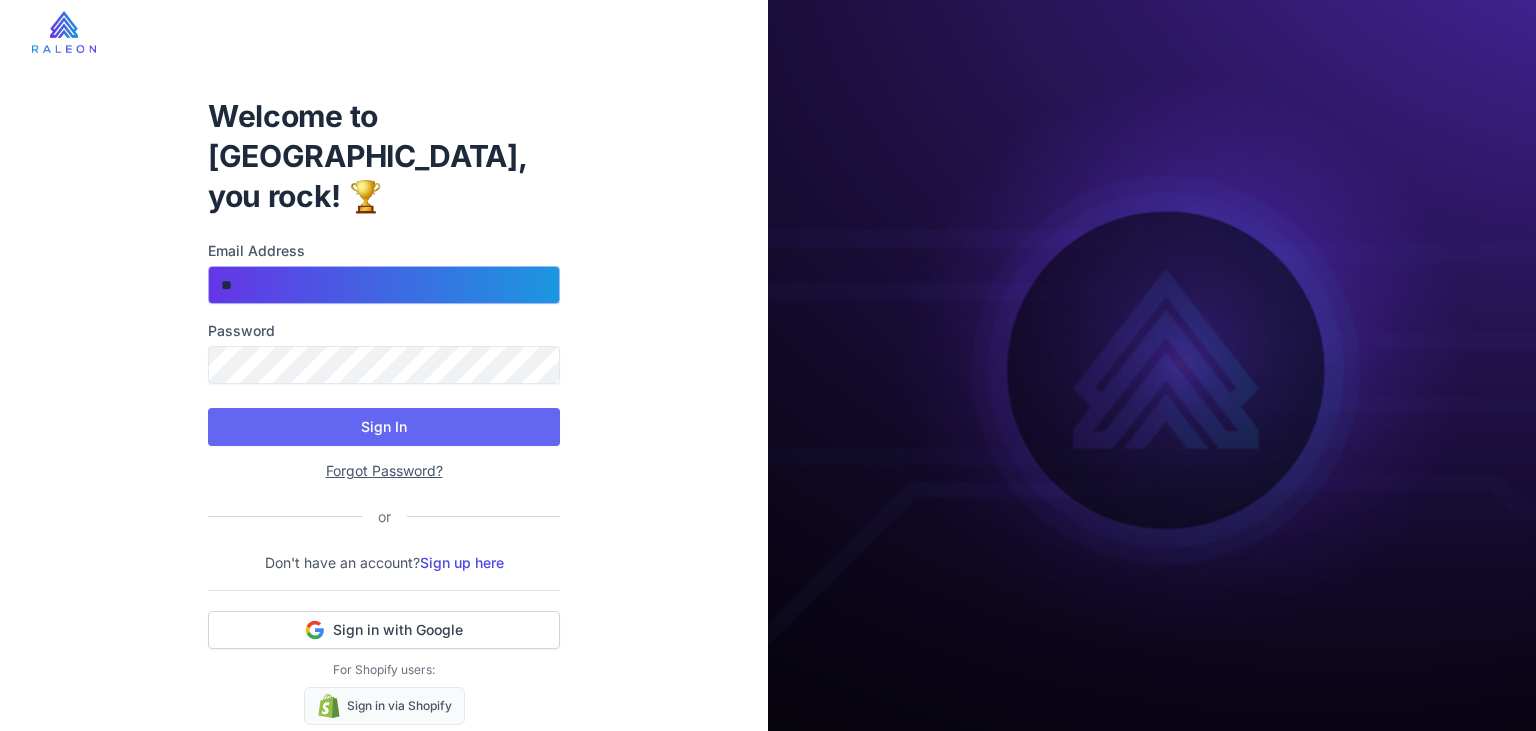 type on "*" 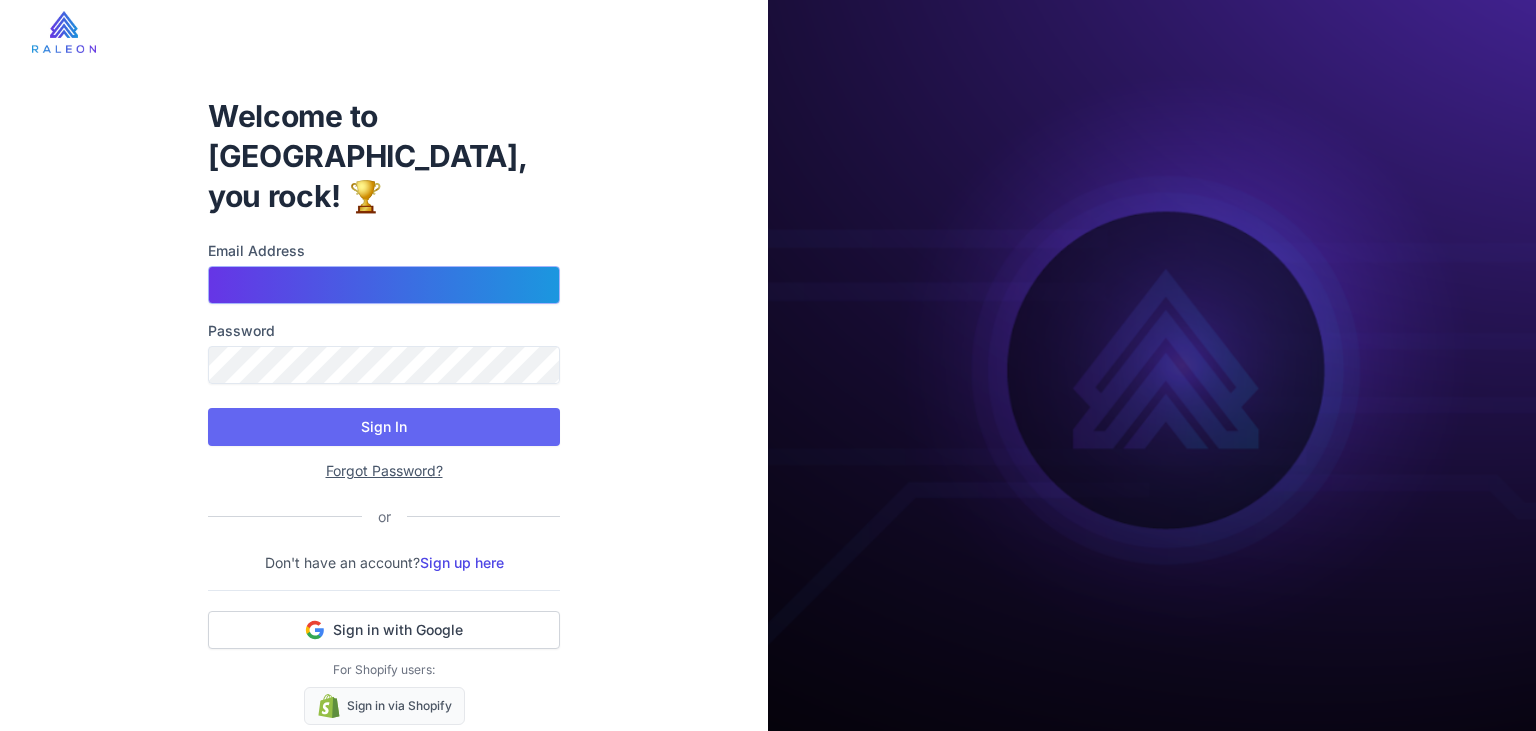 paste on "**********" 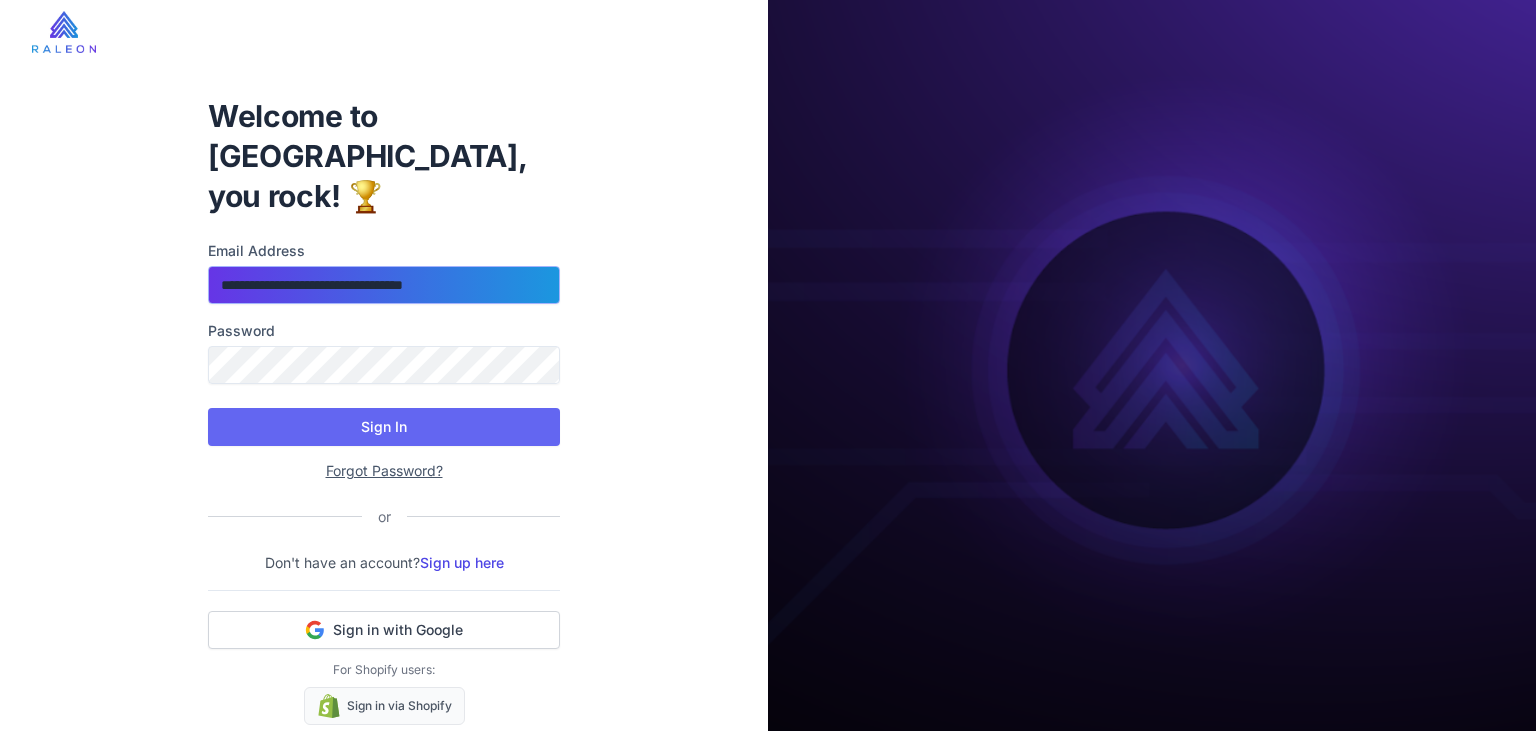 drag, startPoint x: 520, startPoint y: 246, endPoint x: 150, endPoint y: 246, distance: 370 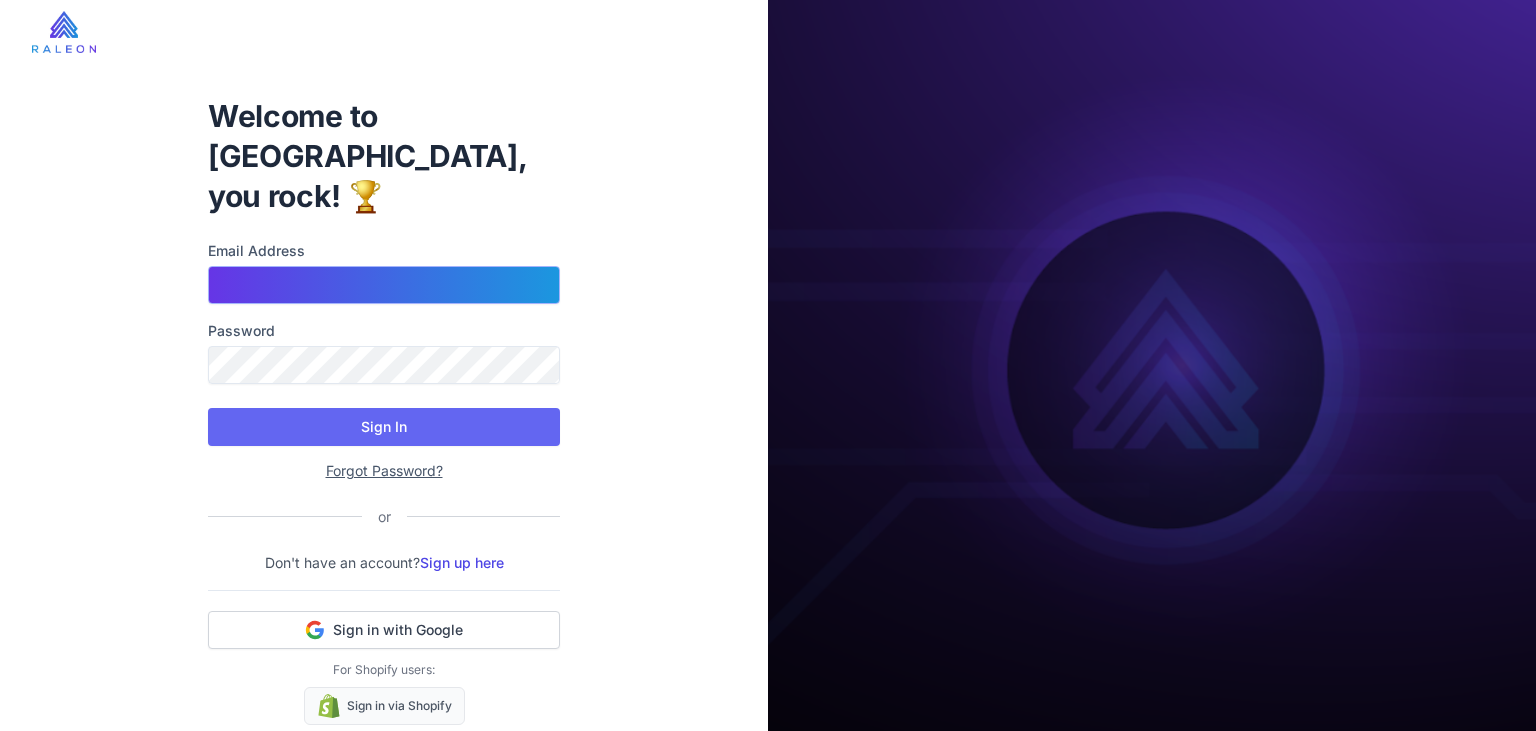 paste on "**********" 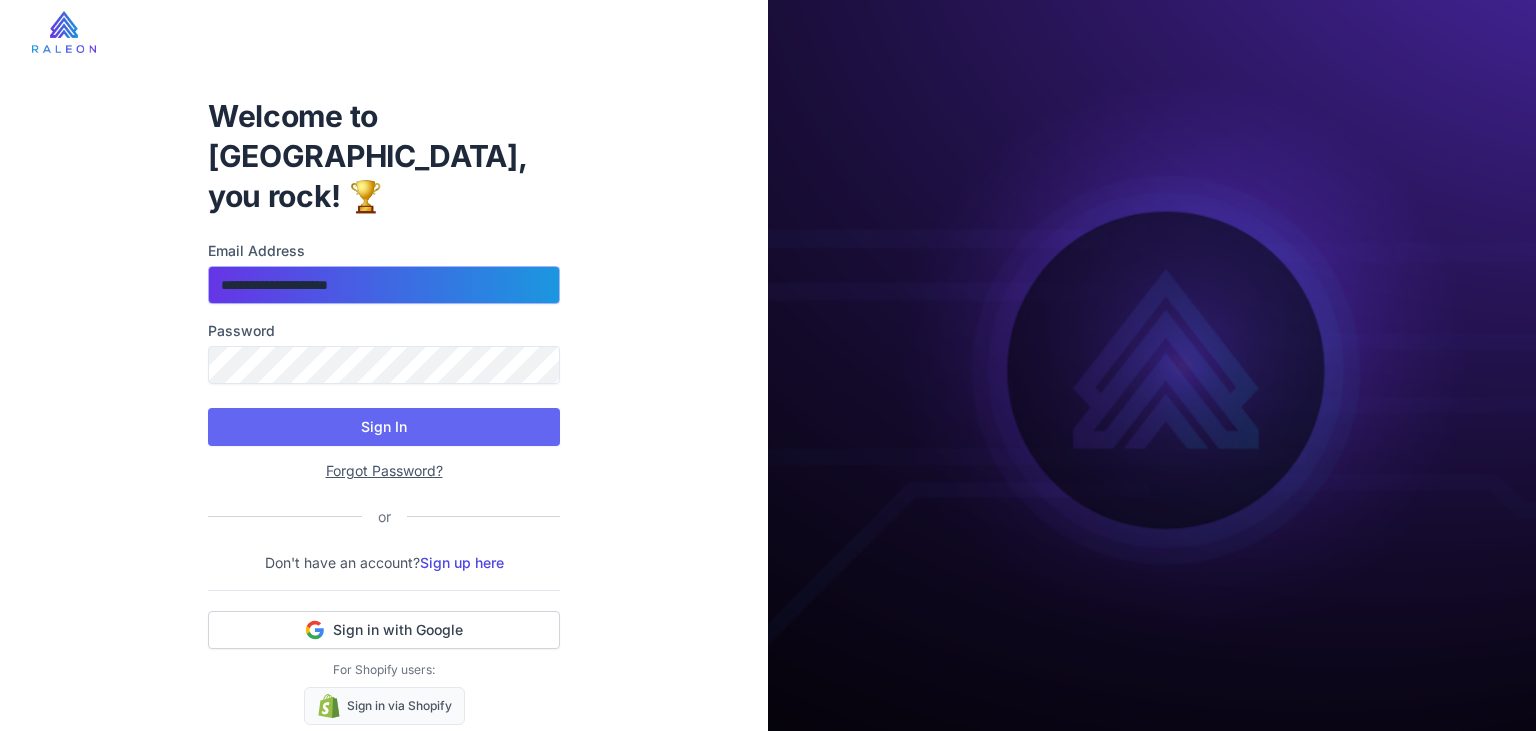 type on "**********" 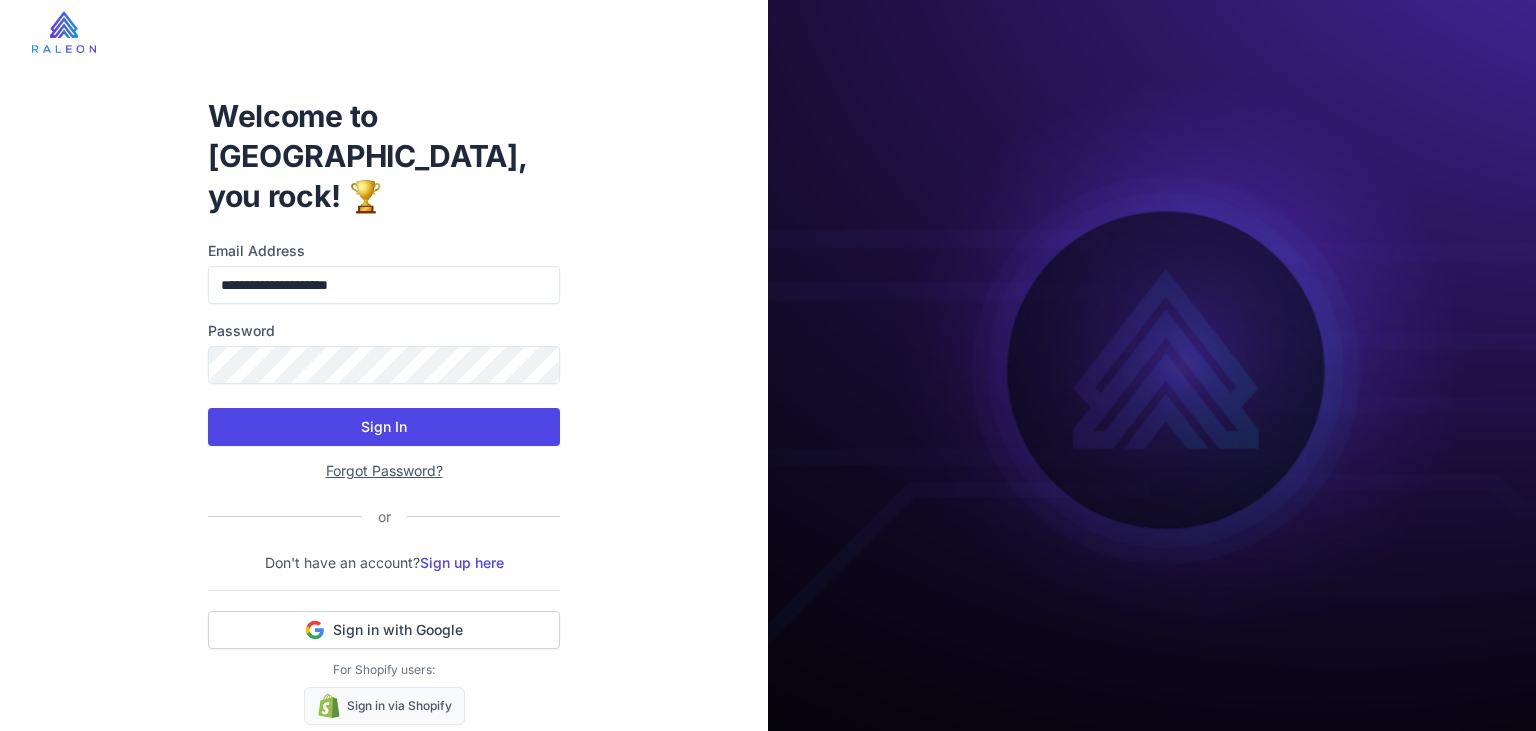 click on "Sign In" at bounding box center [384, 427] 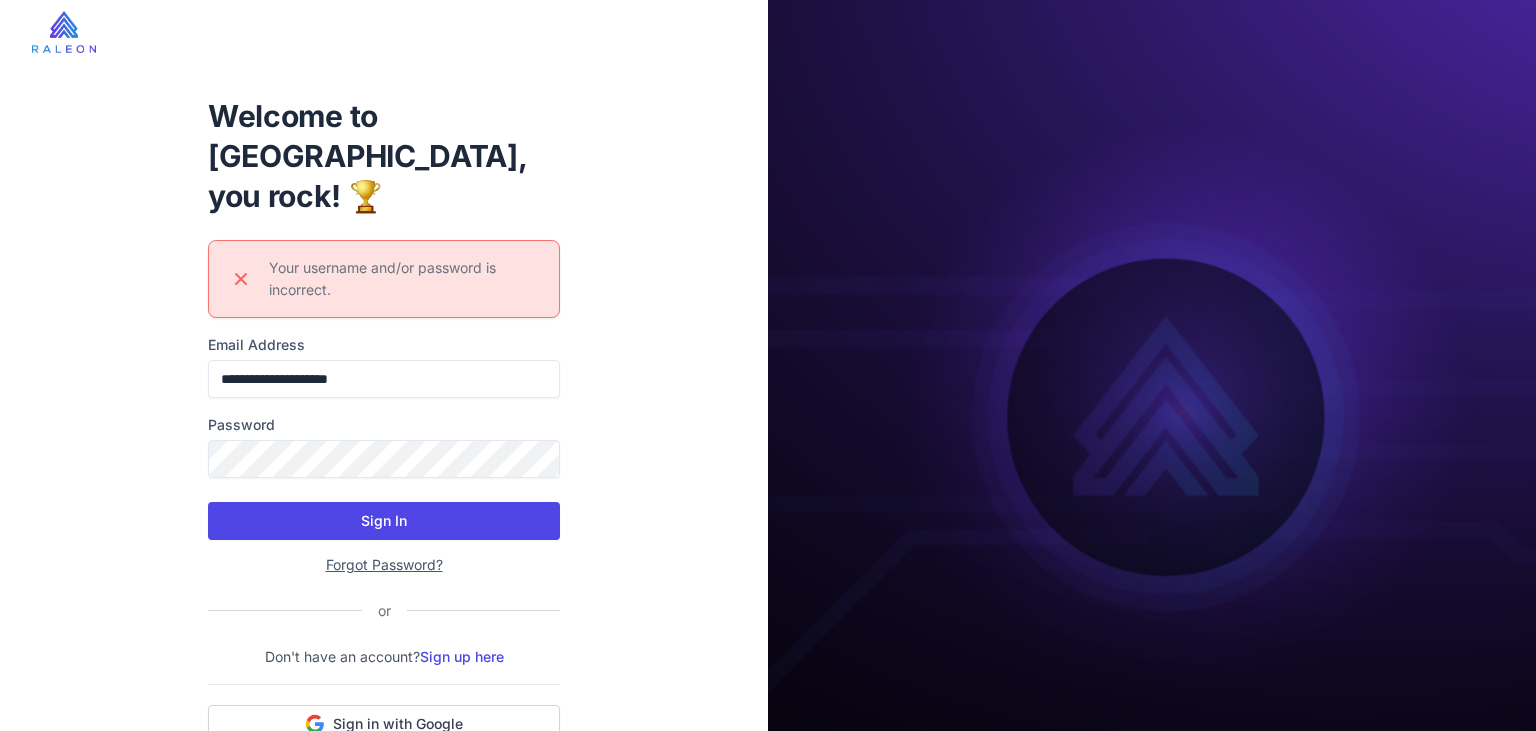 click on "Sign In" at bounding box center (384, 521) 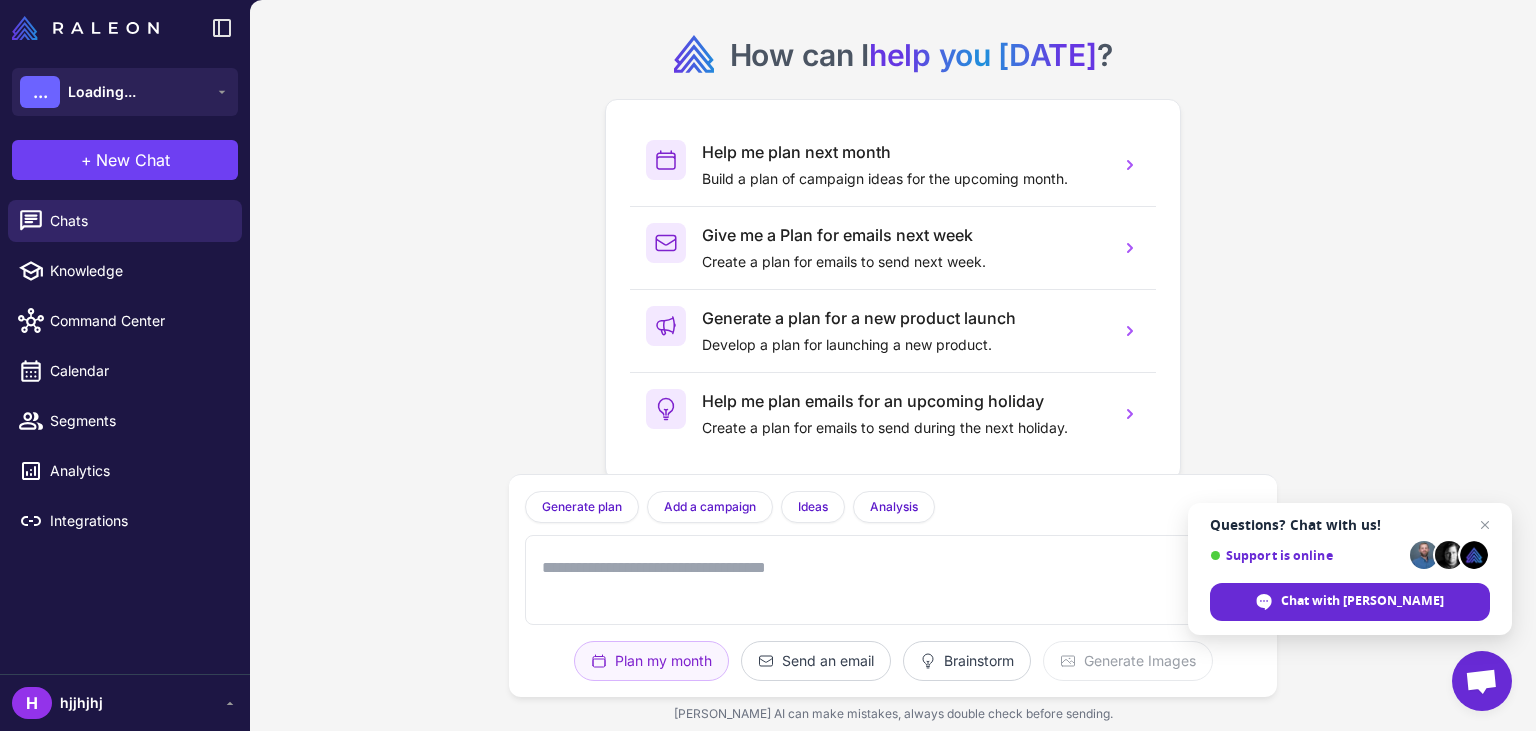scroll, scrollTop: 0, scrollLeft: 0, axis: both 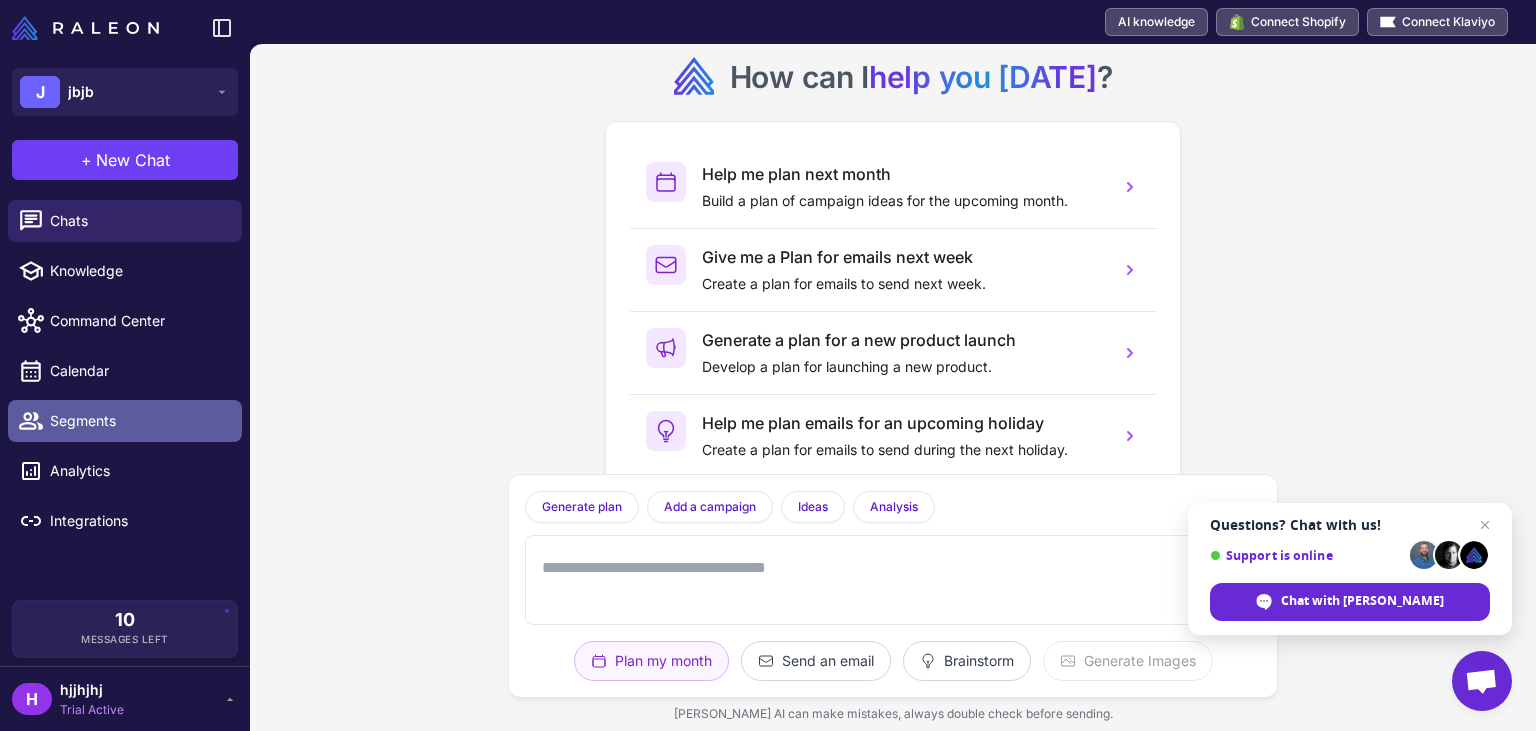 click on "Segments" at bounding box center (125, 421) 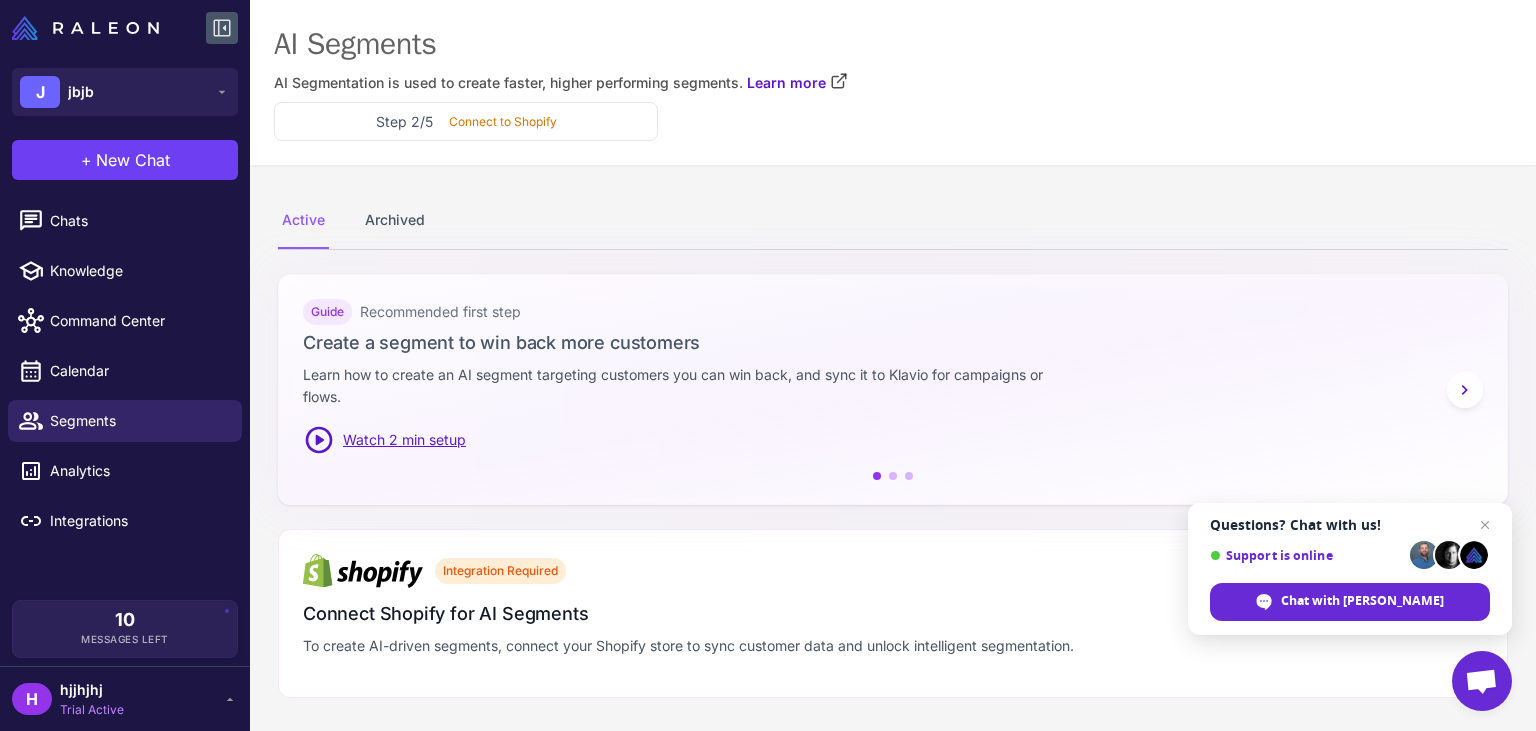 click 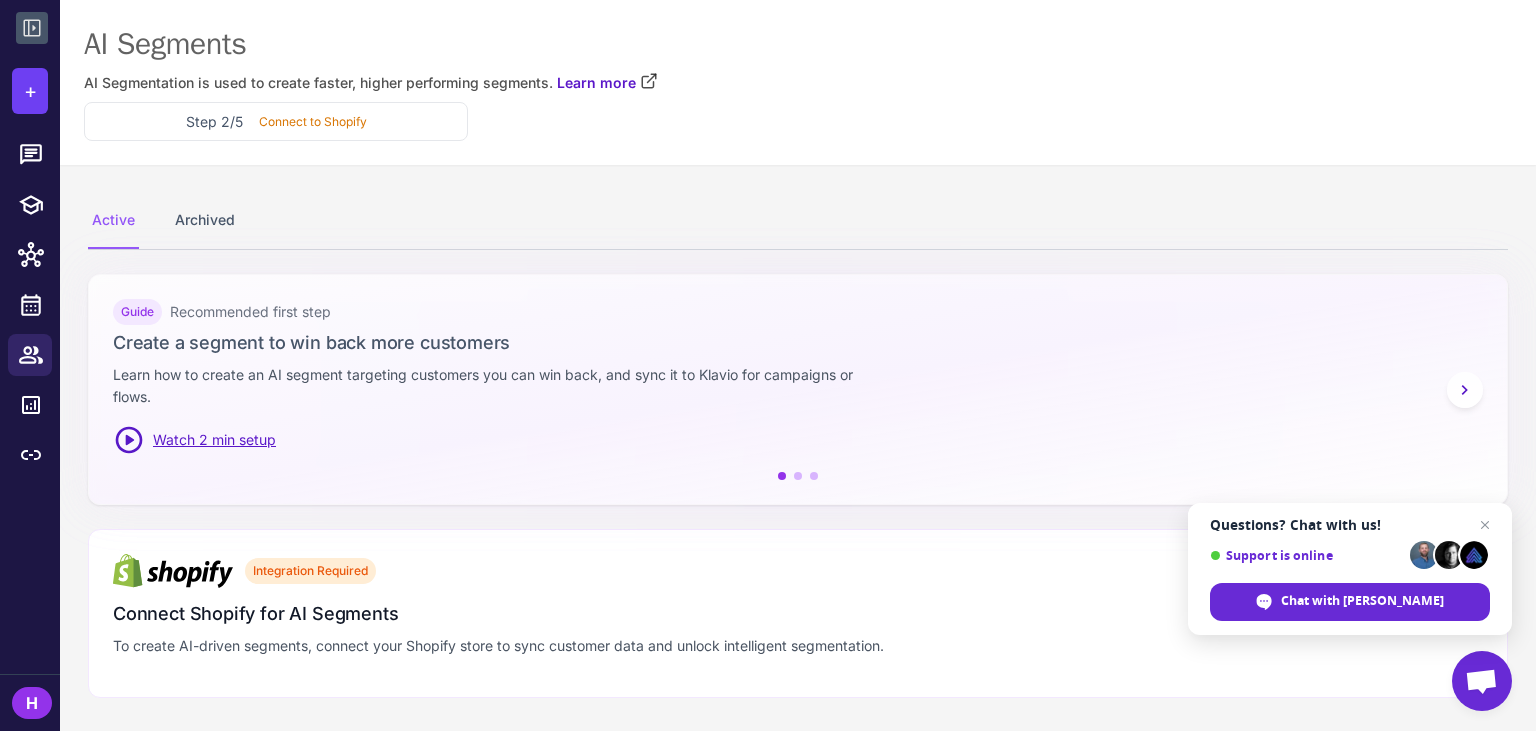 click 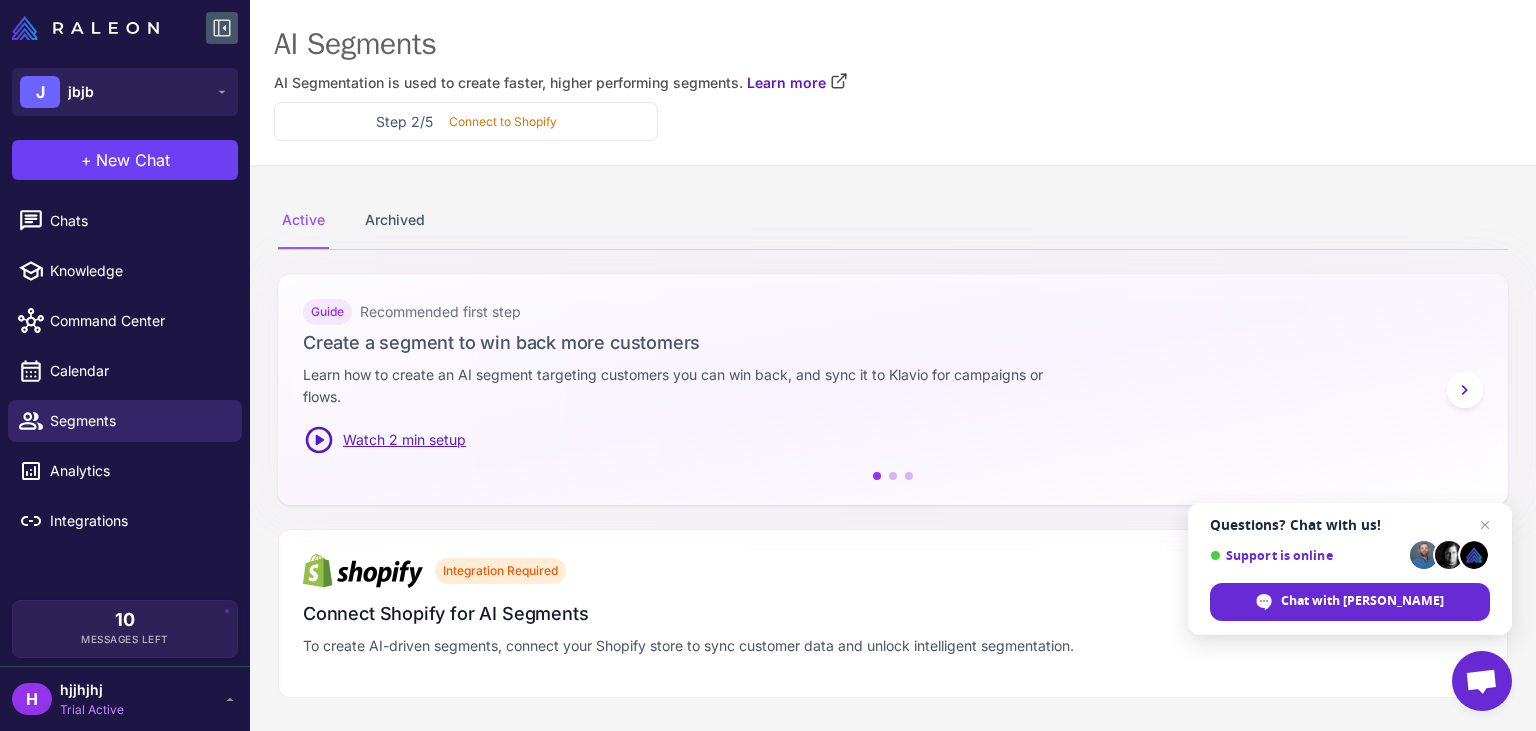 click on "H hjjhjhj Trial Active" at bounding box center (125, 699) 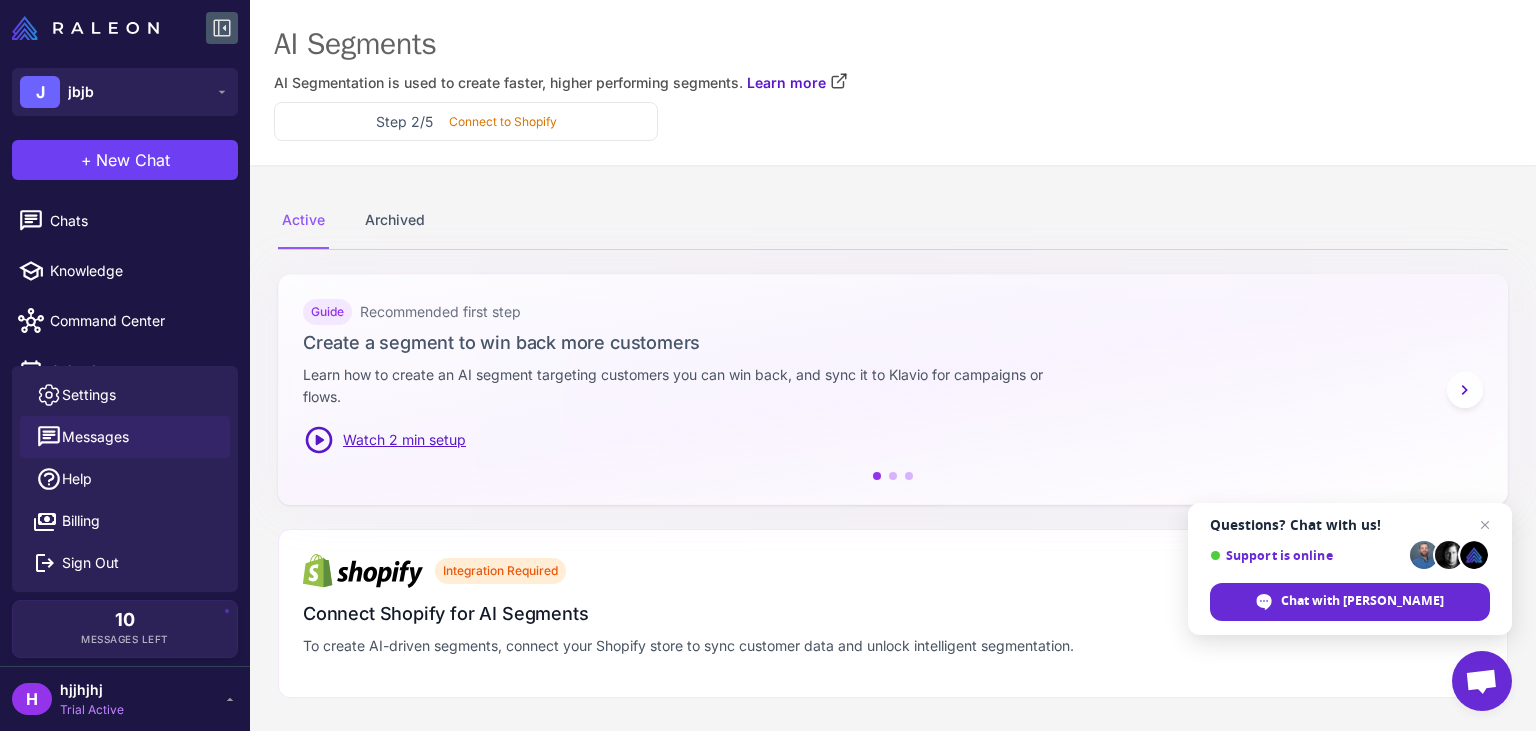 click on "Messages" at bounding box center (95, 437) 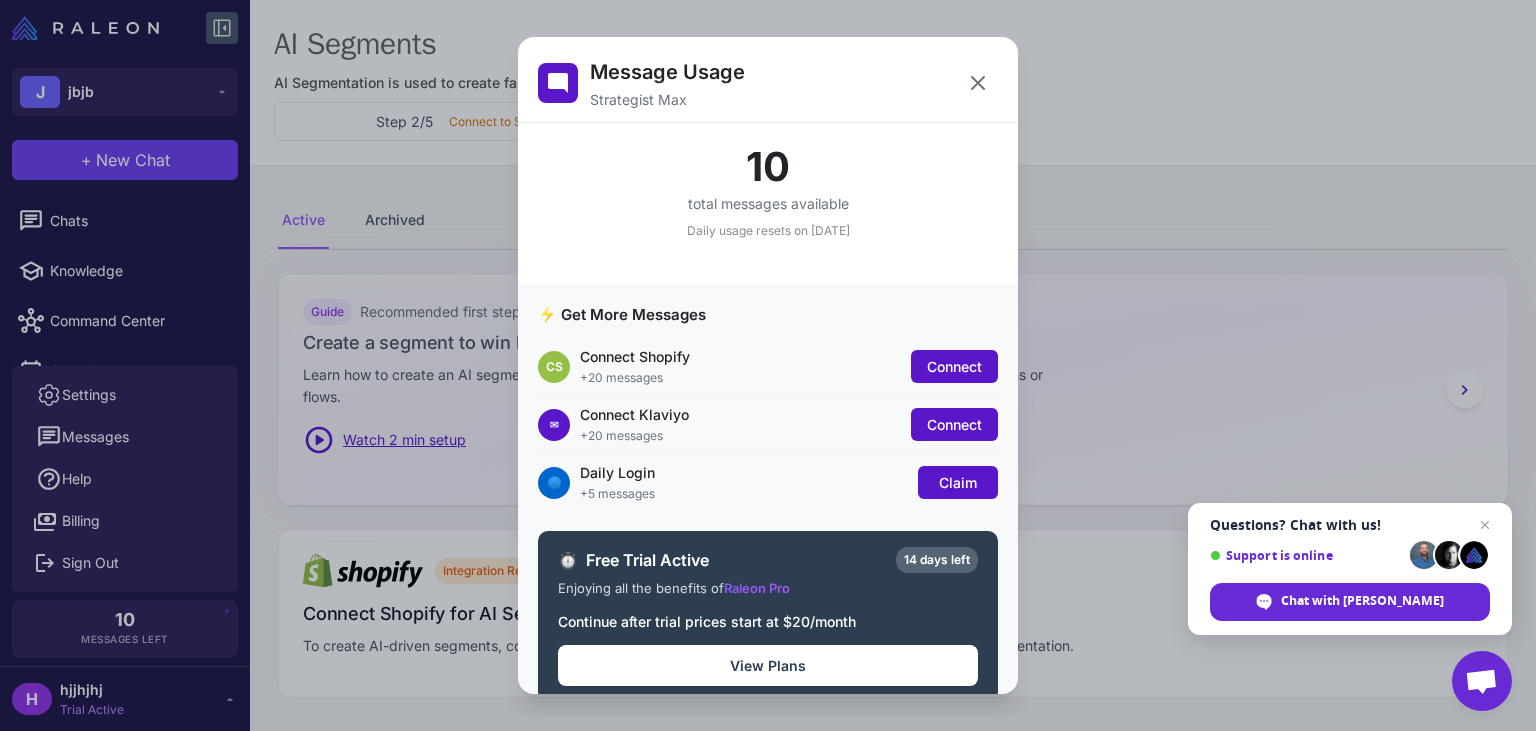 scroll, scrollTop: 26, scrollLeft: 0, axis: vertical 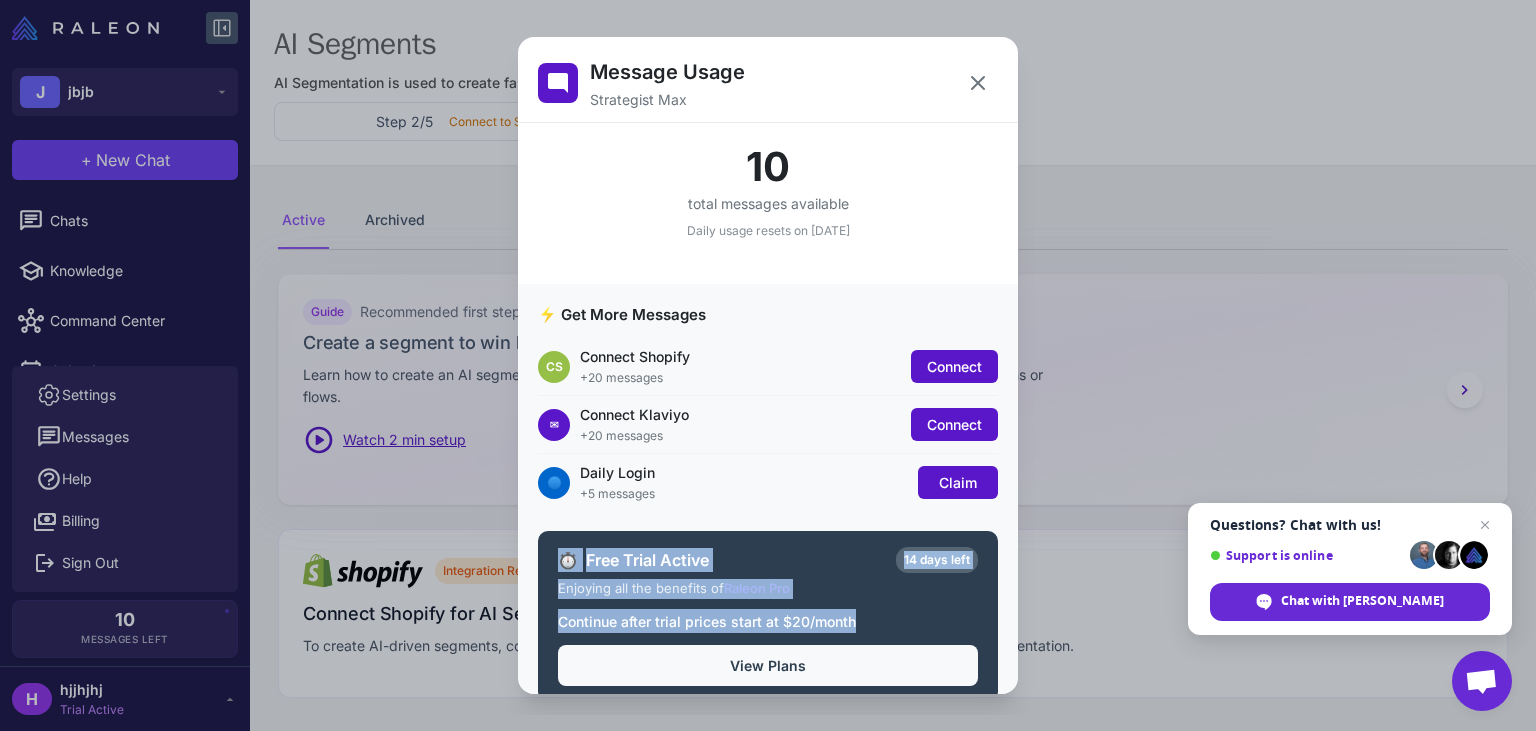 drag, startPoint x: 145, startPoint y: 443, endPoint x: 660, endPoint y: 650, distance: 555.0441 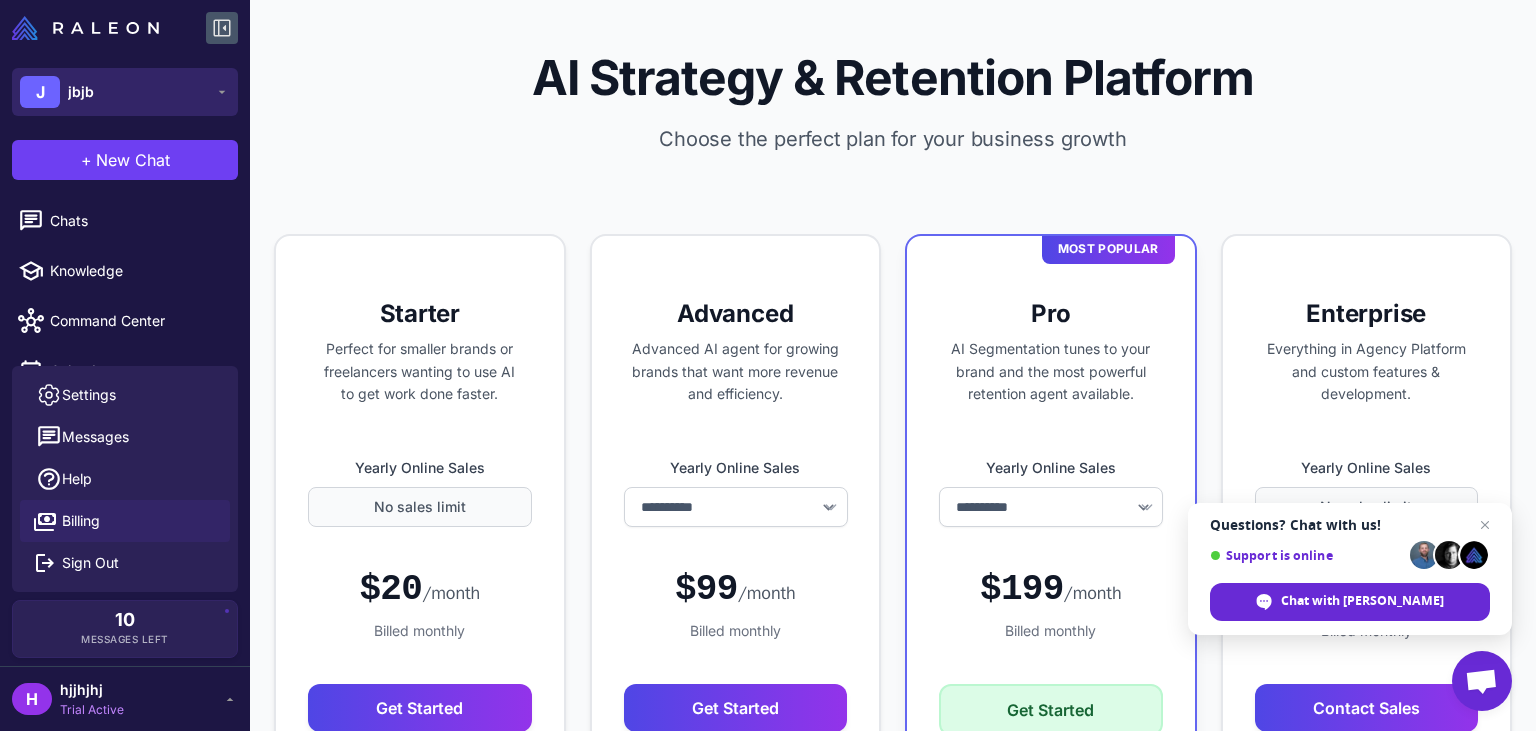 click on "J jbjb" at bounding box center (125, 92) 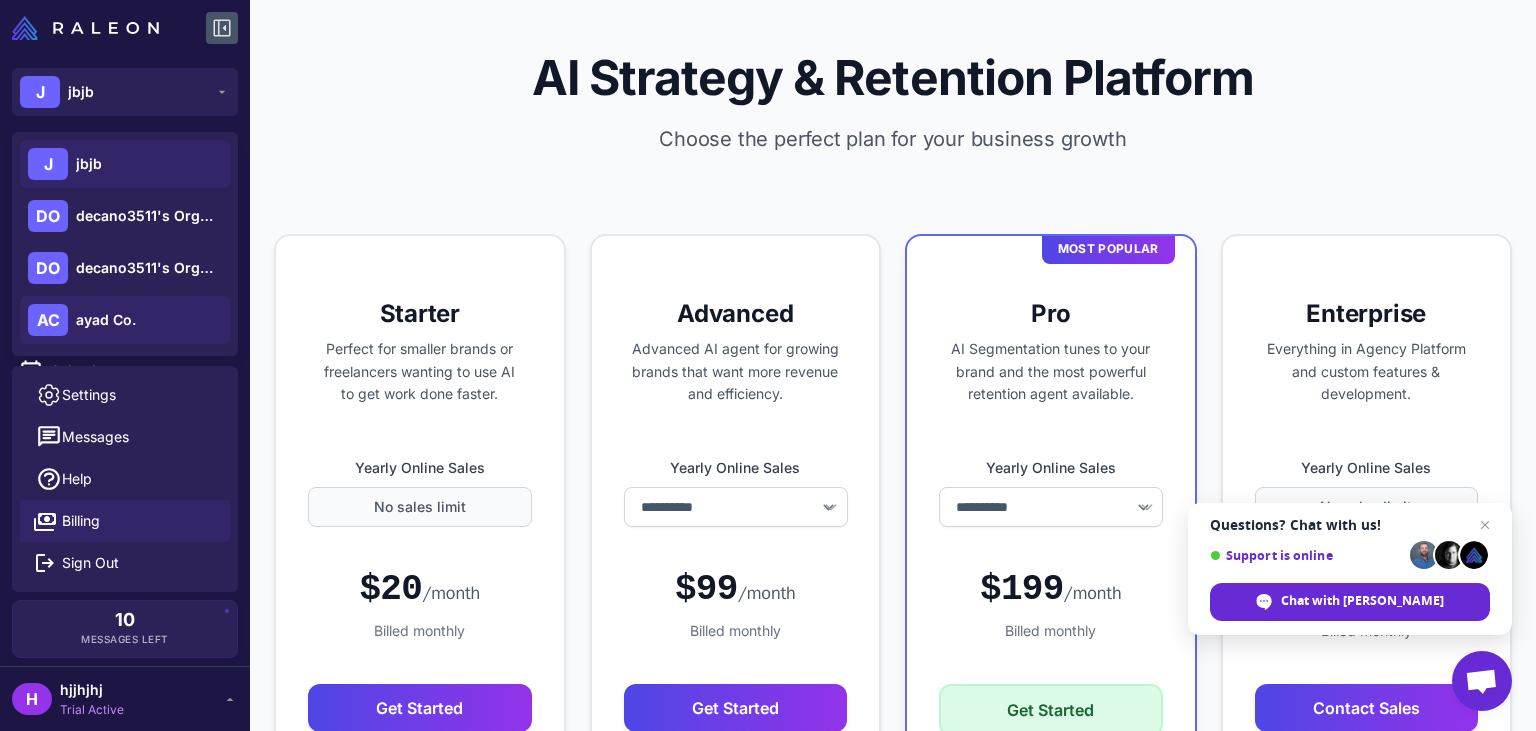 click on "AC ayad Co." 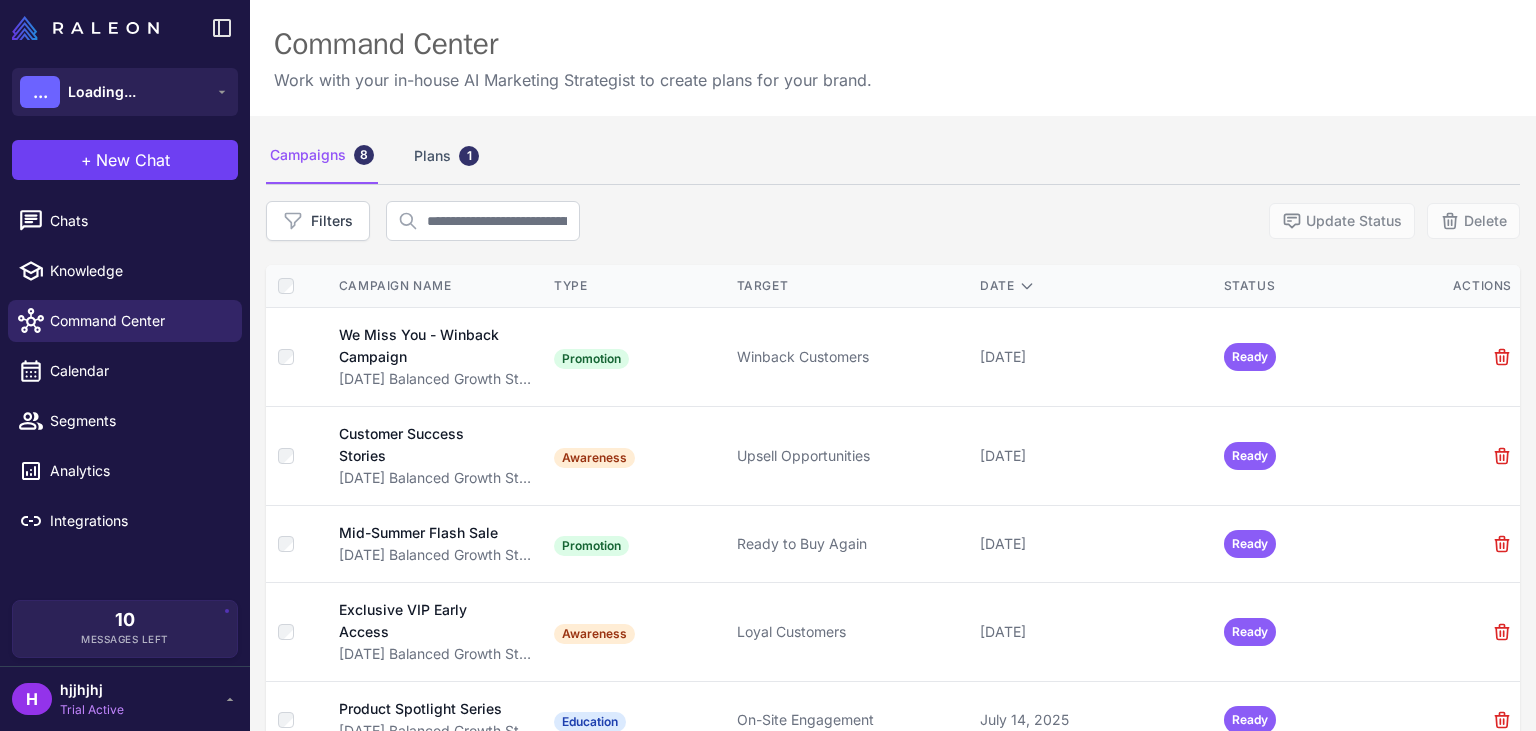 scroll, scrollTop: 0, scrollLeft: 0, axis: both 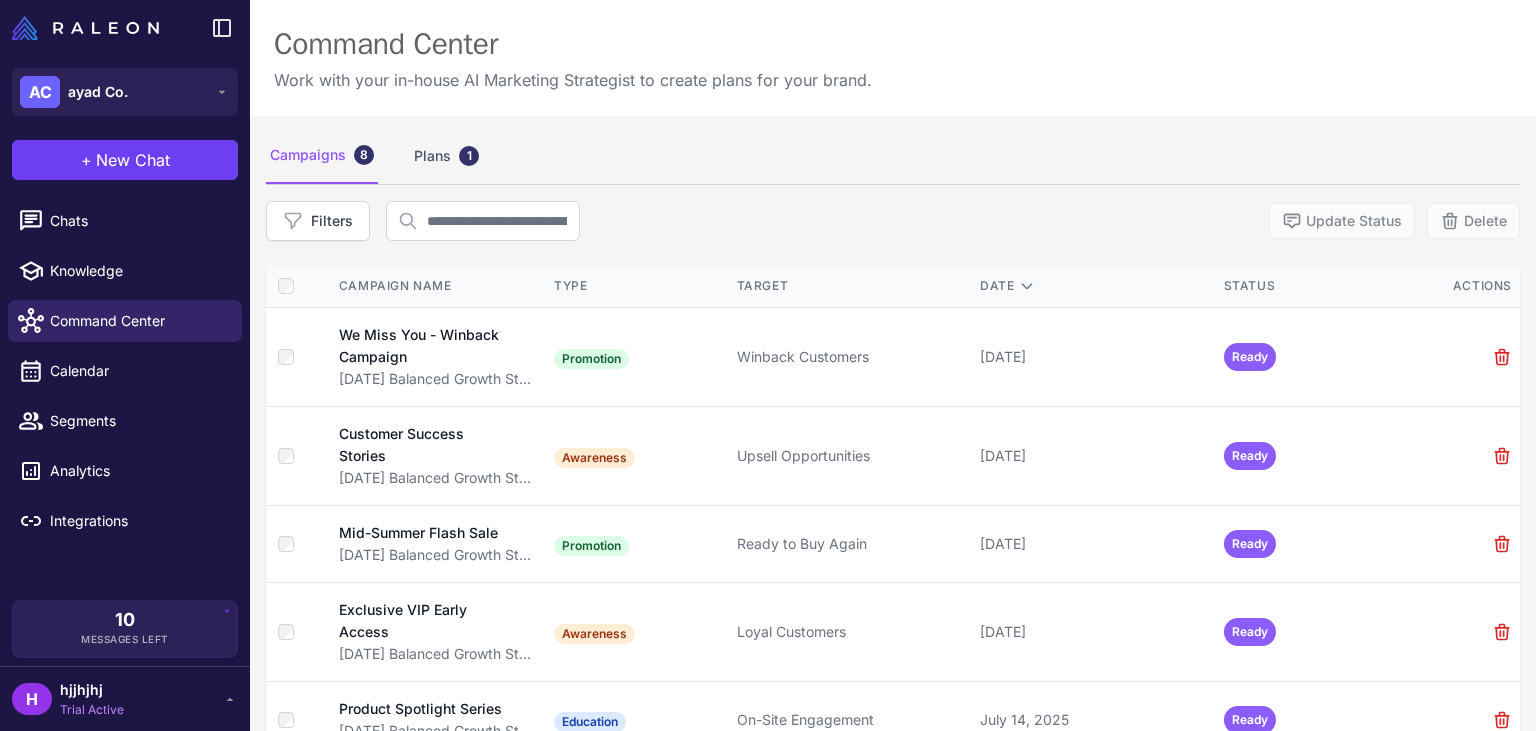 click on "H" at bounding box center [32, 699] 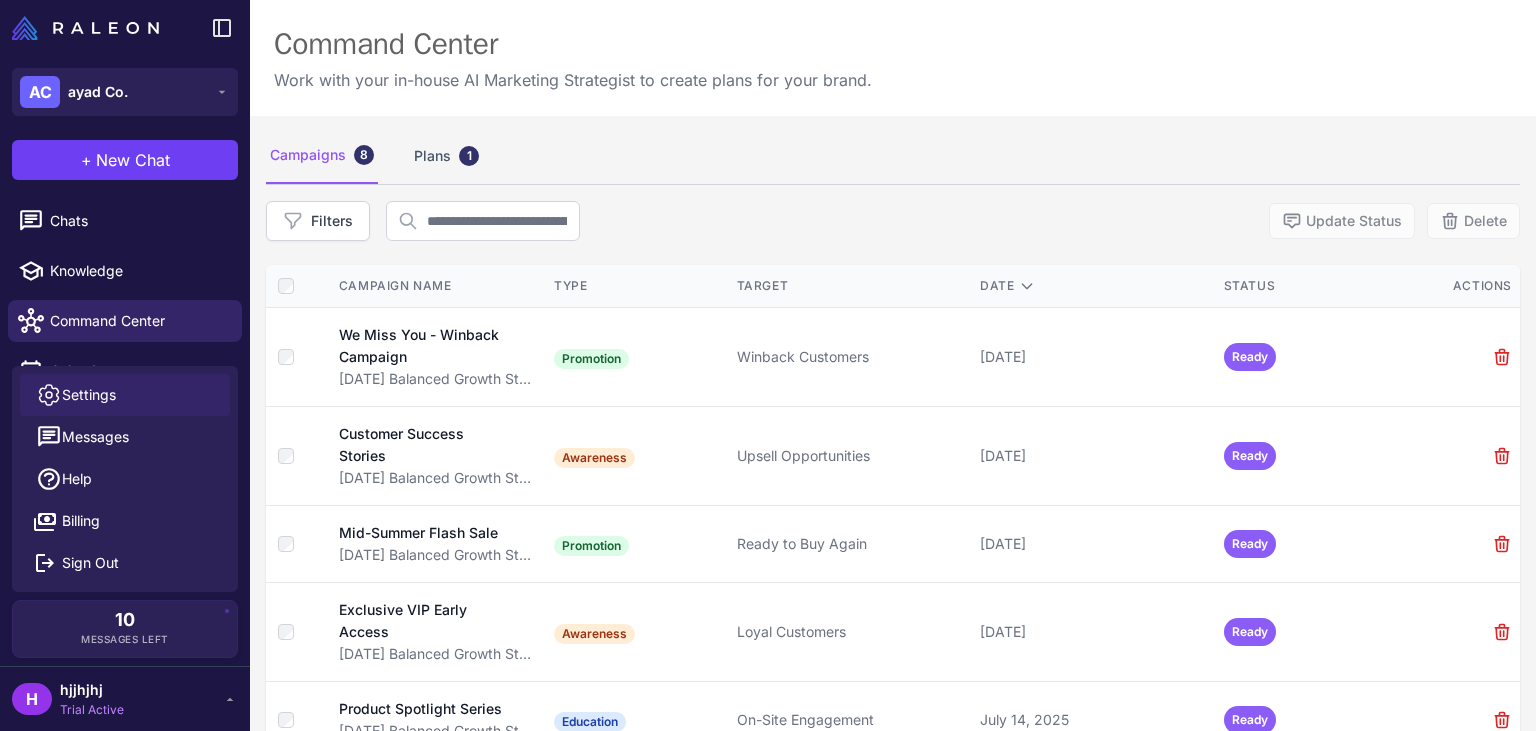 click on "Settings" at bounding box center (89, 395) 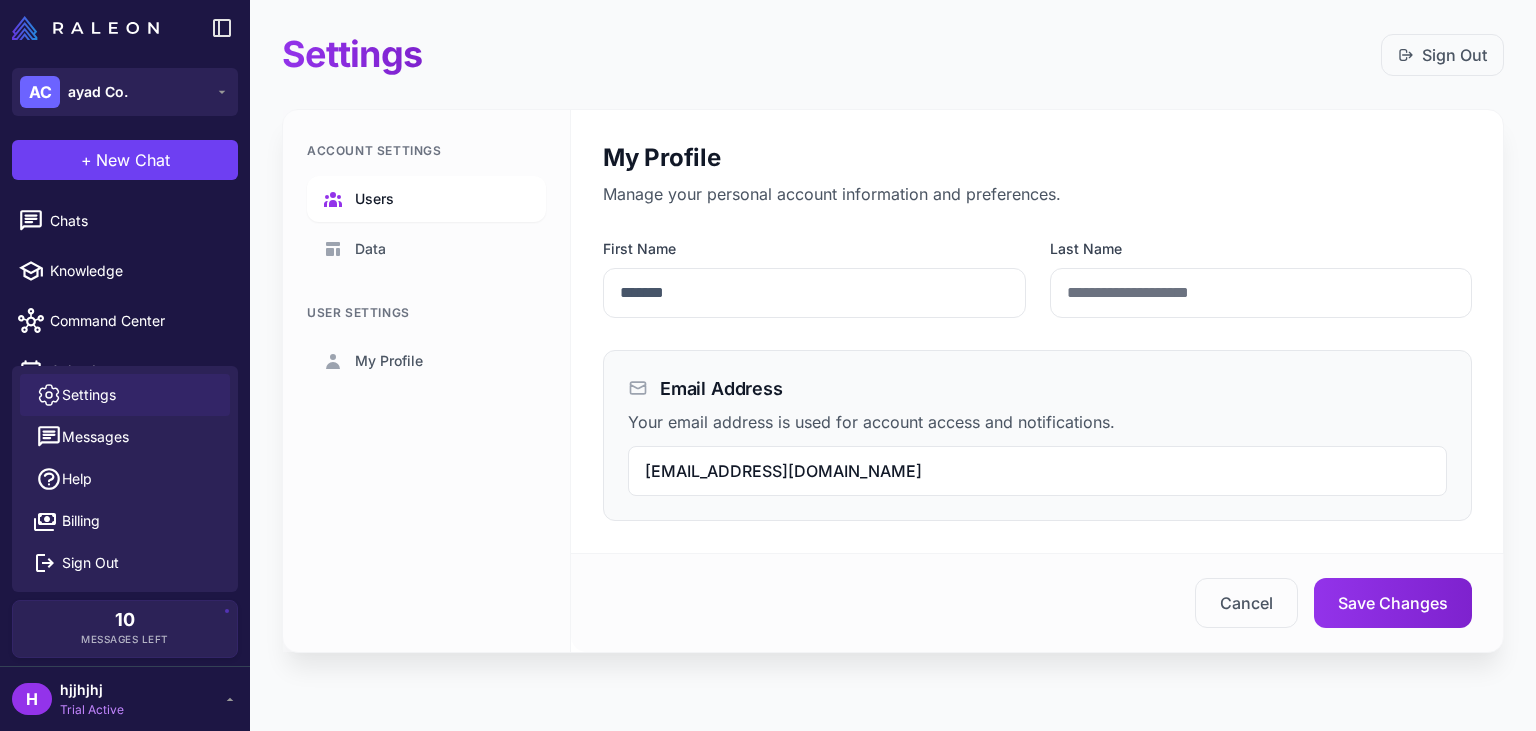 click on "Users" at bounding box center (374, 199) 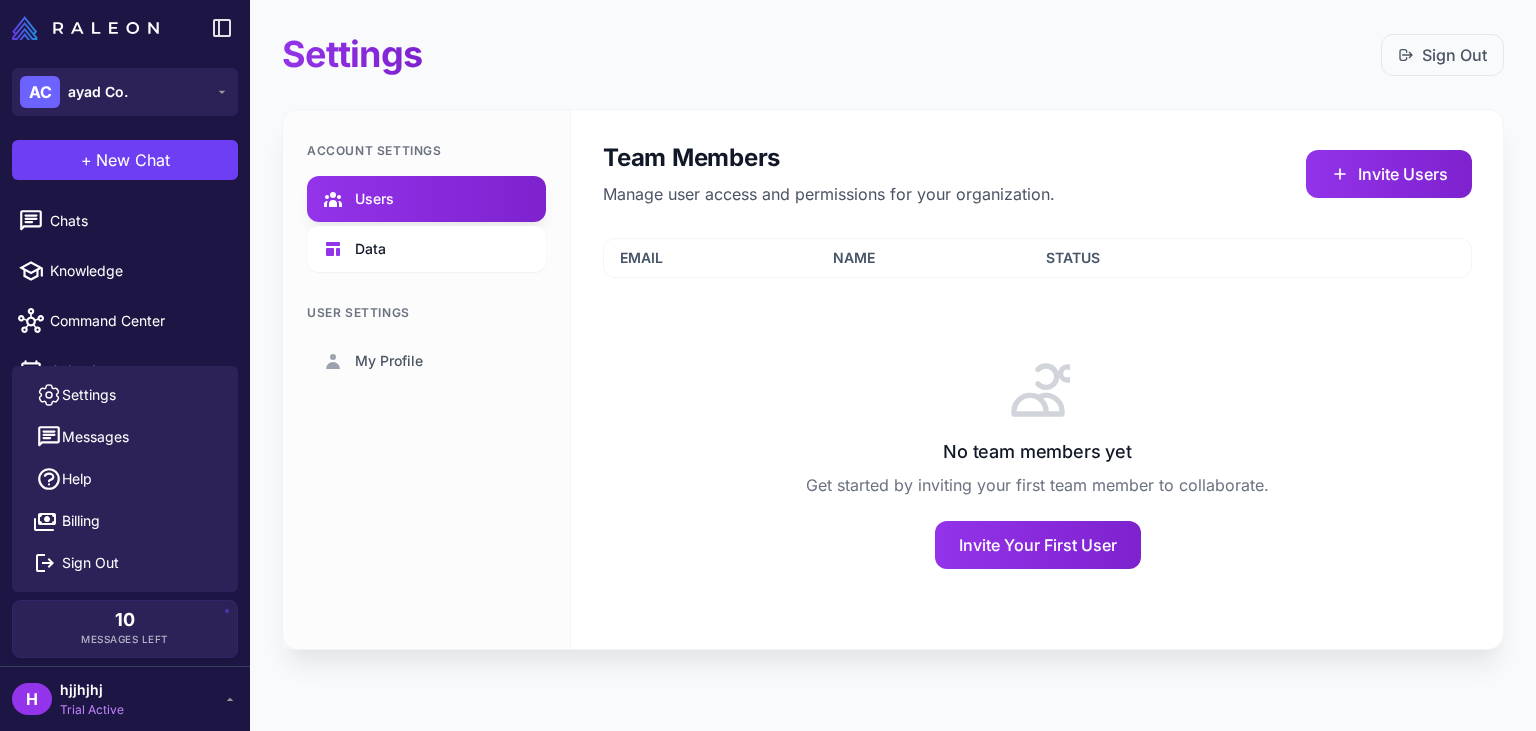click on "Data" at bounding box center [426, 249] 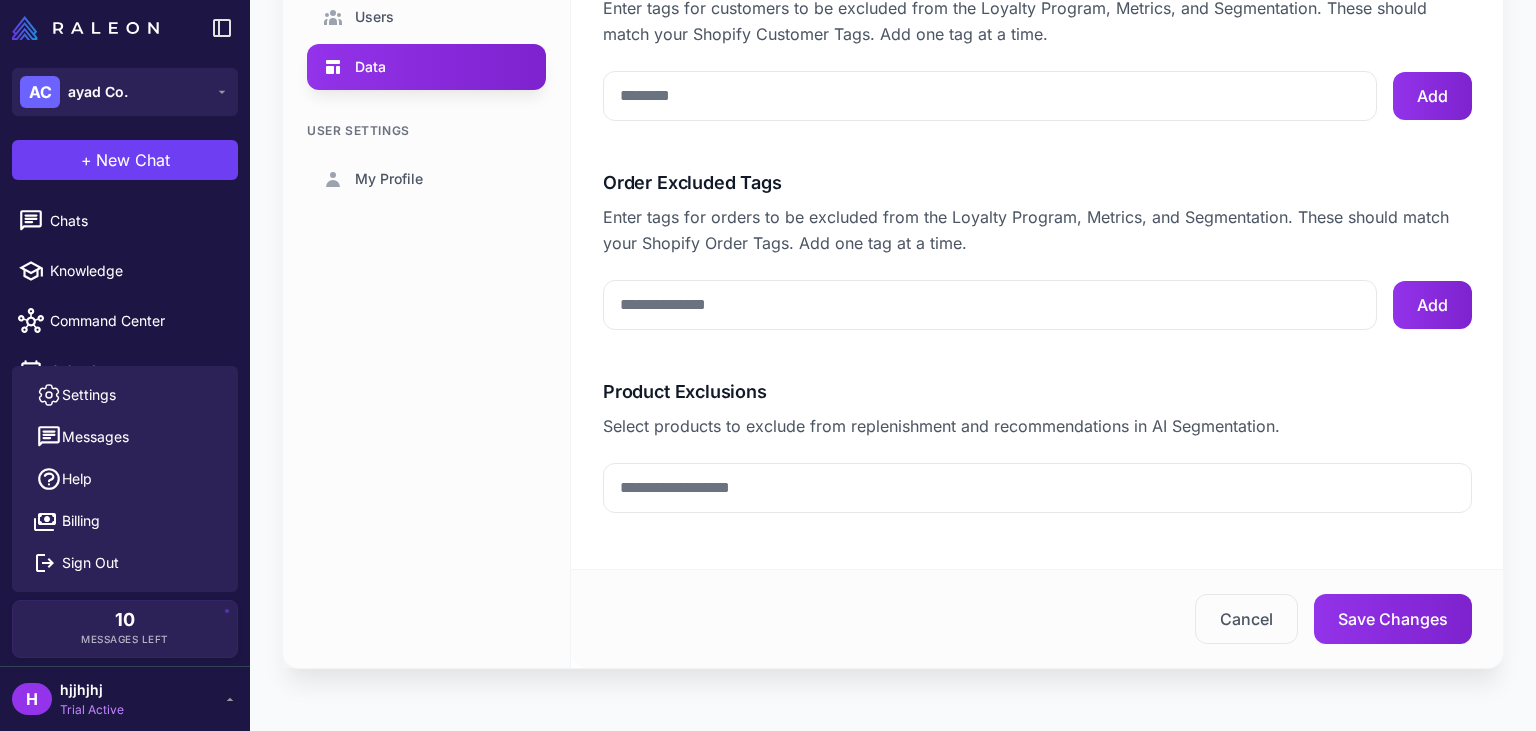 scroll, scrollTop: 0, scrollLeft: 0, axis: both 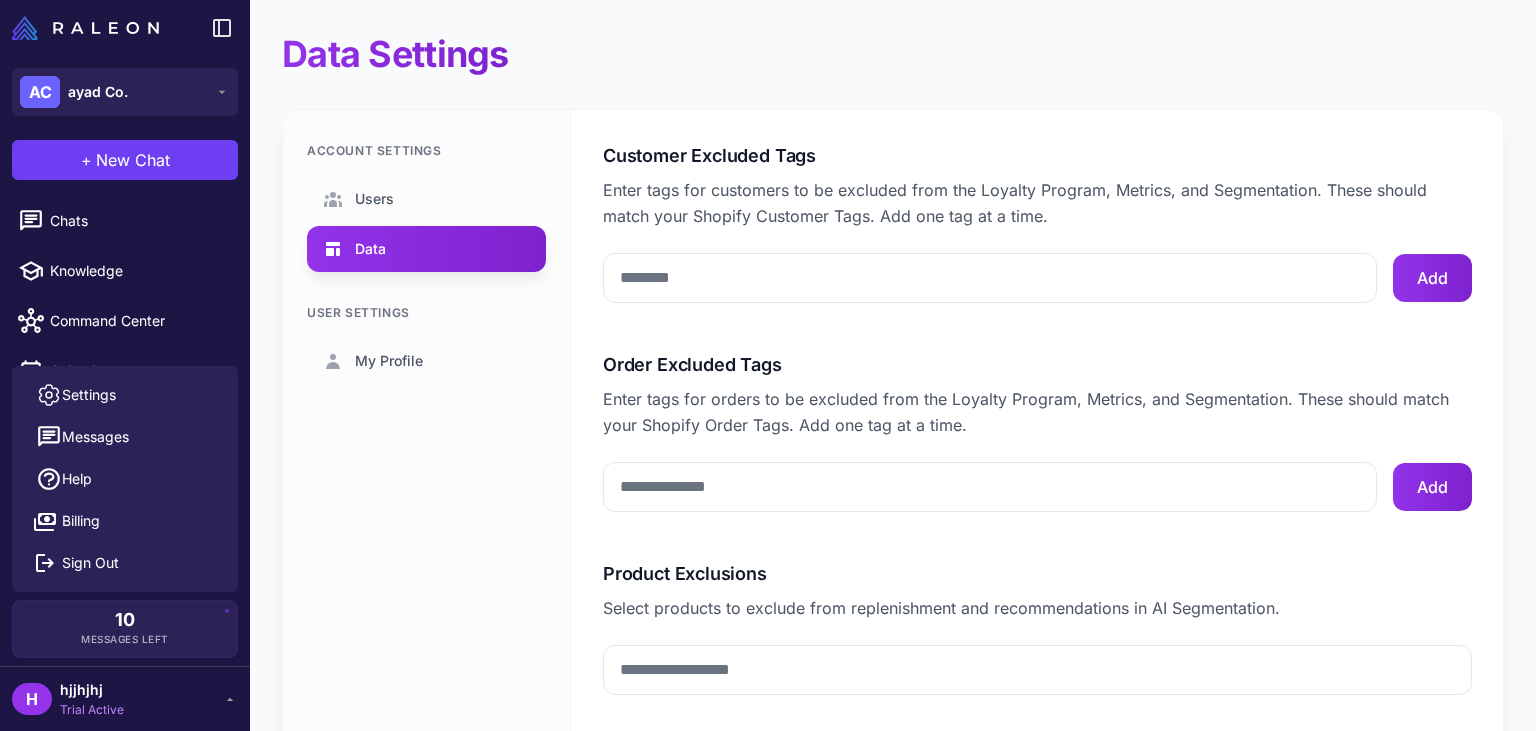 click on "Account Settings Users Data User Settings My Profile" at bounding box center [427, 480] 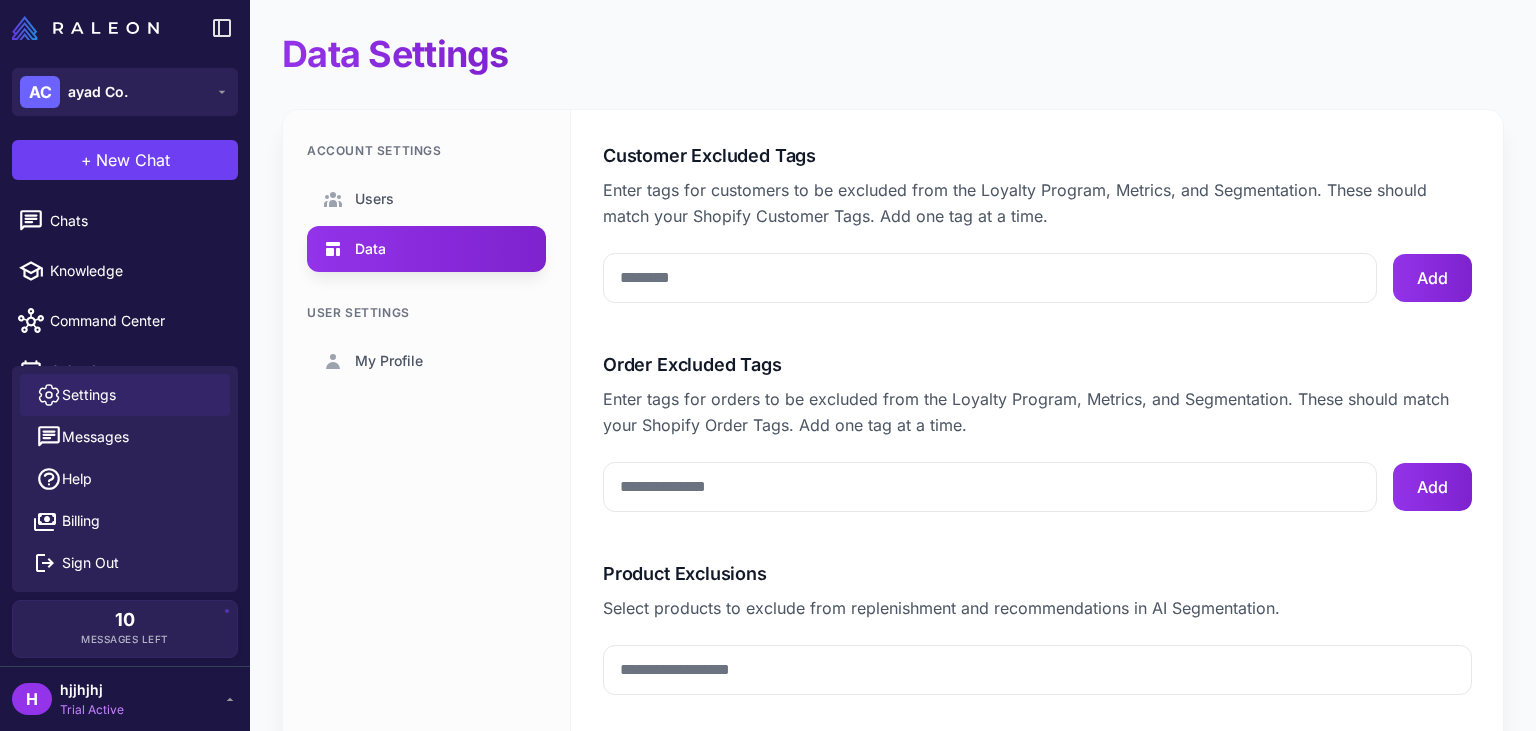 click on "Settings" 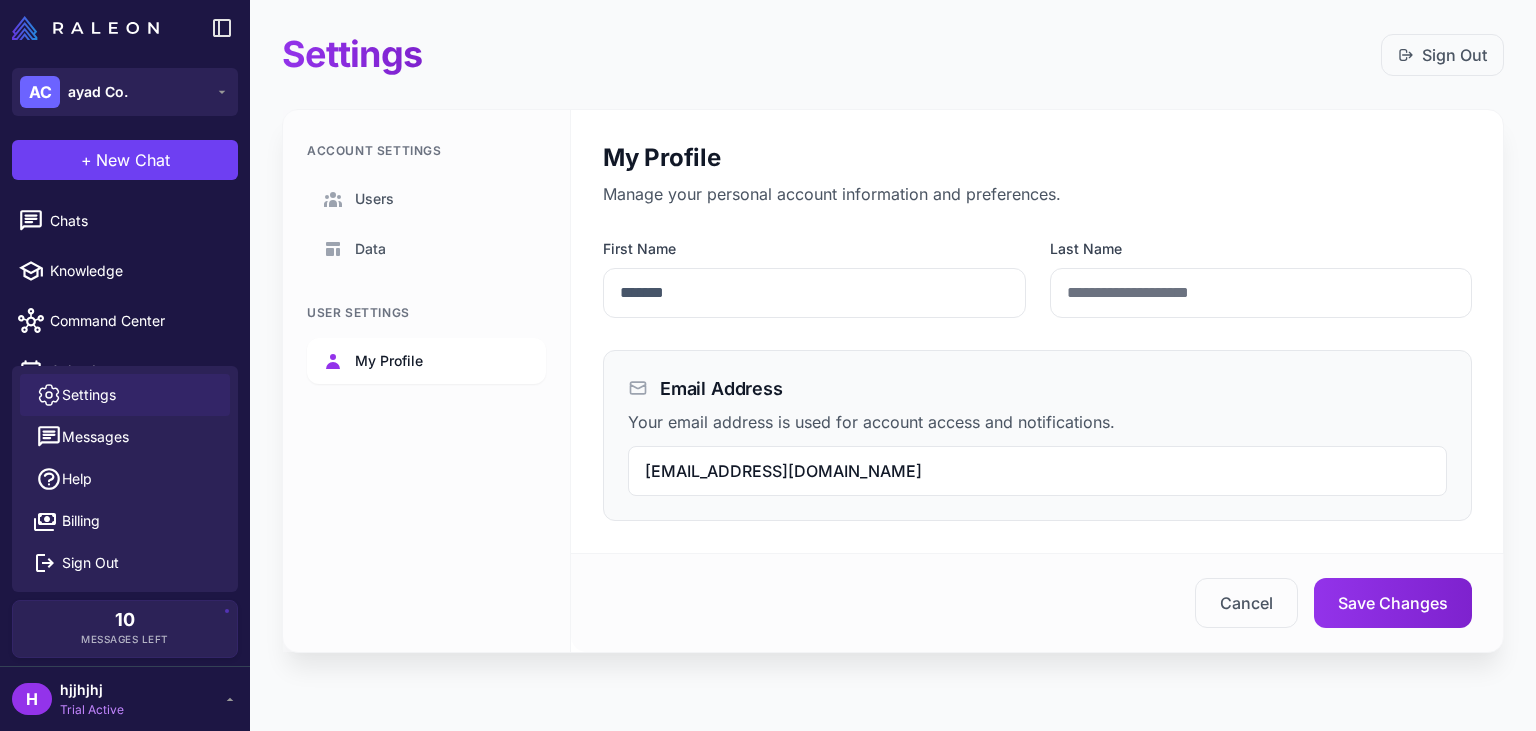 click on "My Profile" at bounding box center (426, 361) 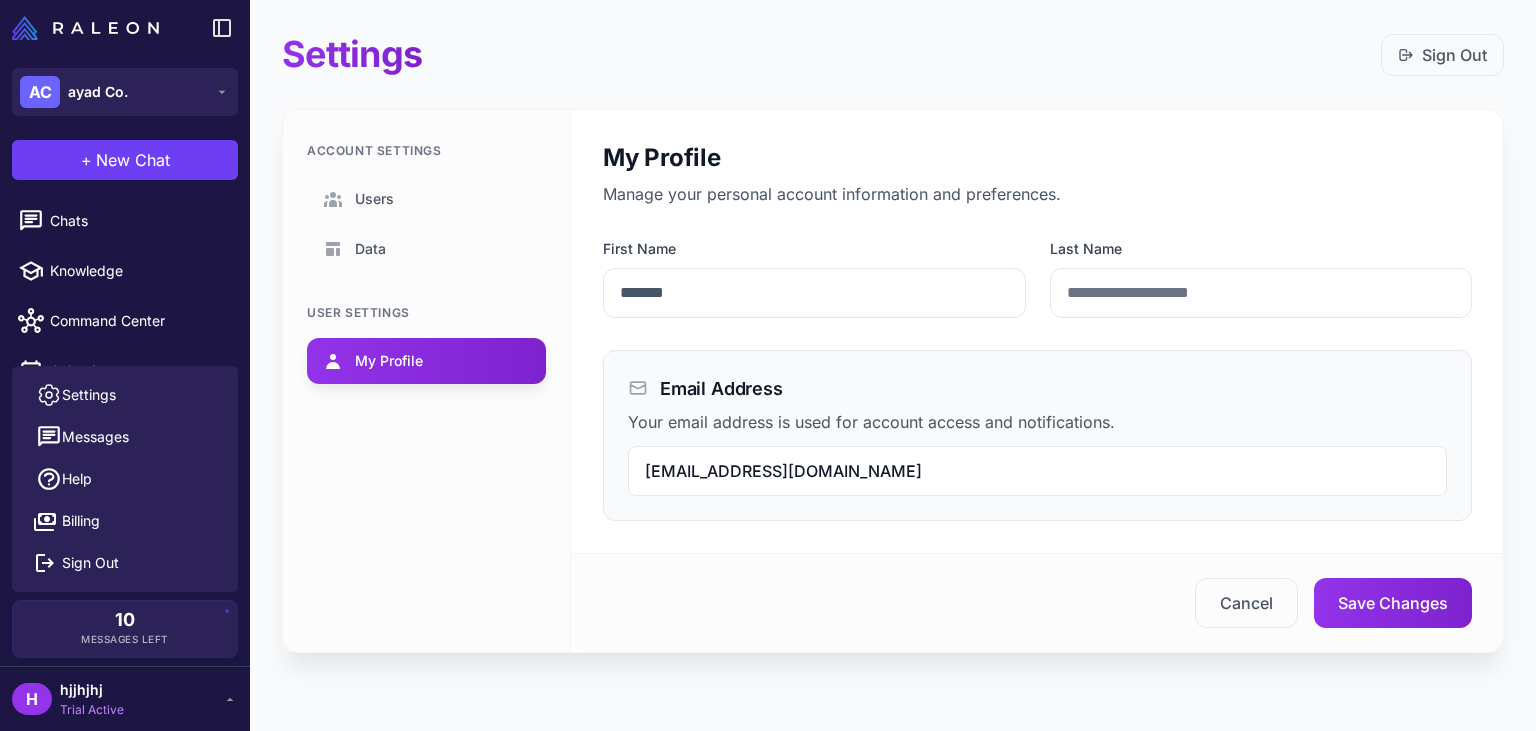 click on "My Profile" at bounding box center (426, 361) 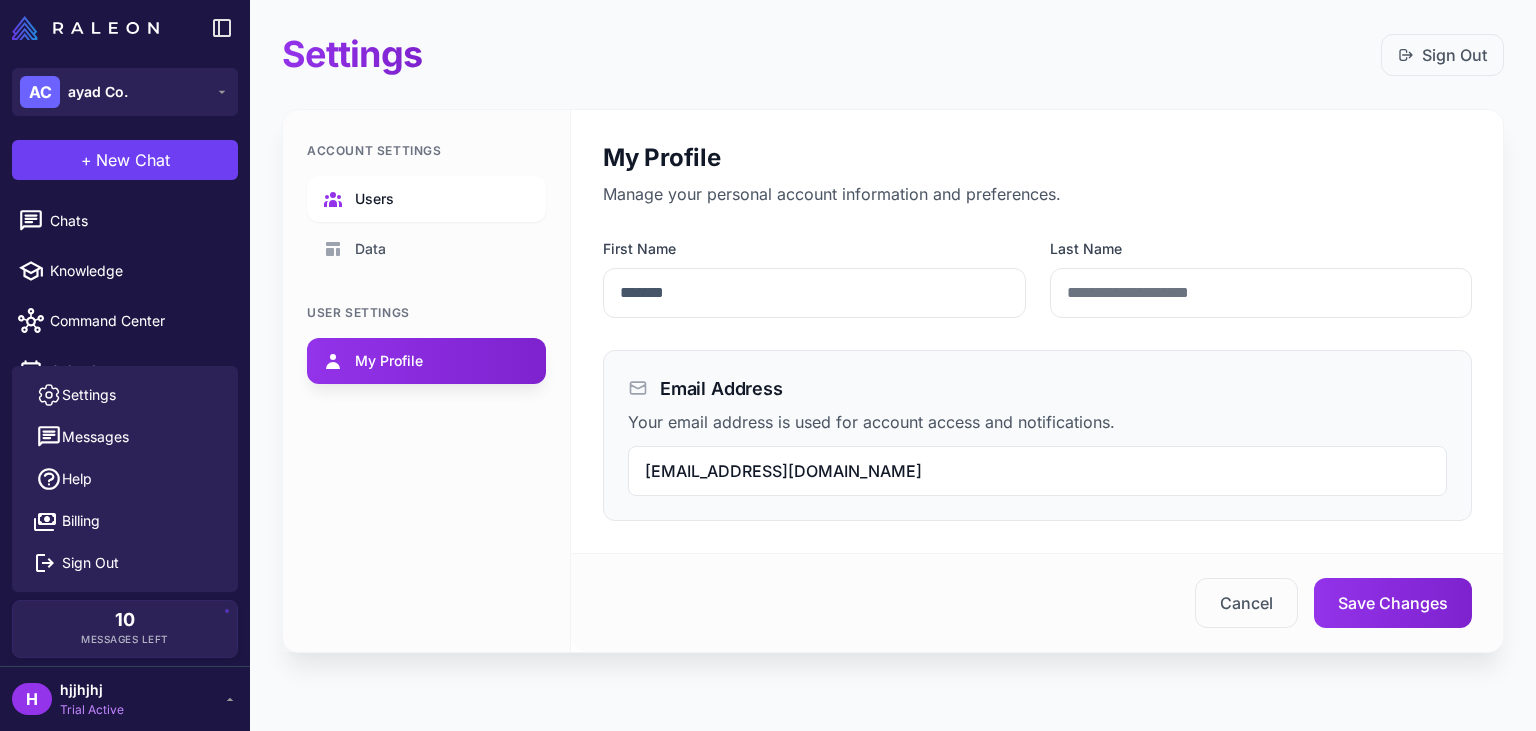 click on "Users" at bounding box center (426, 199) 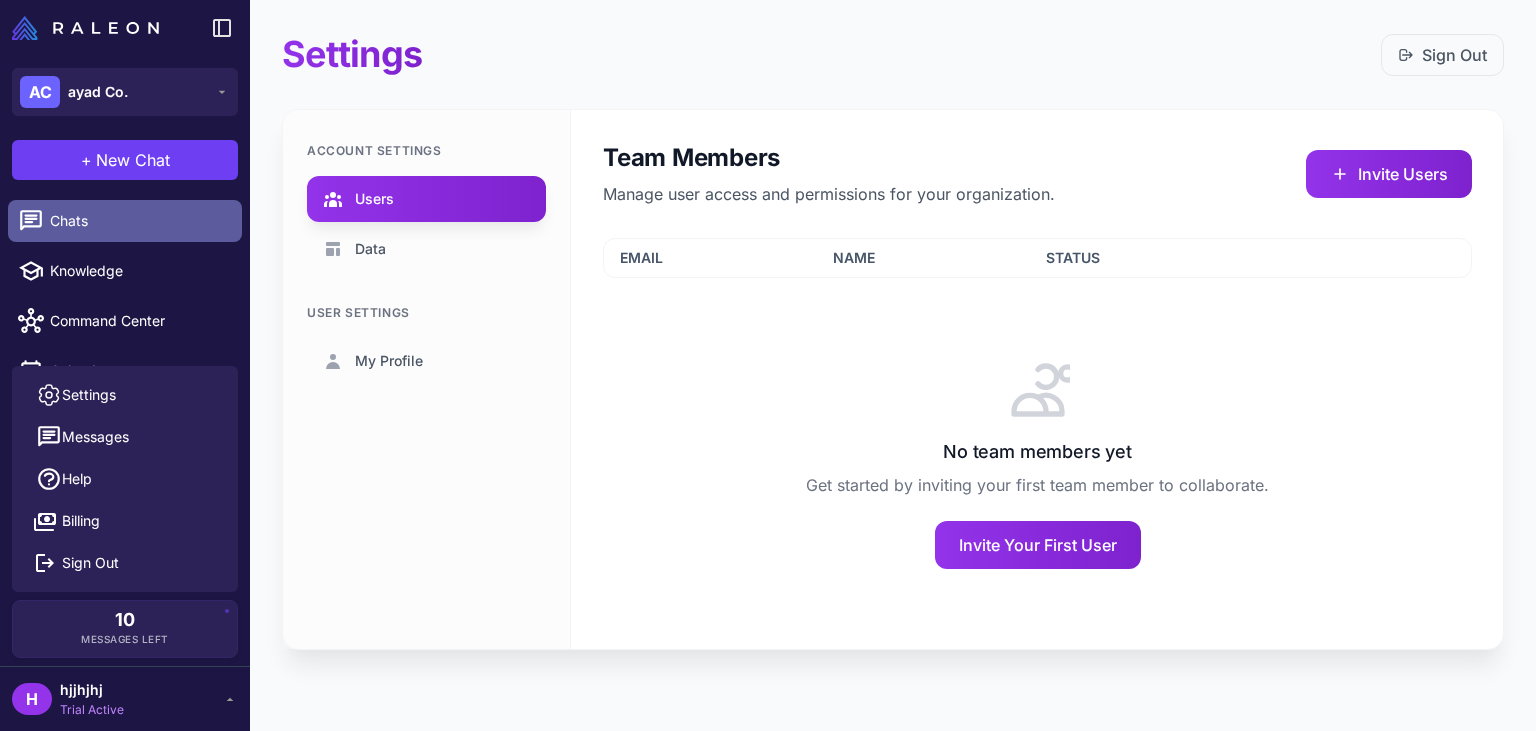 drag, startPoint x: 129, startPoint y: 246, endPoint x: 103, endPoint y: 230, distance: 30.528675 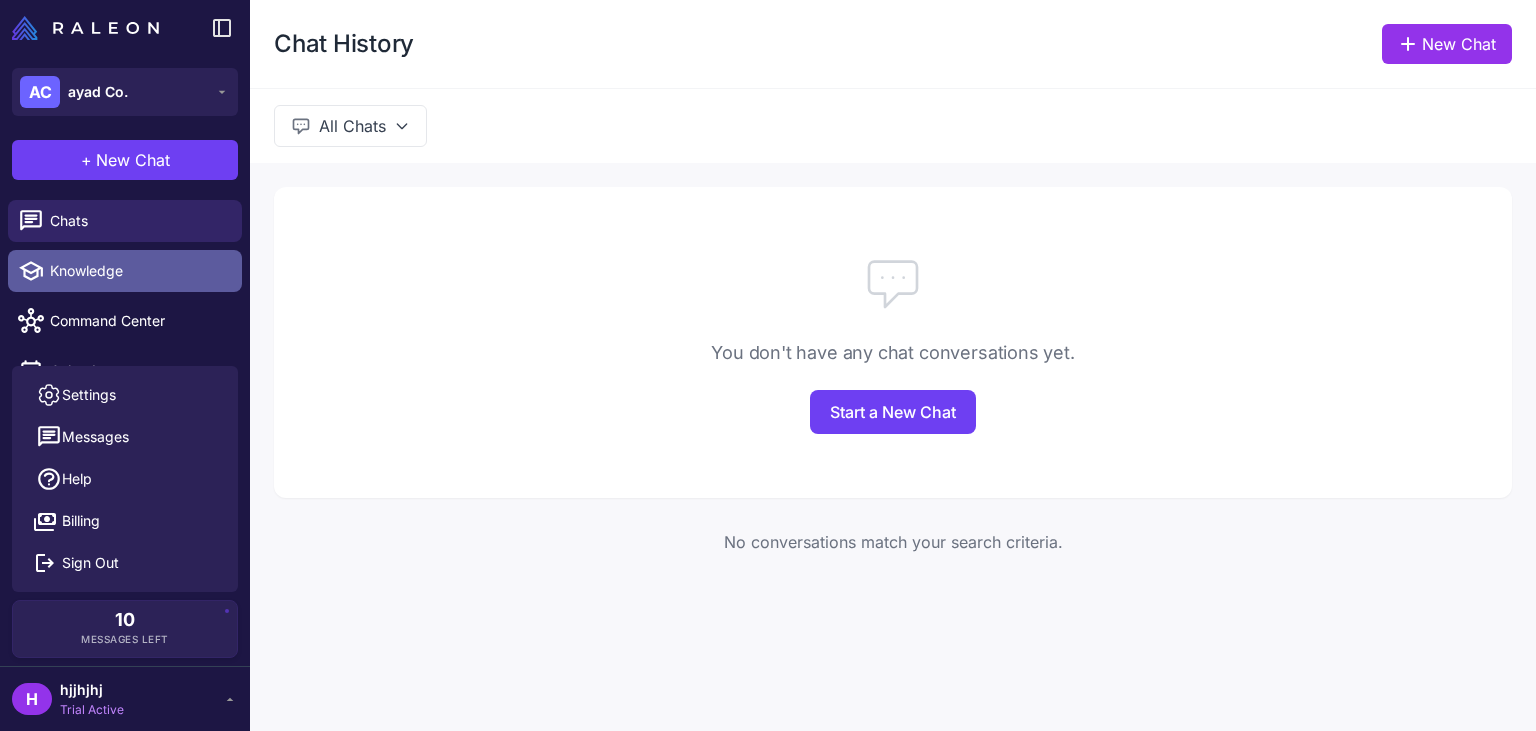 click on "Knowledge" at bounding box center [138, 271] 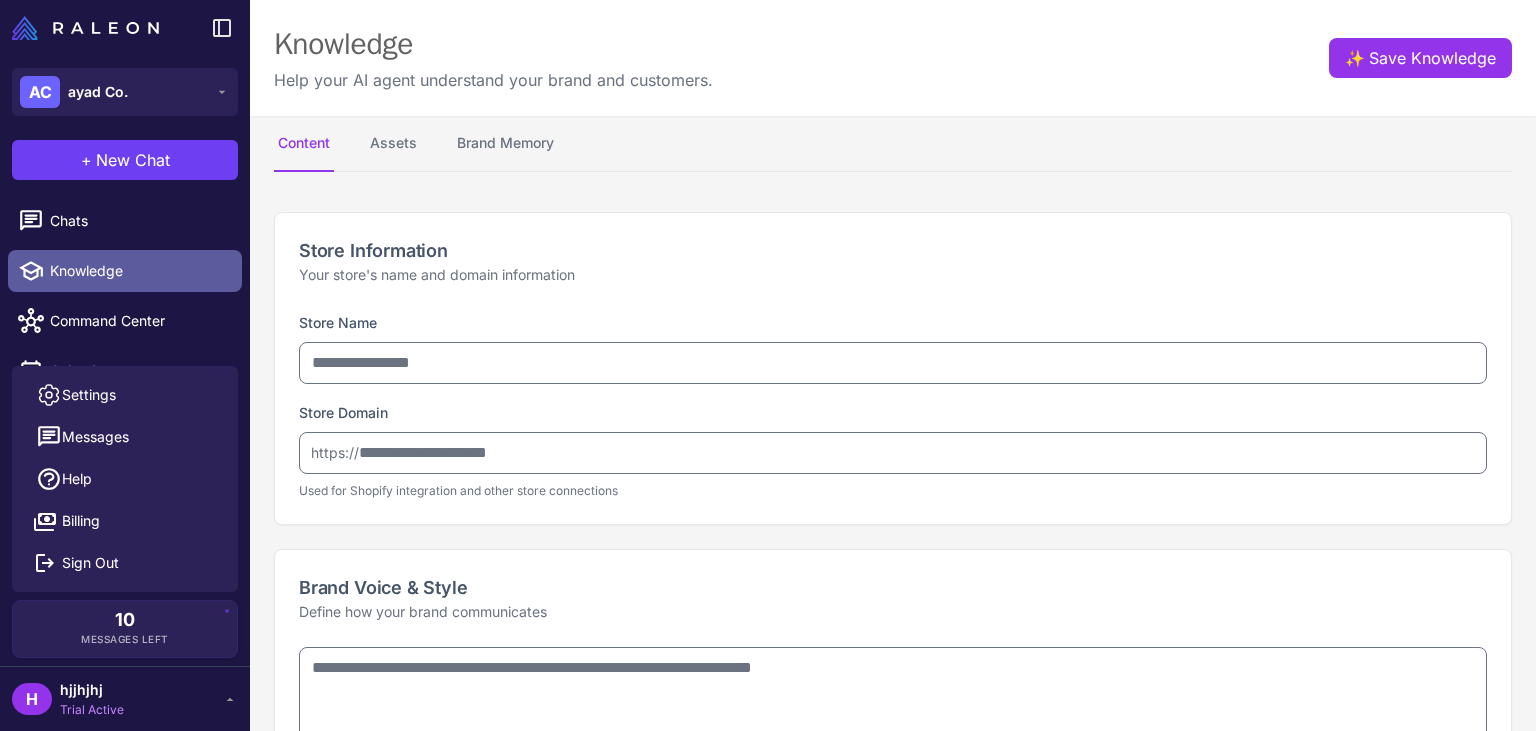 type on "********" 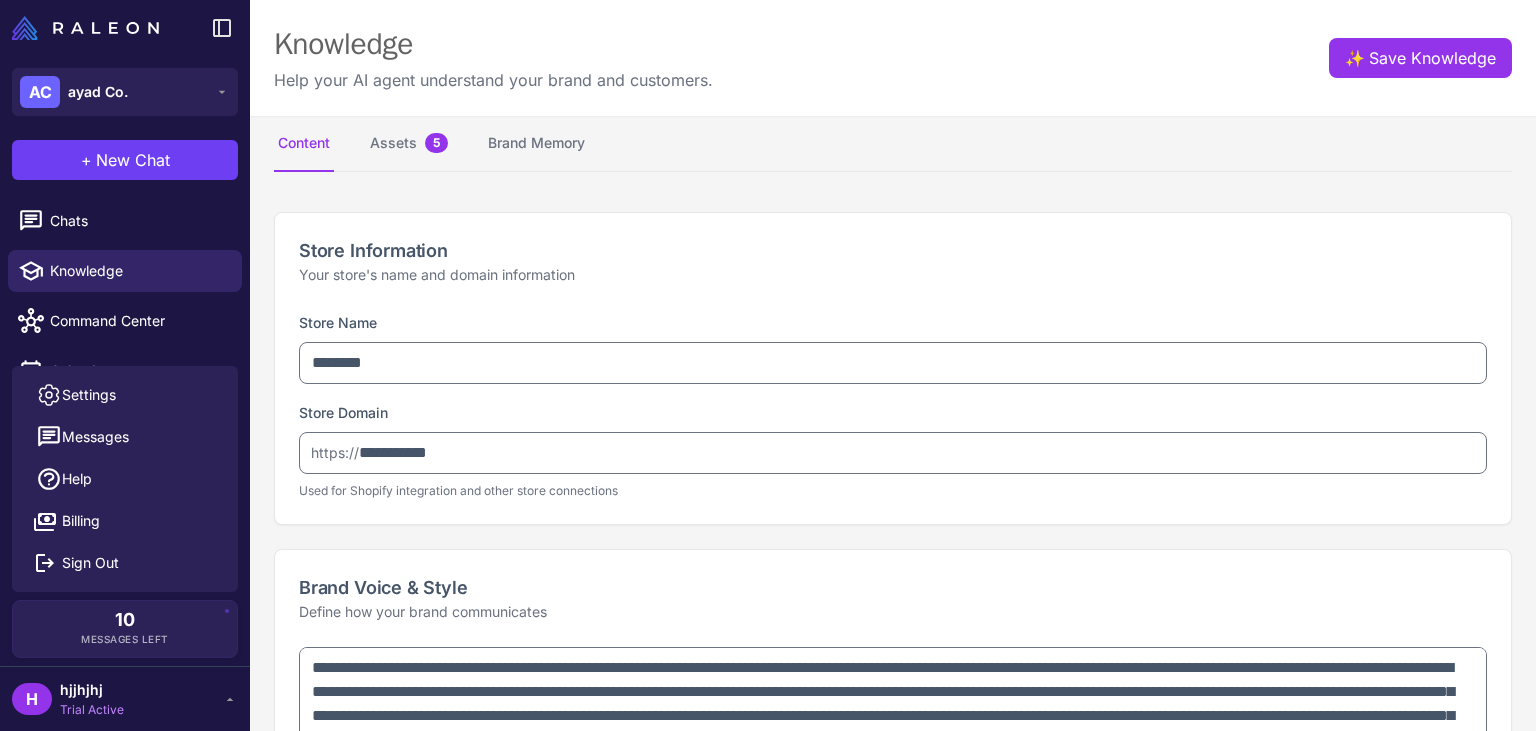type on "**********" 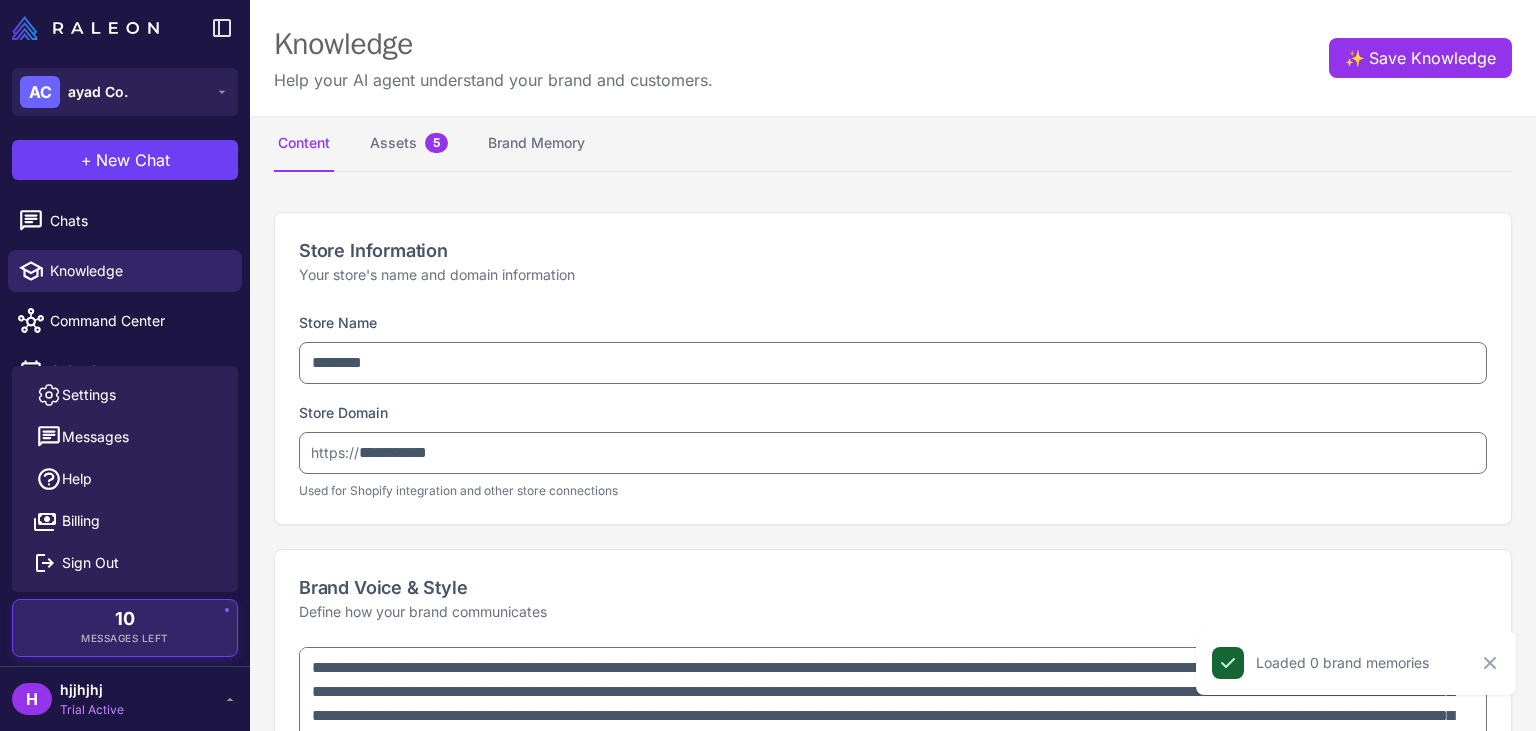 click on "10 Messages Left" at bounding box center [125, 628] 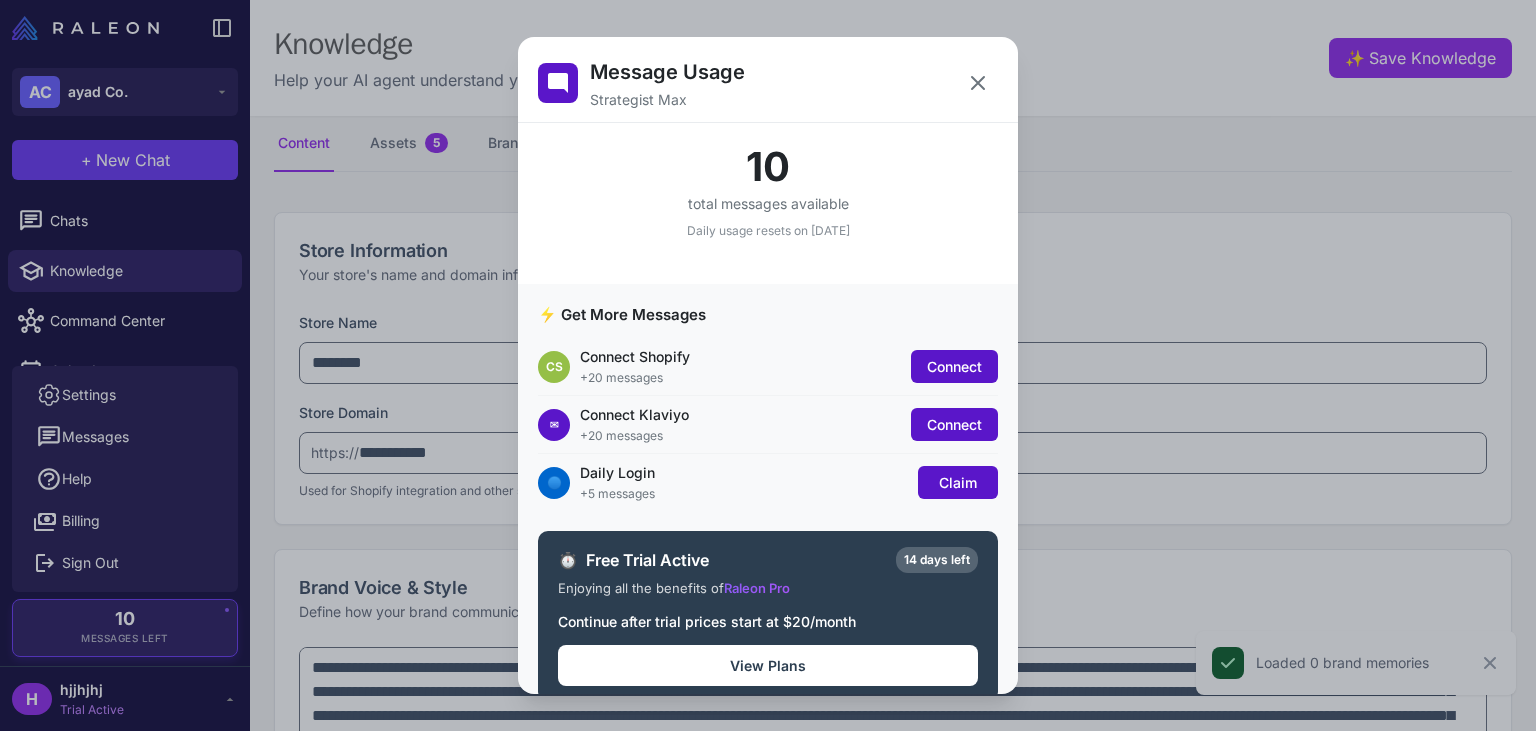 click on "Message Usage Strategist Max 10 total messages available Daily usage resets on [DATE] ⚡ Get More Messages CS Connect Shopify +20 messages Connect ✉ Connect Klaviyo +20 messages Connect 🔵 Daily Login +5 messages Claim ⏱️ Free Trial Active 14 days left Enjoying all the benefits of  Raleon Pro Continue after trial prices start at $20/month View Plans" 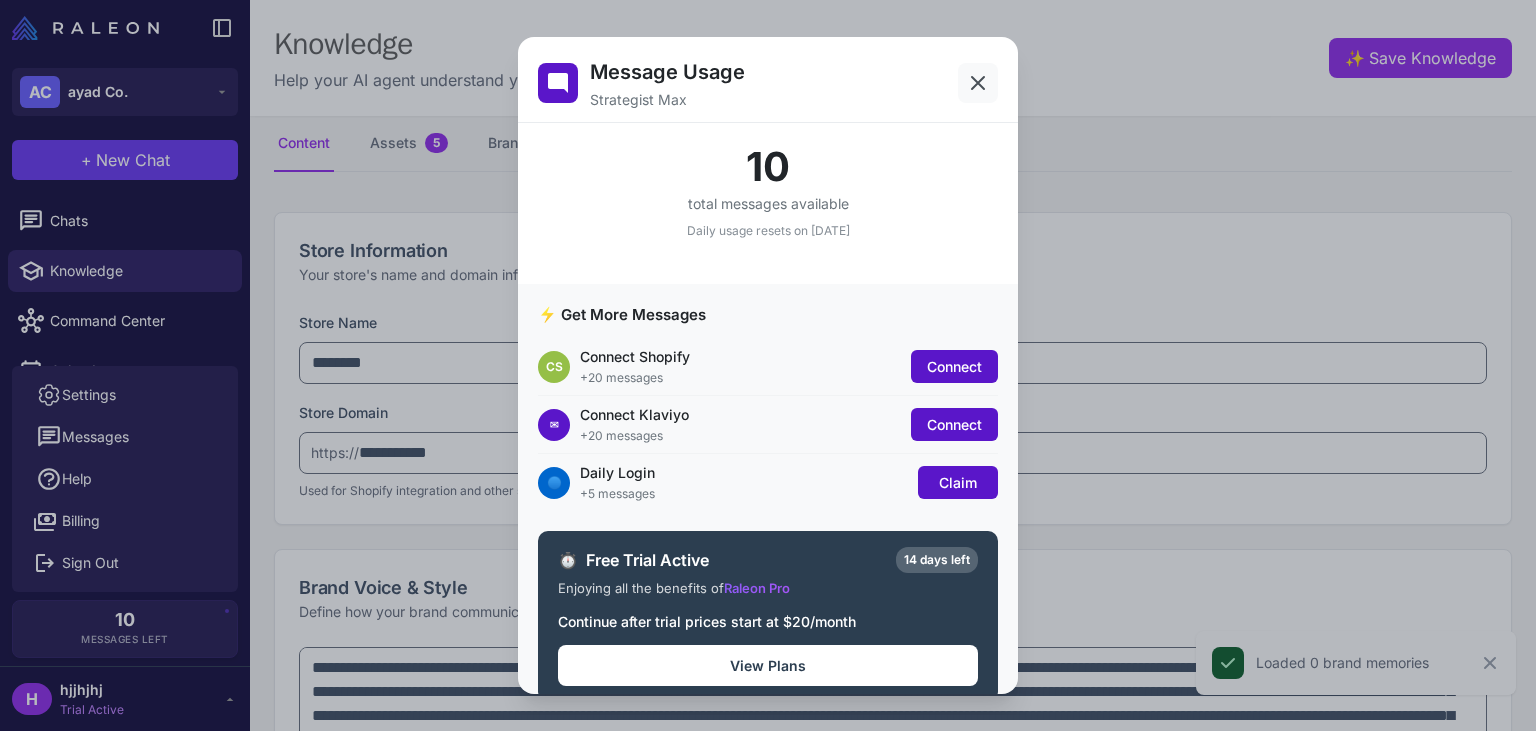 click 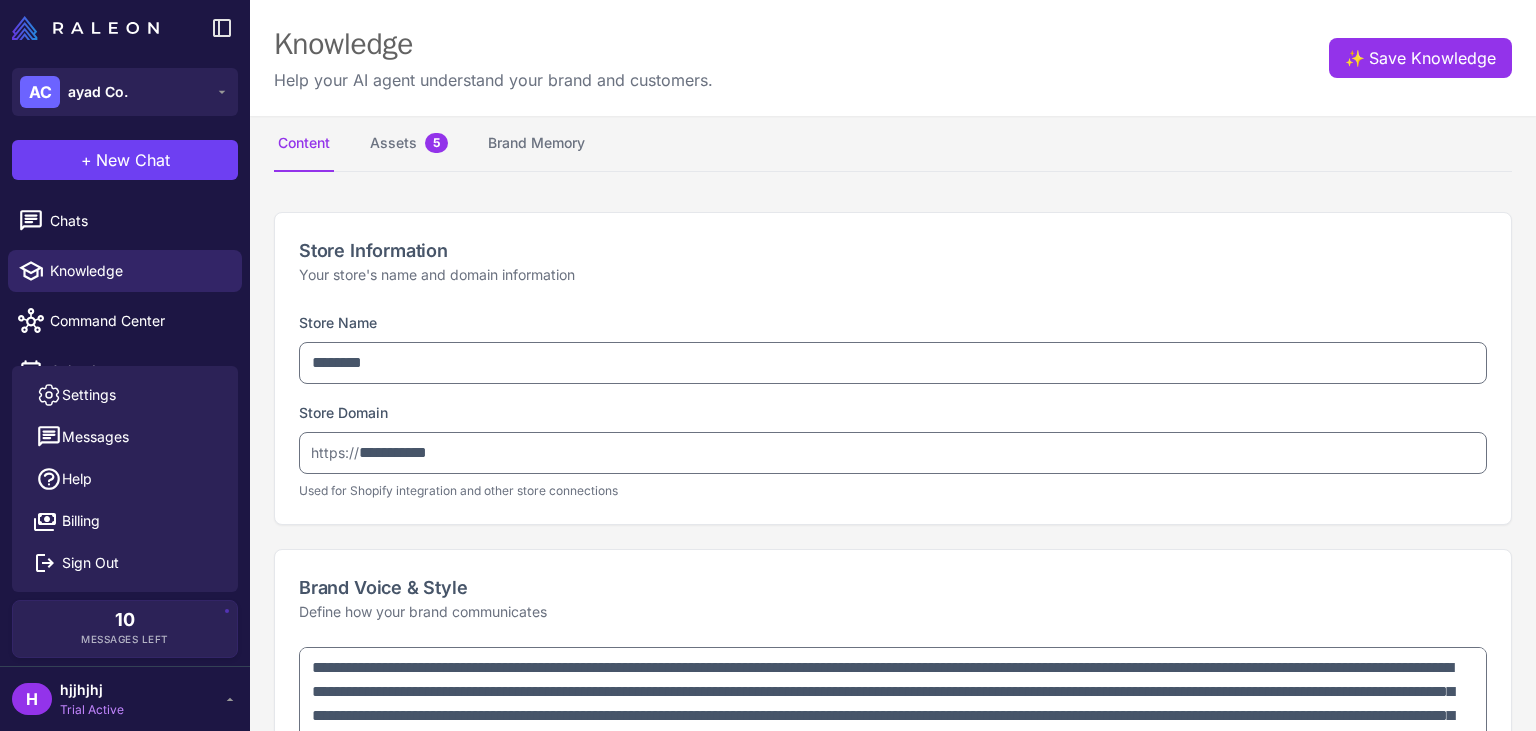 click on "**********" at bounding box center [893, 417] 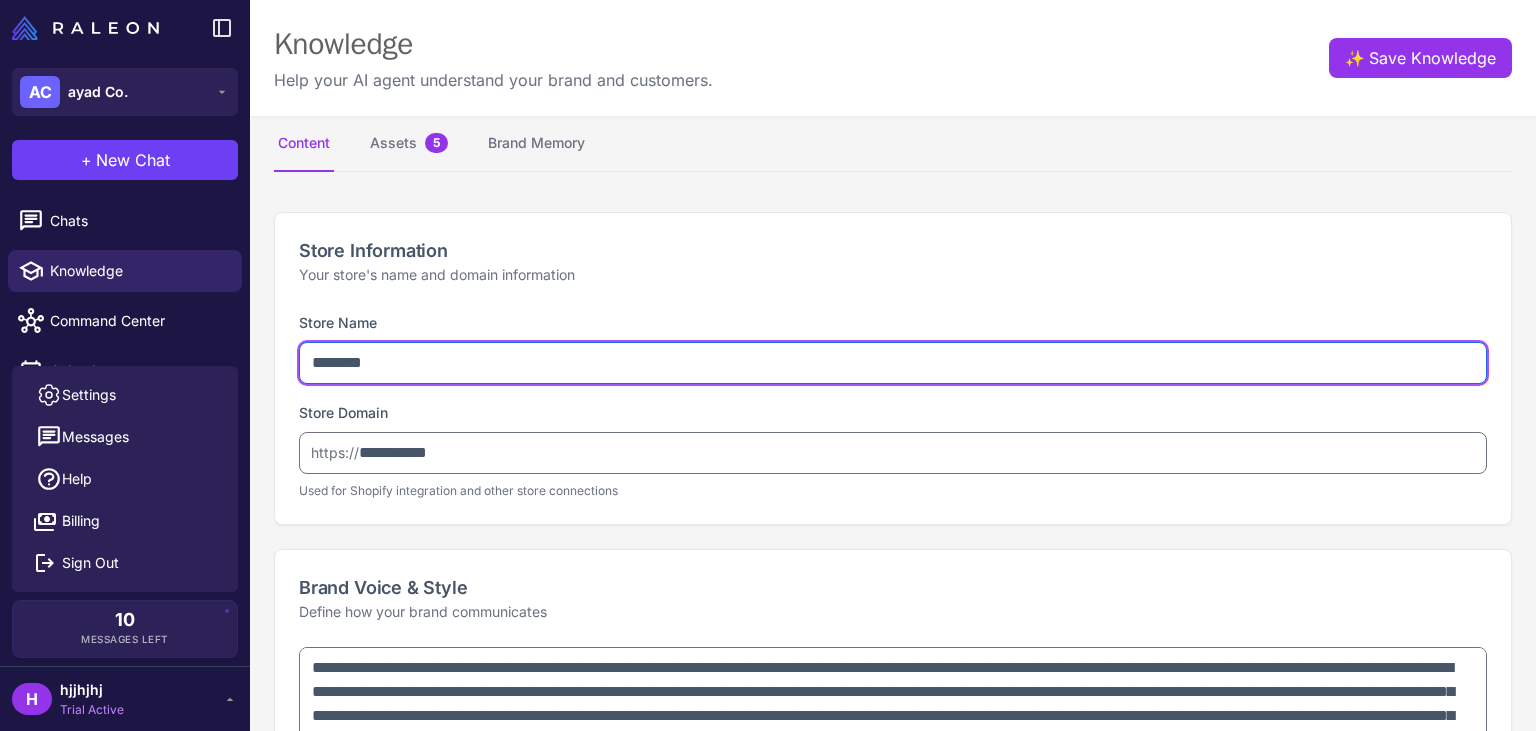 click on "********" at bounding box center (893, 363) 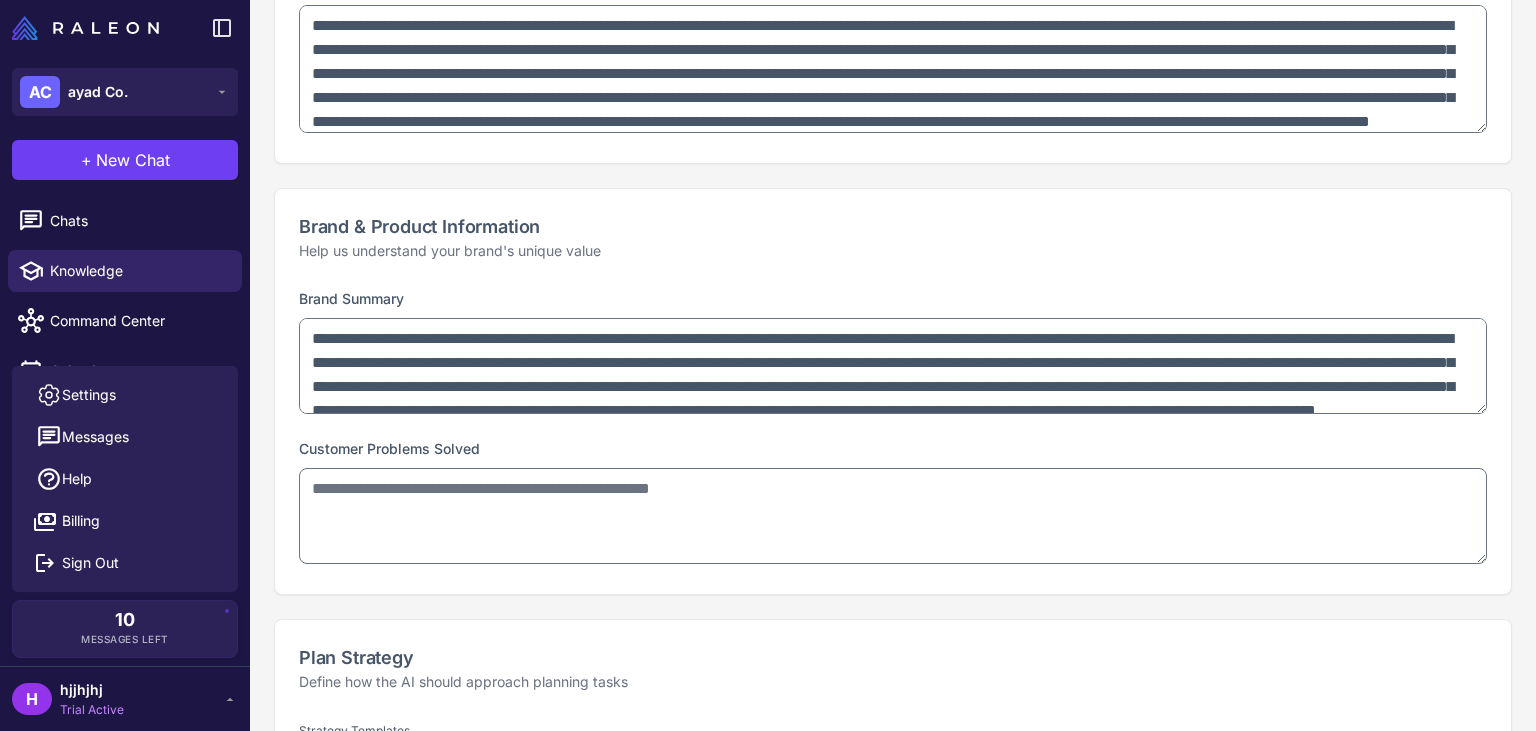scroll, scrollTop: 657, scrollLeft: 0, axis: vertical 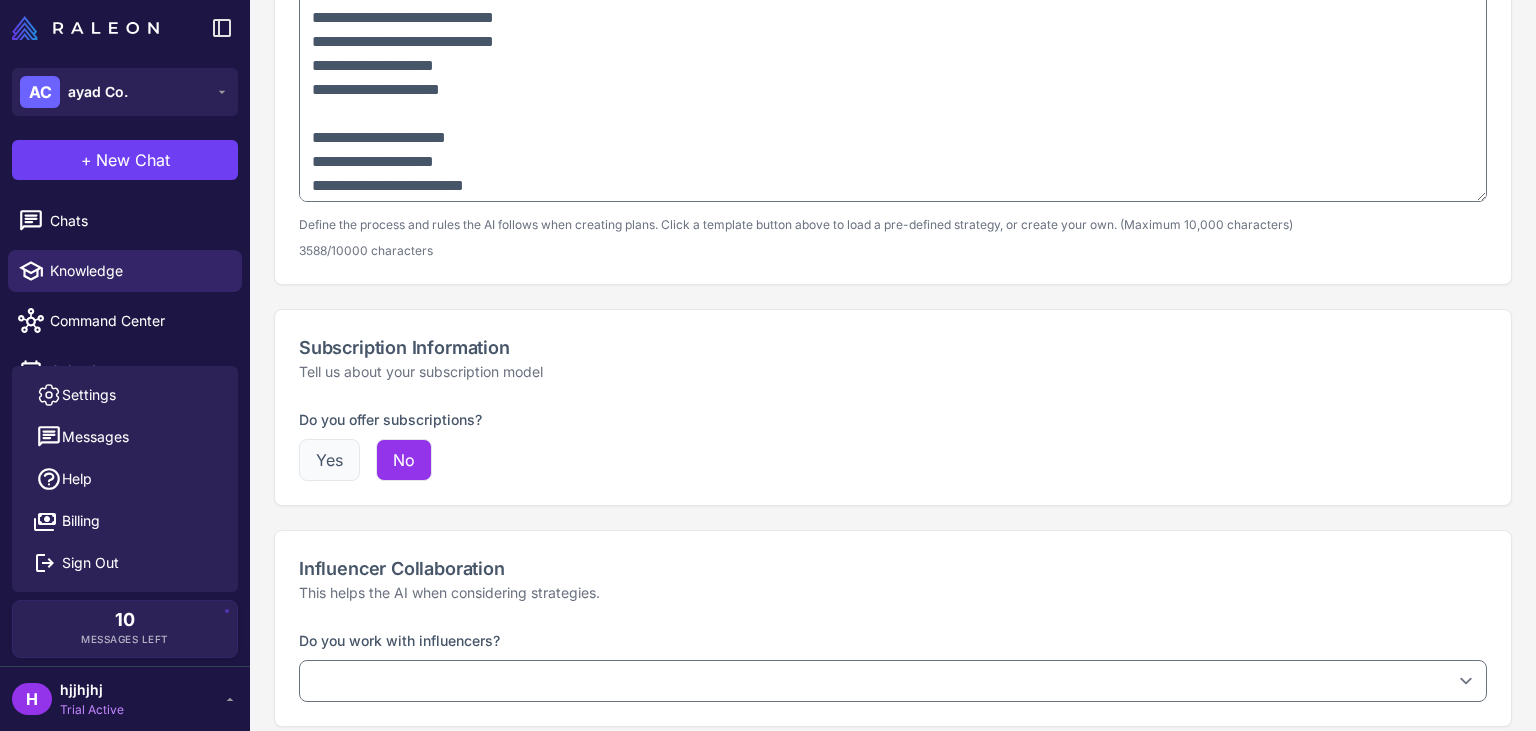 type on "********" 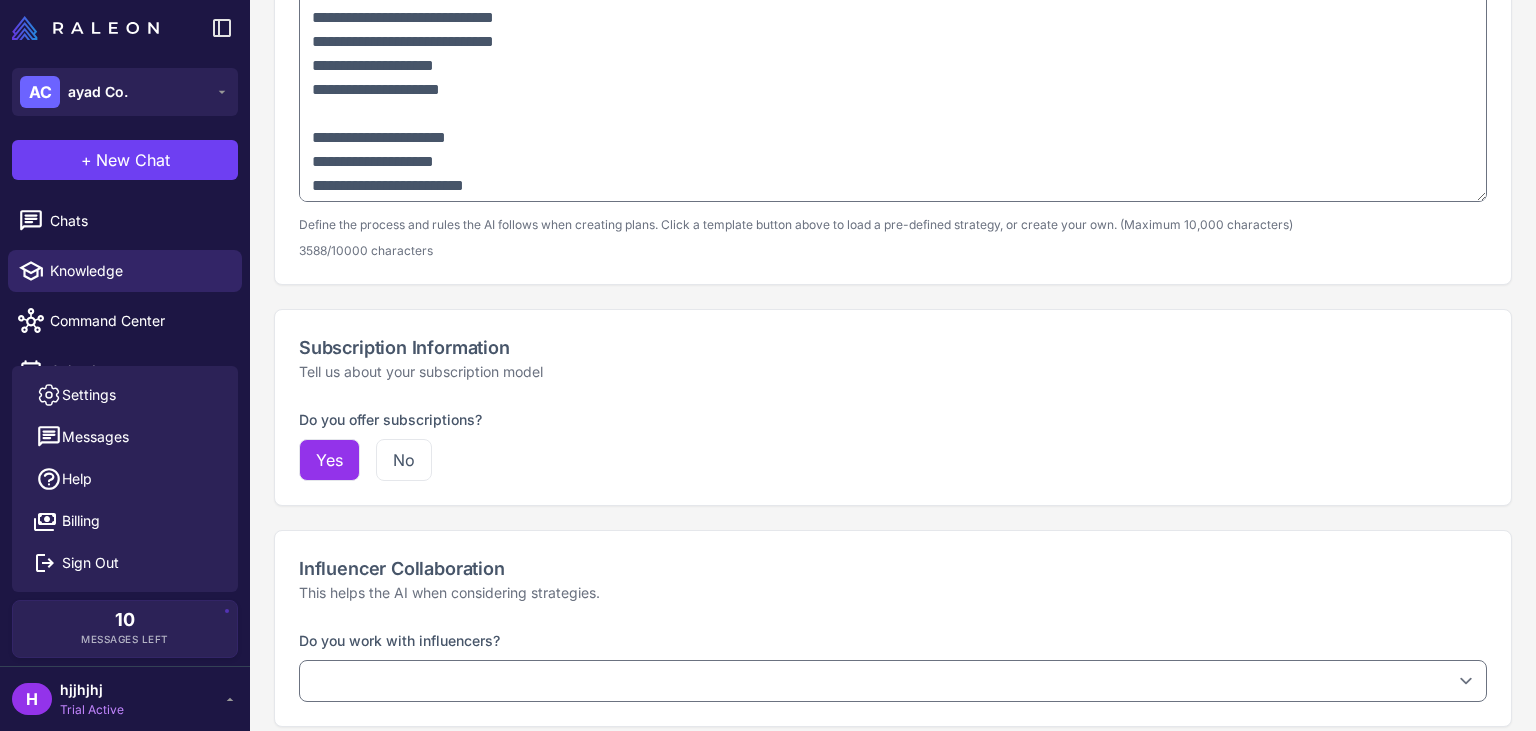 click on "Yes" at bounding box center [329, 460] 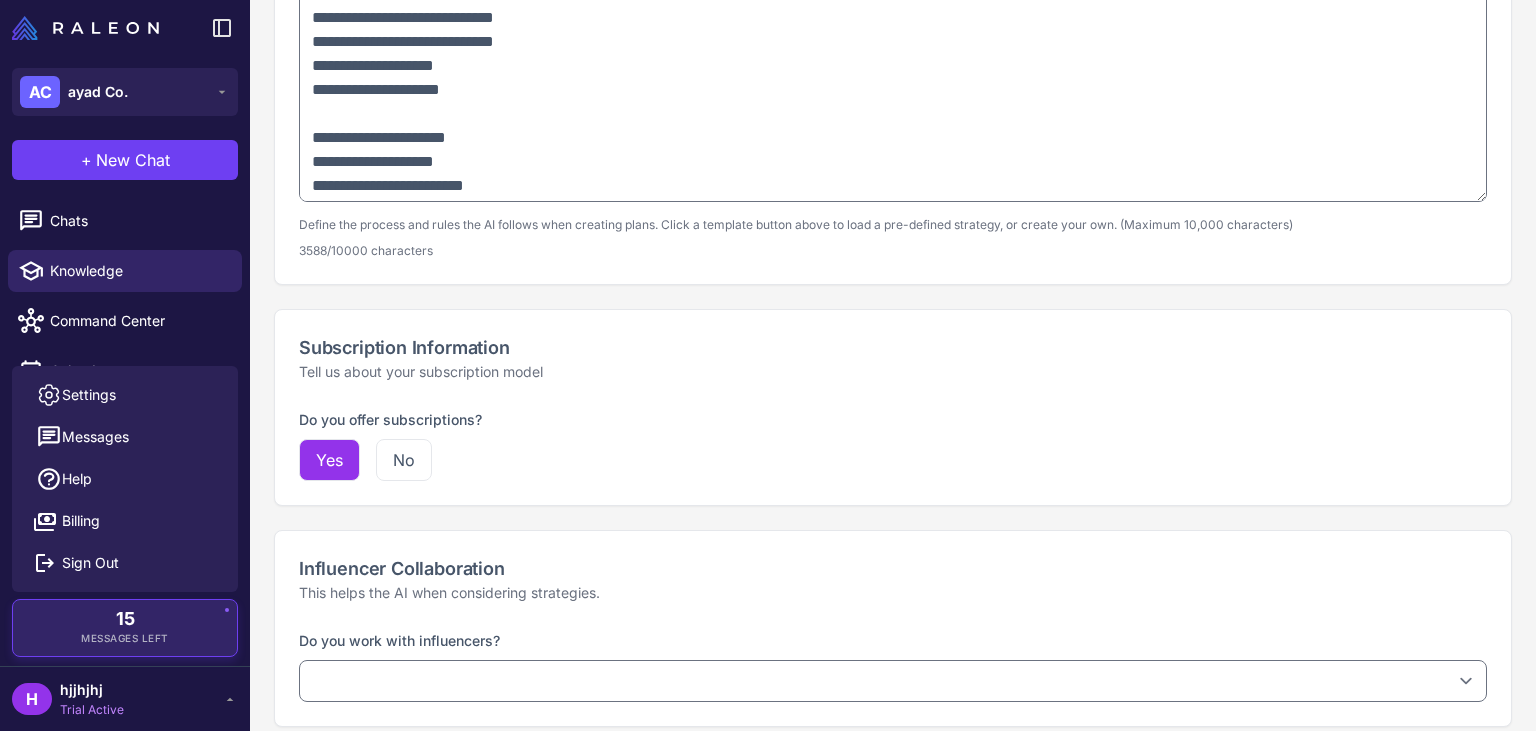 click on "15 Messages Left" at bounding box center [125, 628] 